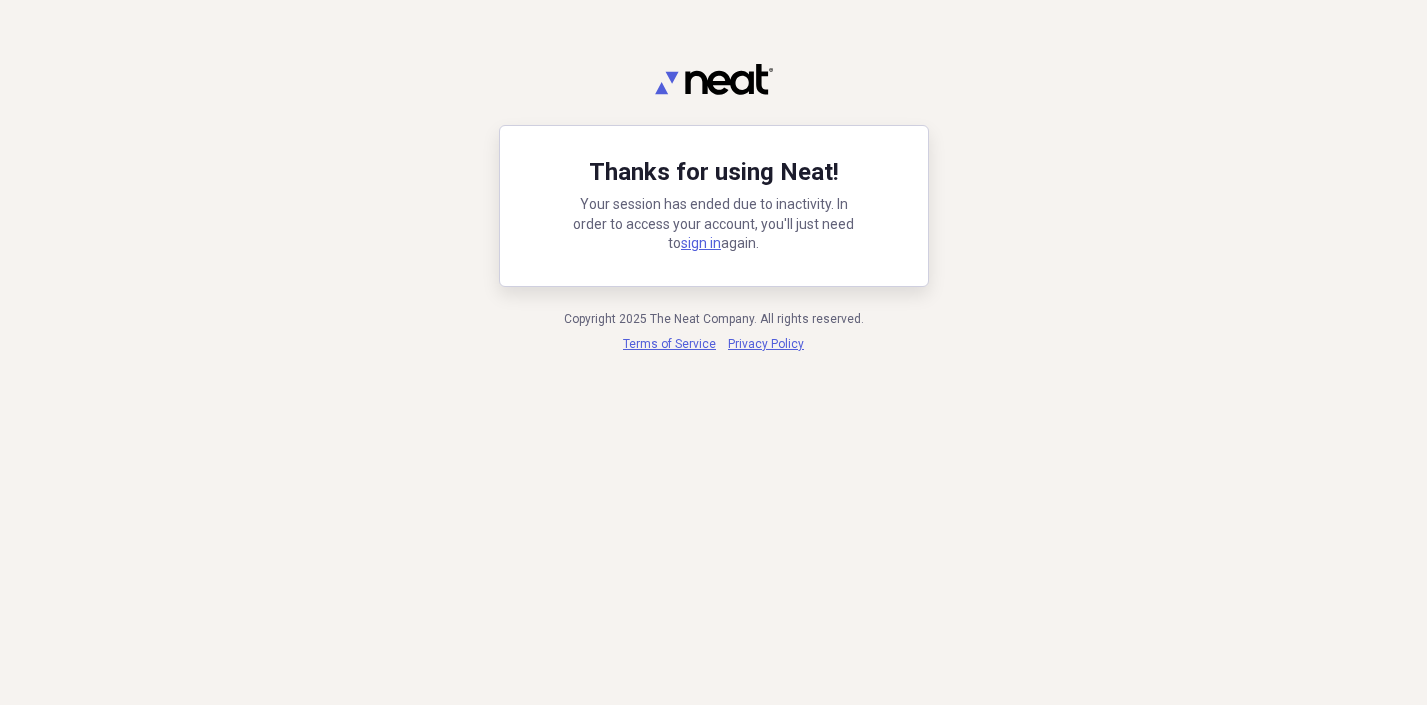 scroll, scrollTop: 0, scrollLeft: 0, axis: both 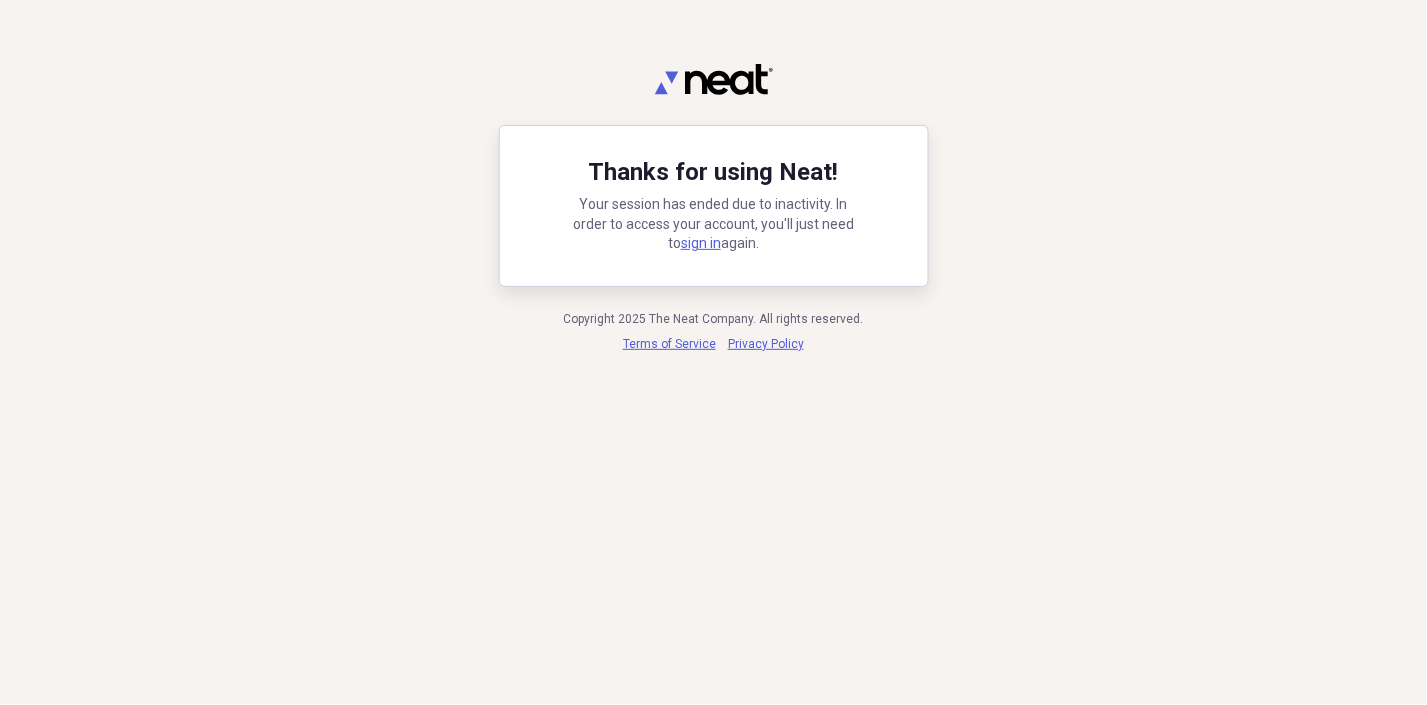 click on "Thanks for using Neat! Your session has ended due to inactivity. In order to access your account, you'll just need to  sign in  again. Copyright 2025 The Neat Company. All rights reserved. Terms of Service Privacy Policy" at bounding box center (713, 208) 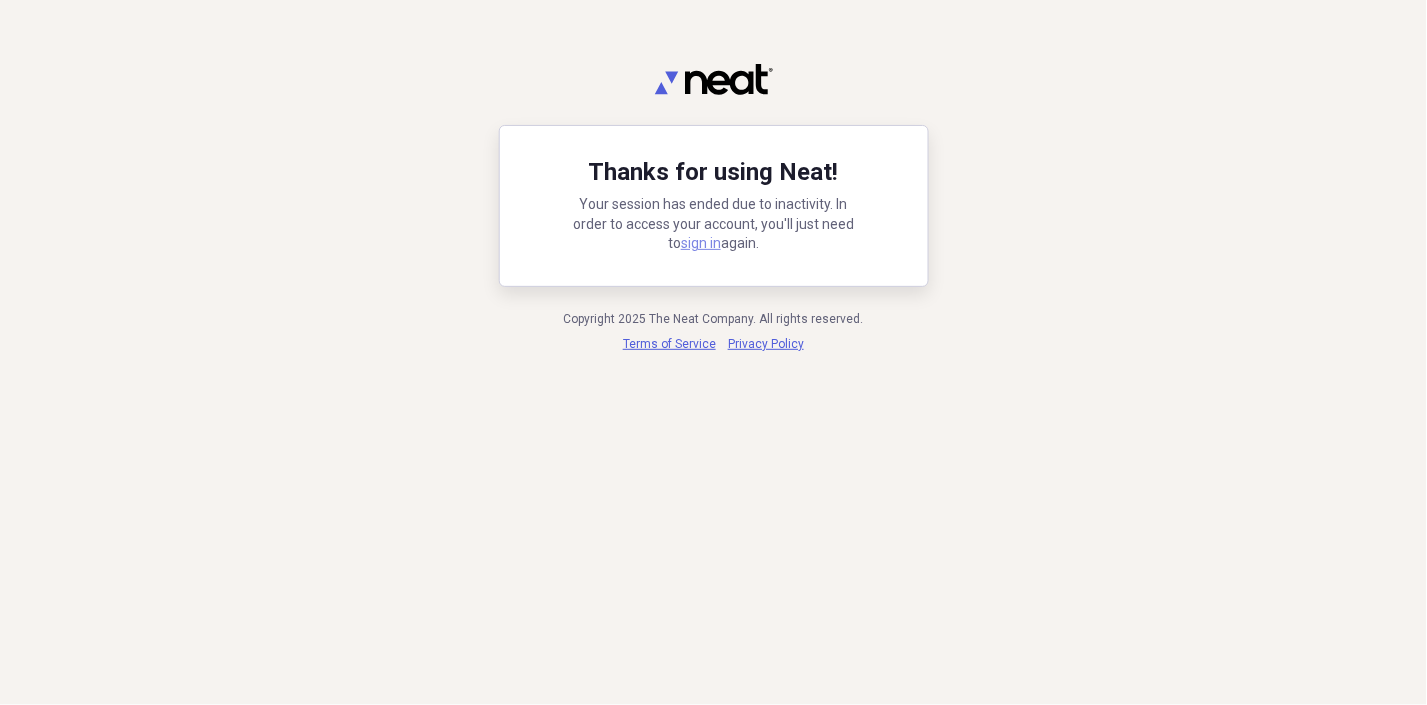 click on "sign in" at bounding box center [701, 243] 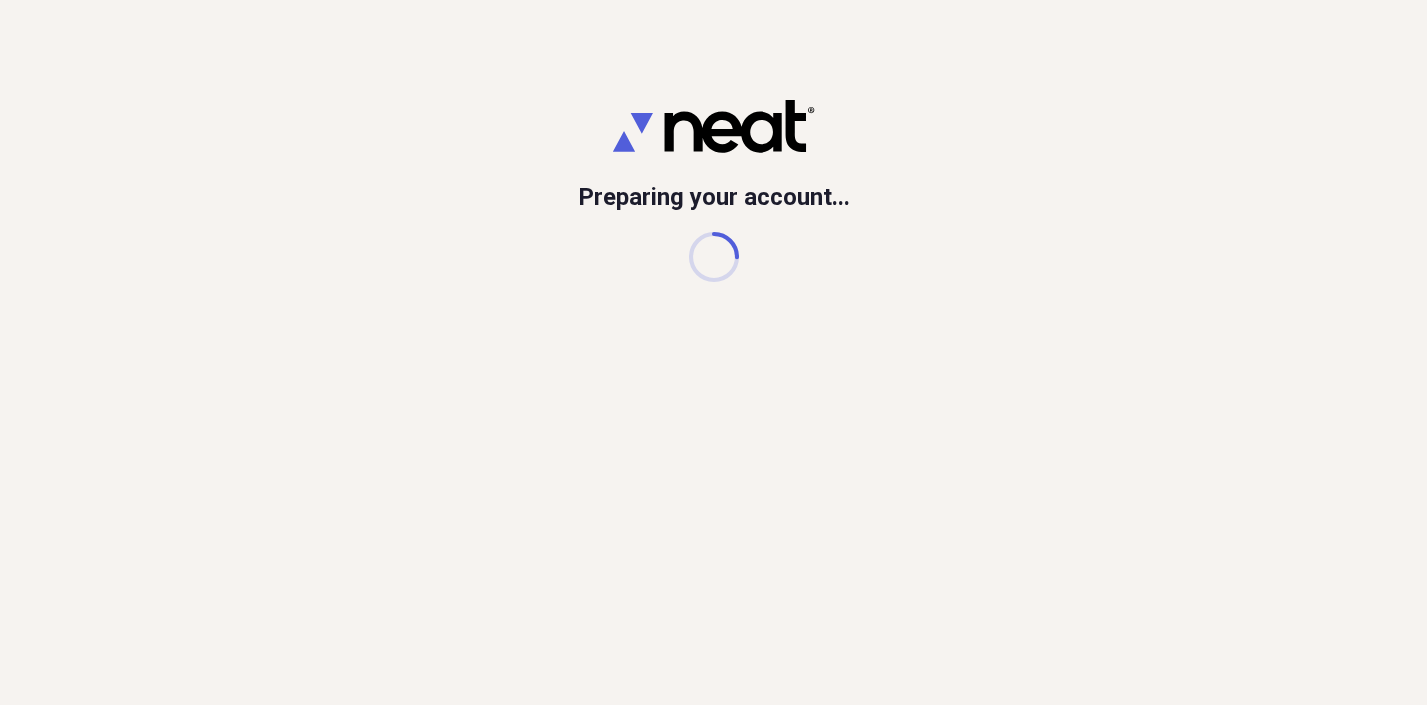 scroll, scrollTop: 0, scrollLeft: 0, axis: both 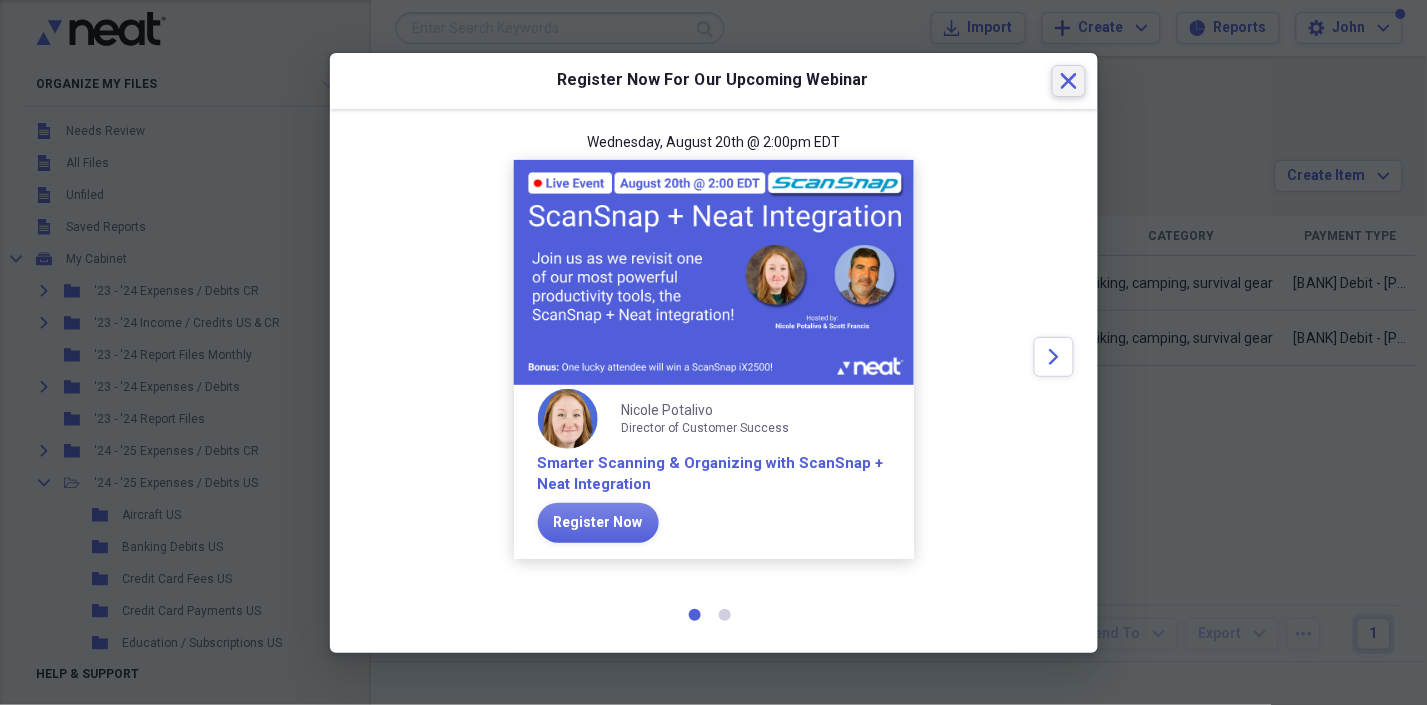 click 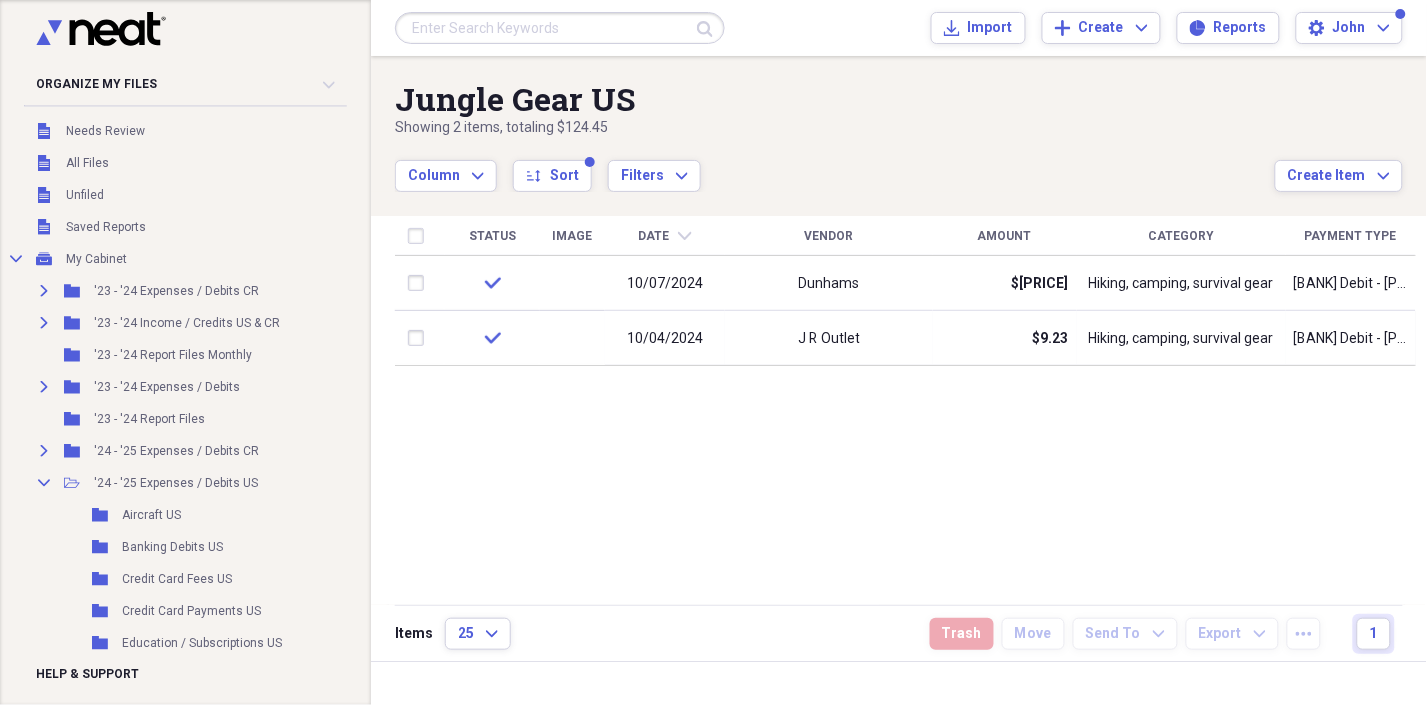 click on "Jungle Gear  US Showing 2 items , totaling $[PRICE] Column Expand sort Sort Filters  Expand Create Item Expand" at bounding box center [899, 124] 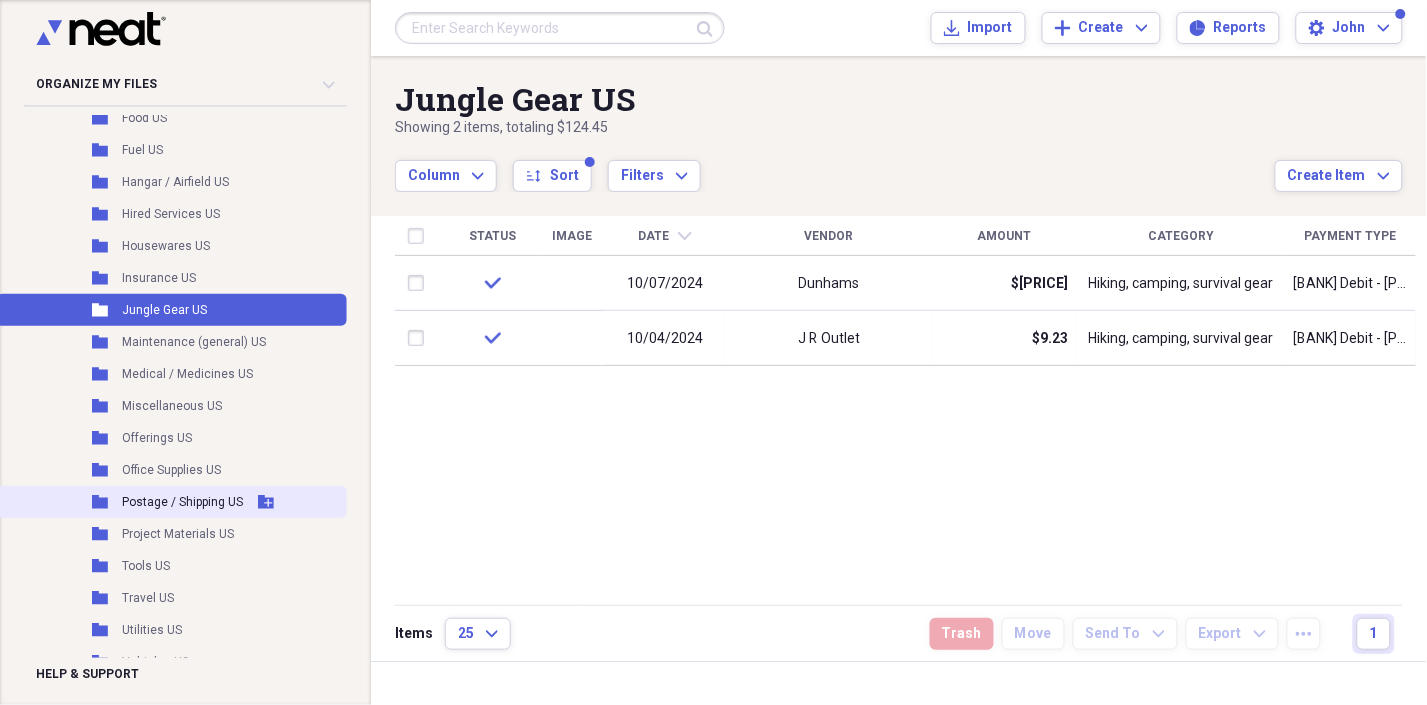 scroll, scrollTop: 555, scrollLeft: 0, axis: vertical 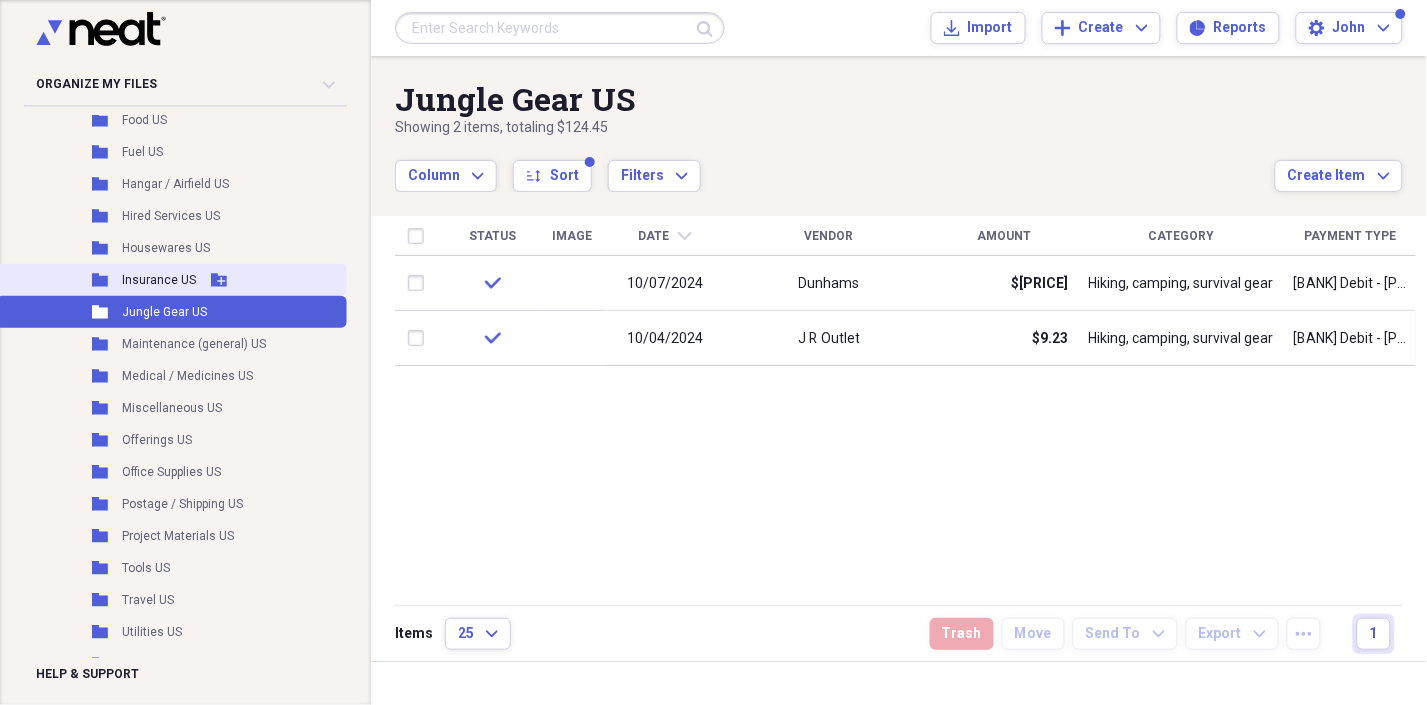 click on "Insurance  US" at bounding box center [159, 280] 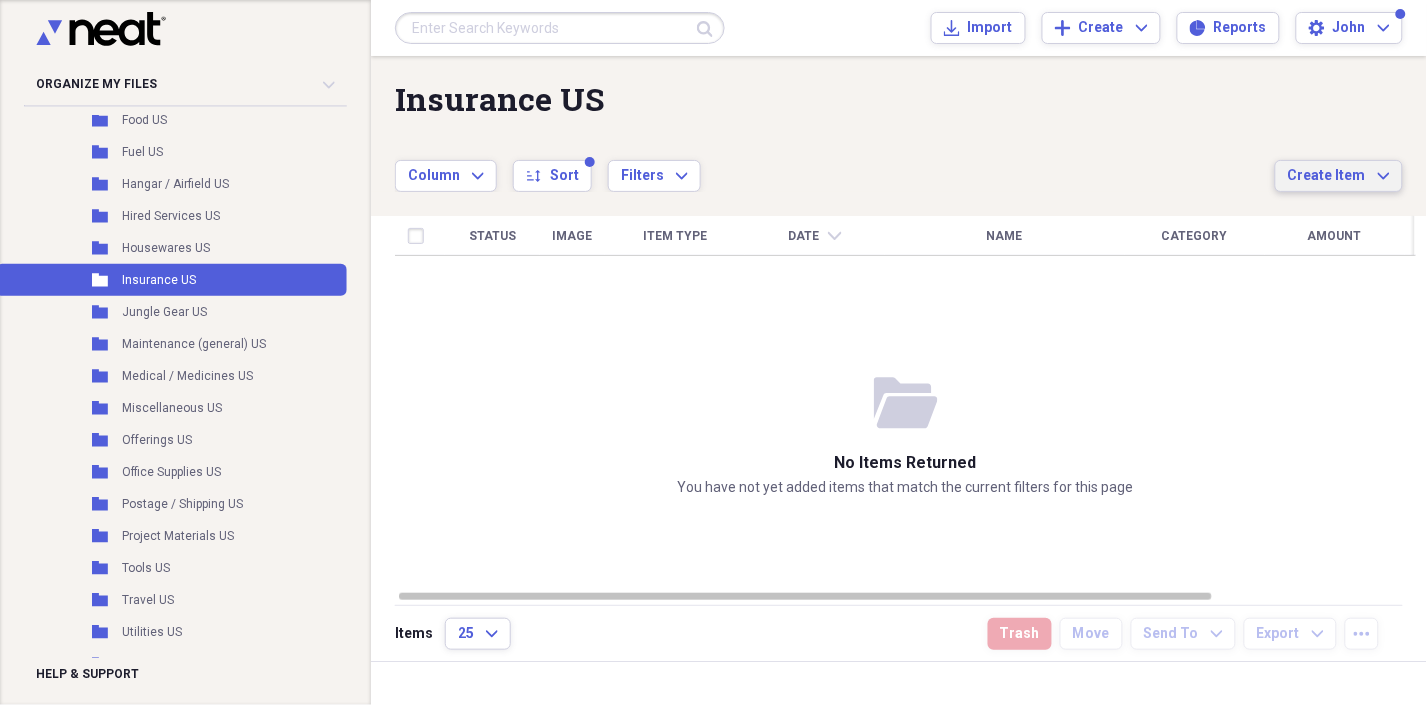 click on "Expand" 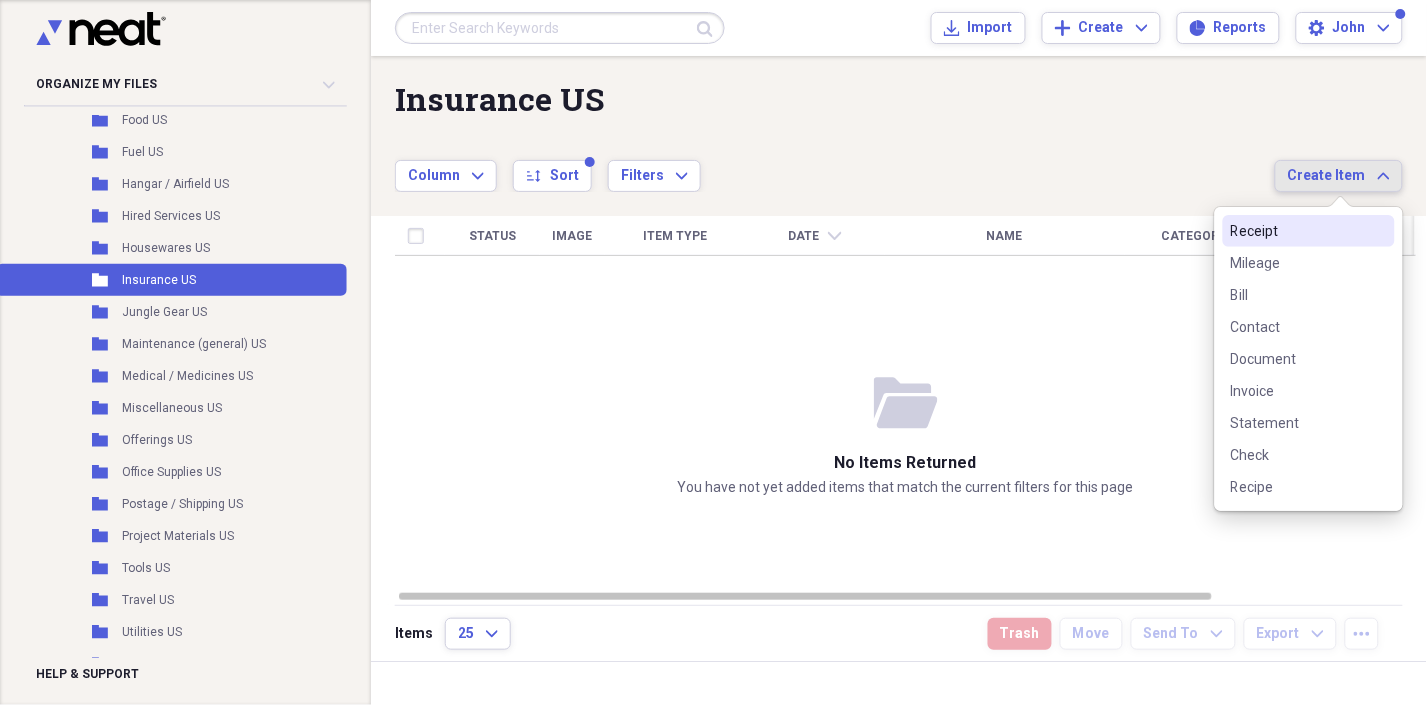 click on "Receipt" at bounding box center (1297, 231) 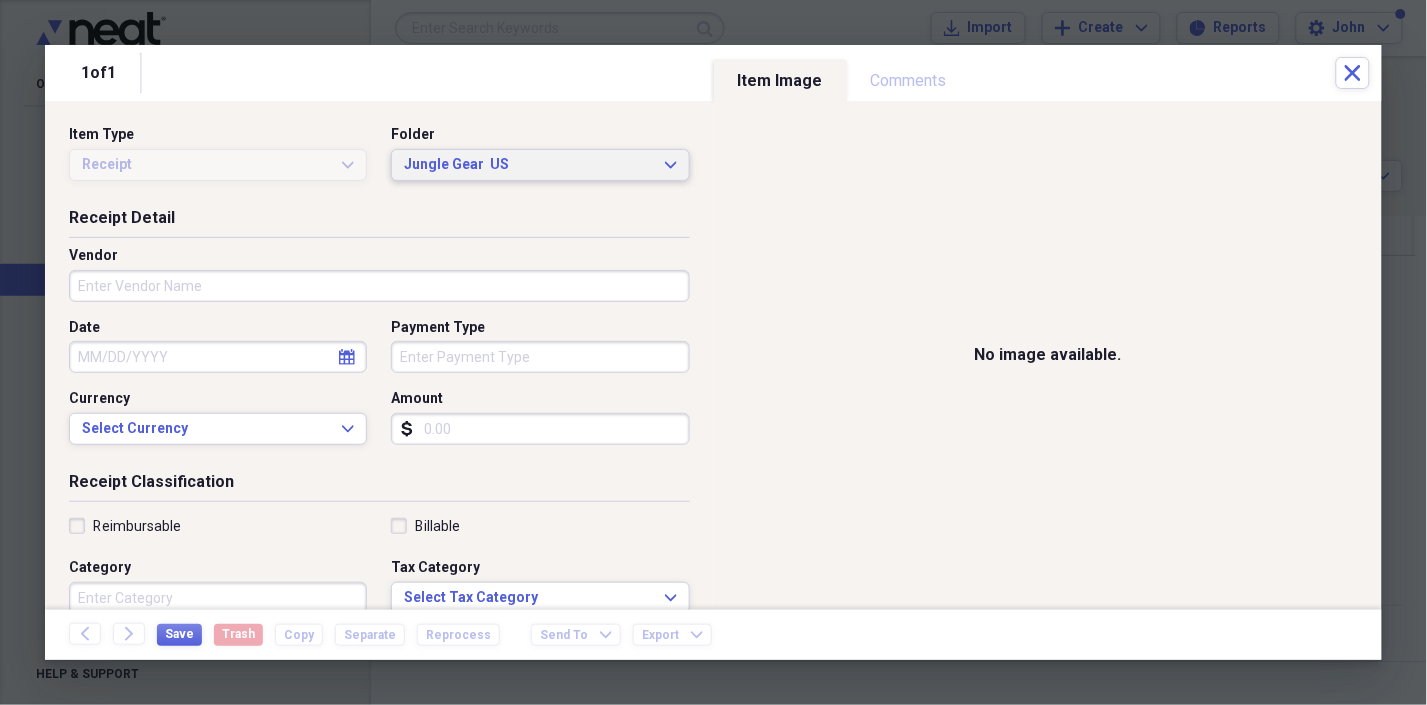 click on "Expand" 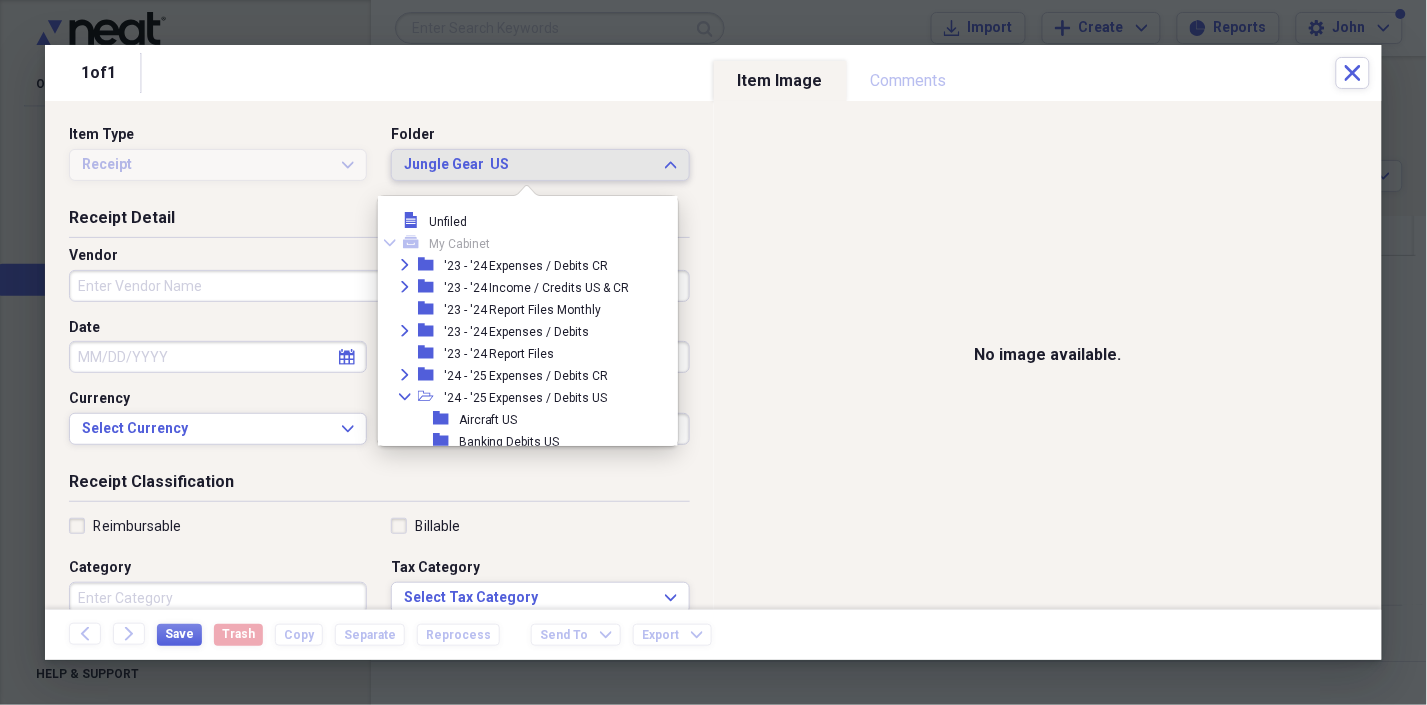 scroll, scrollTop: 341, scrollLeft: 0, axis: vertical 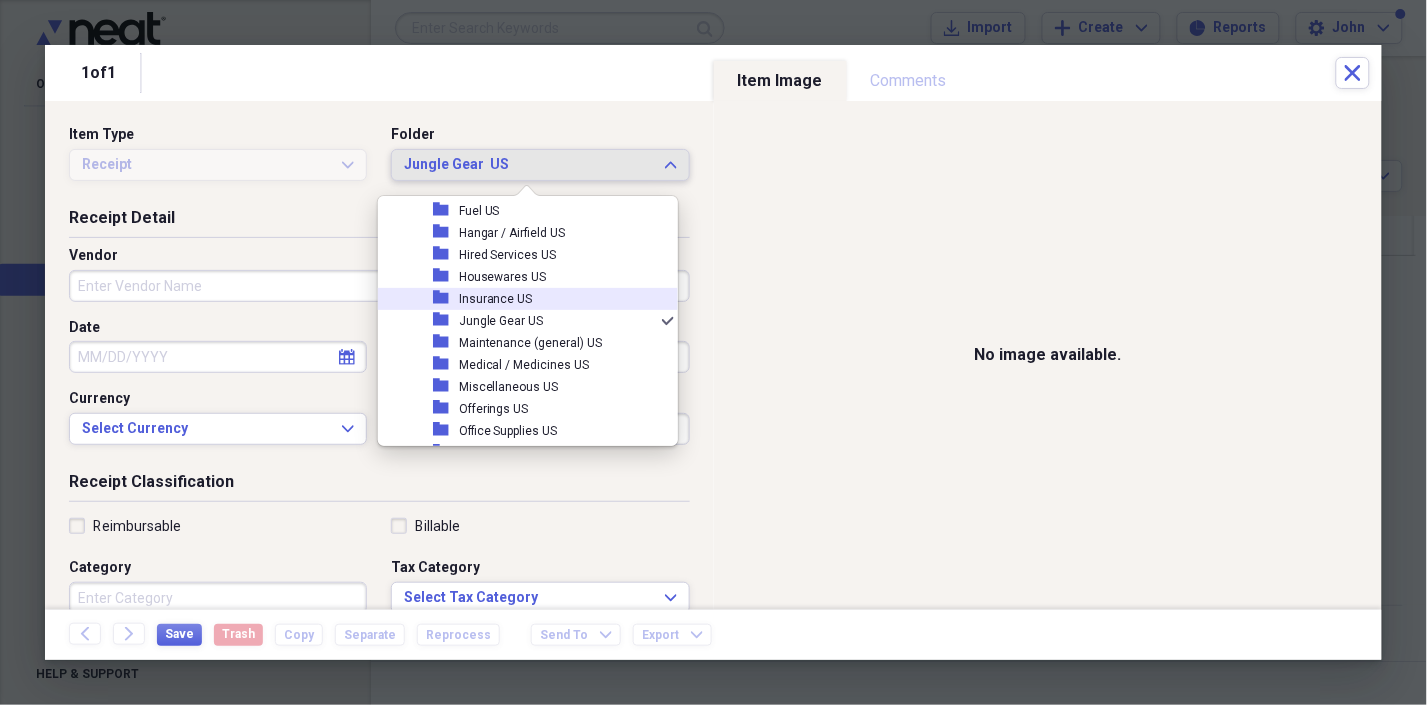 click on "Insurance  US" at bounding box center [496, 299] 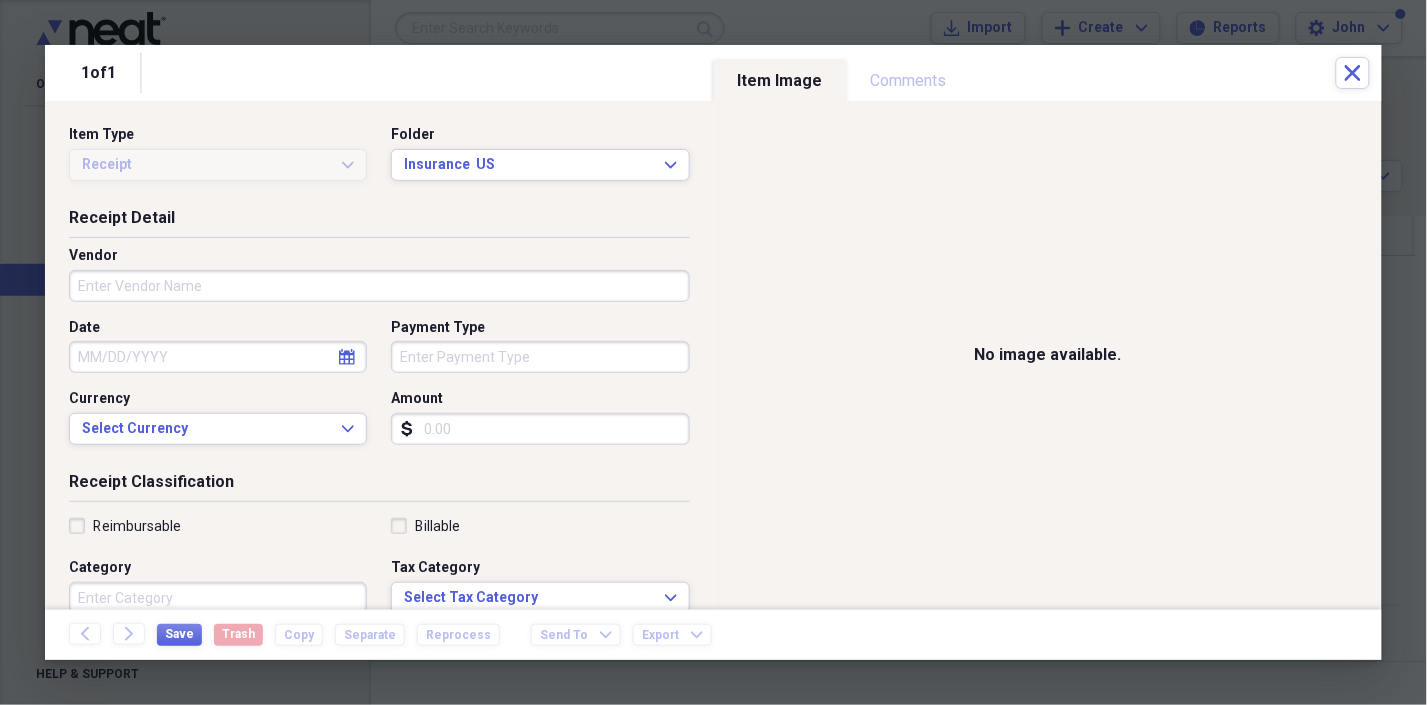 click on "Vendor" at bounding box center [379, 286] 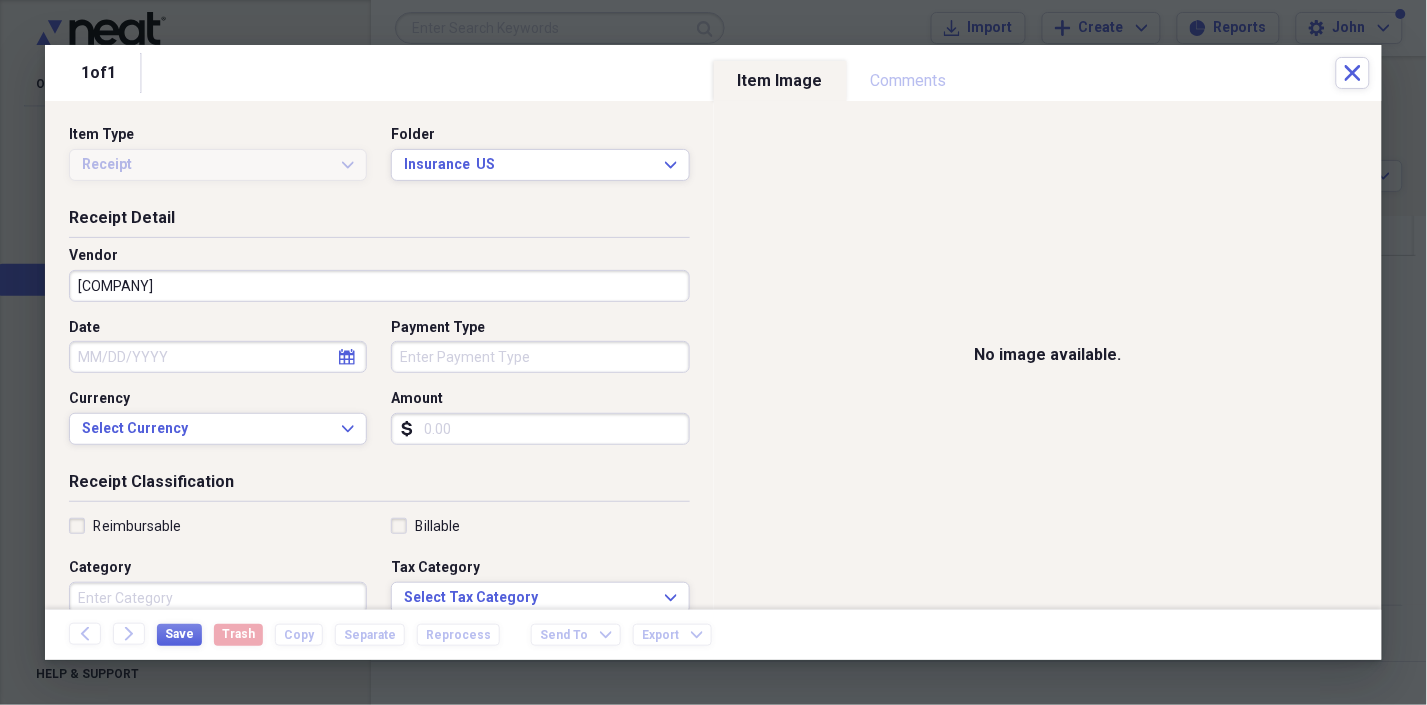 type on "[COMPANY]" 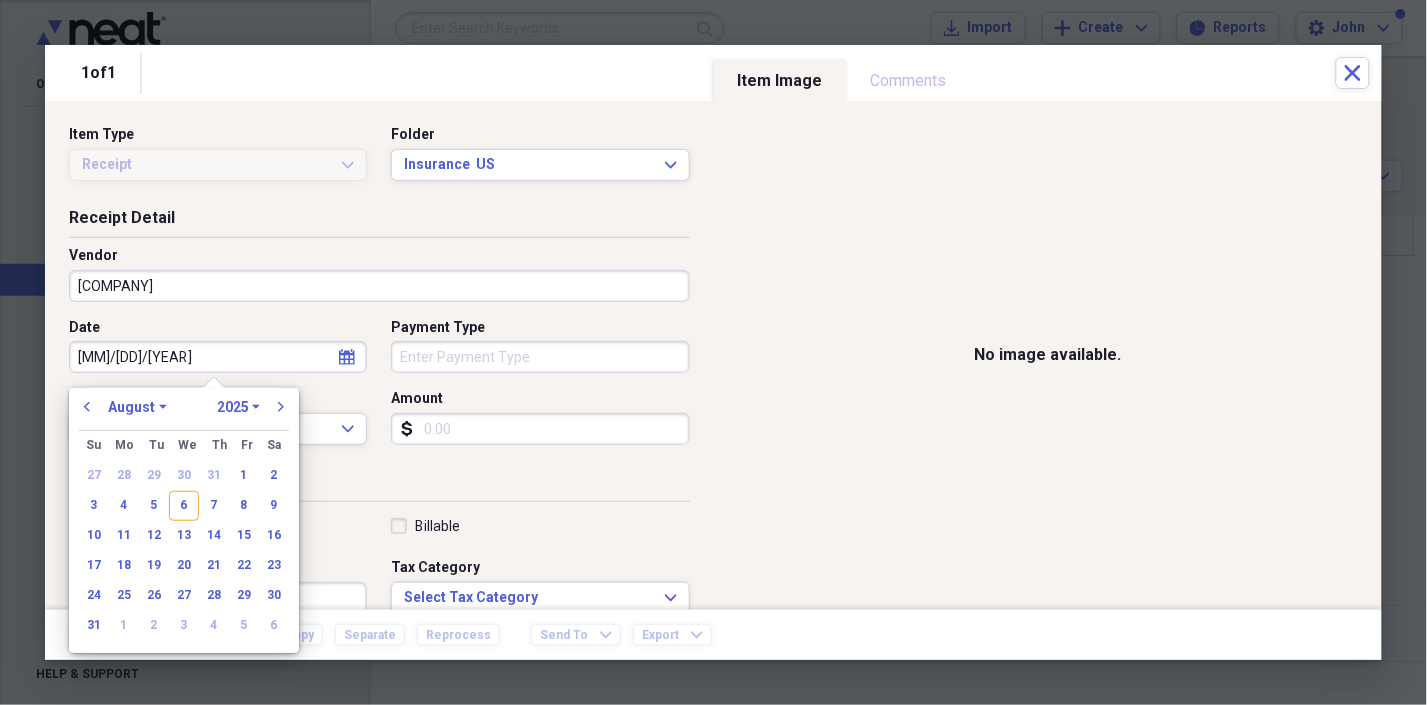 type on "[MM]/[DD]/[YEAR]" 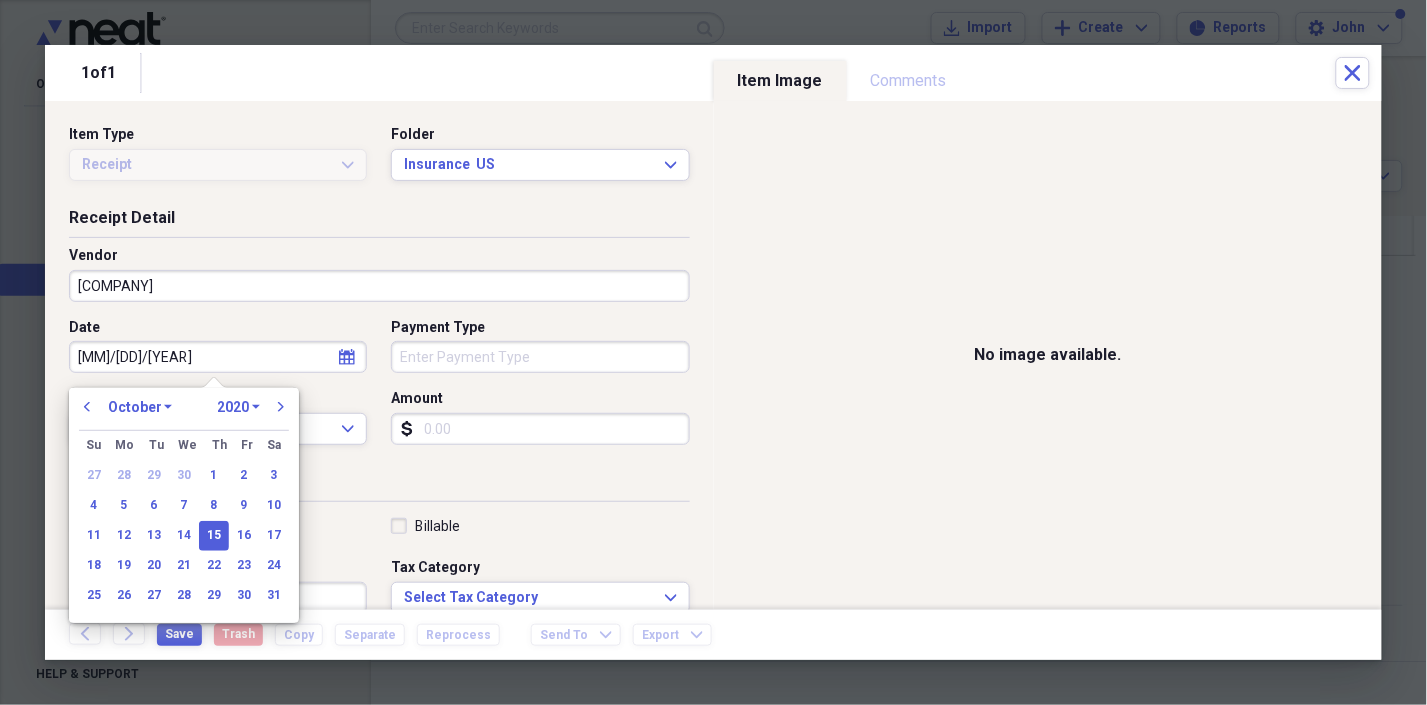 type on "10/15/2024" 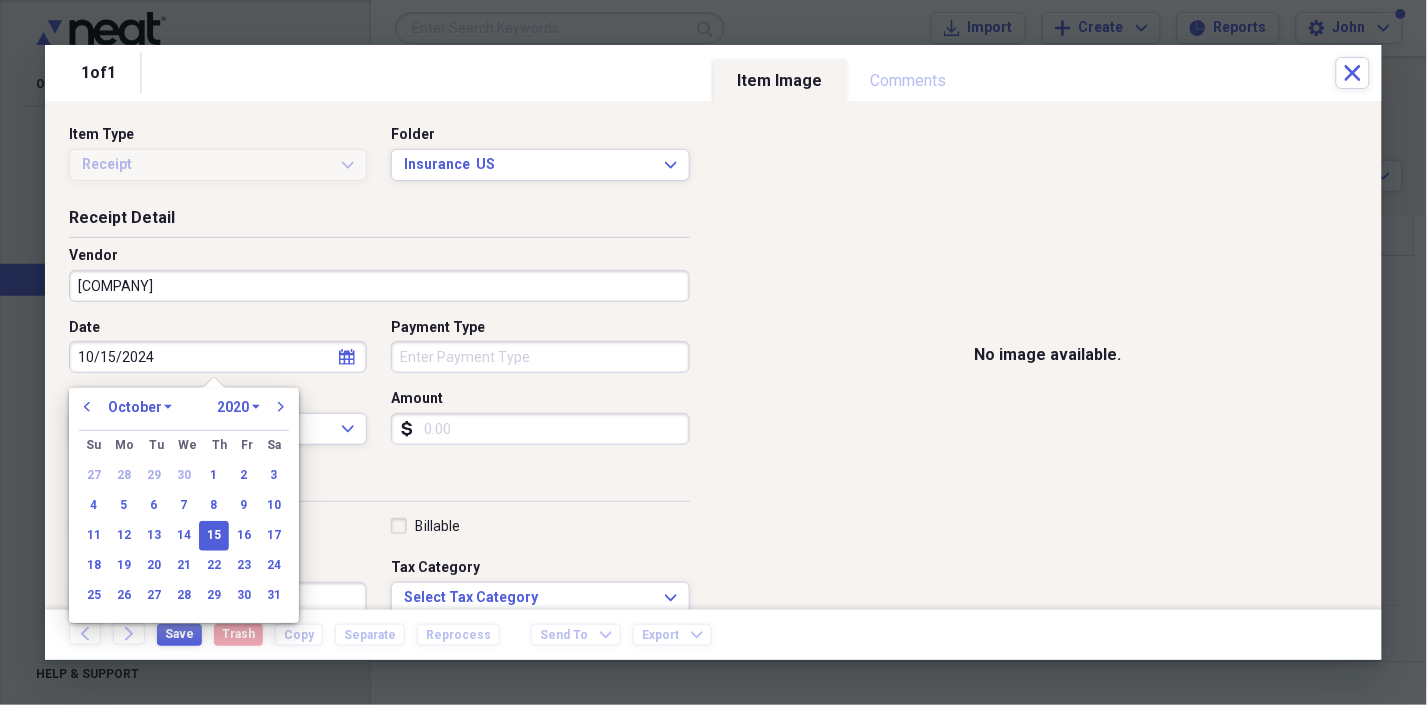 select on "2024" 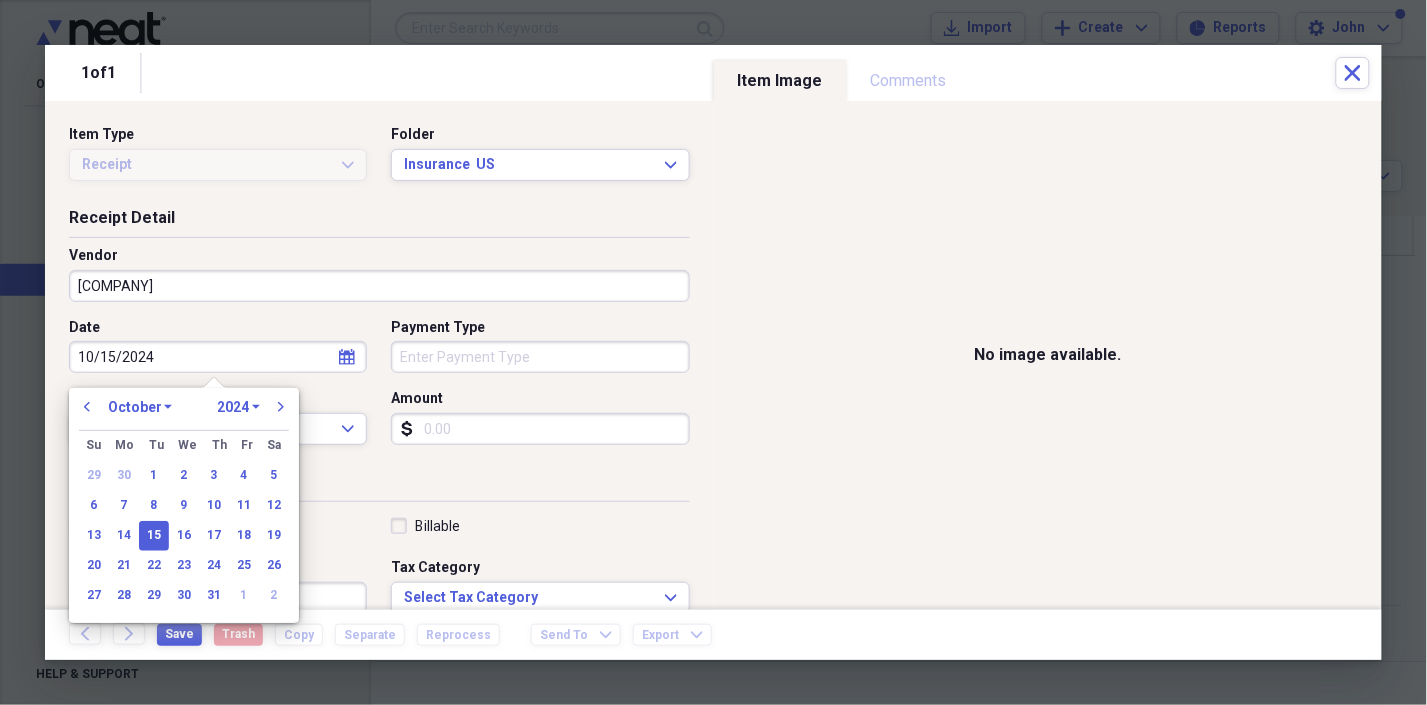 type on "10/15/2024" 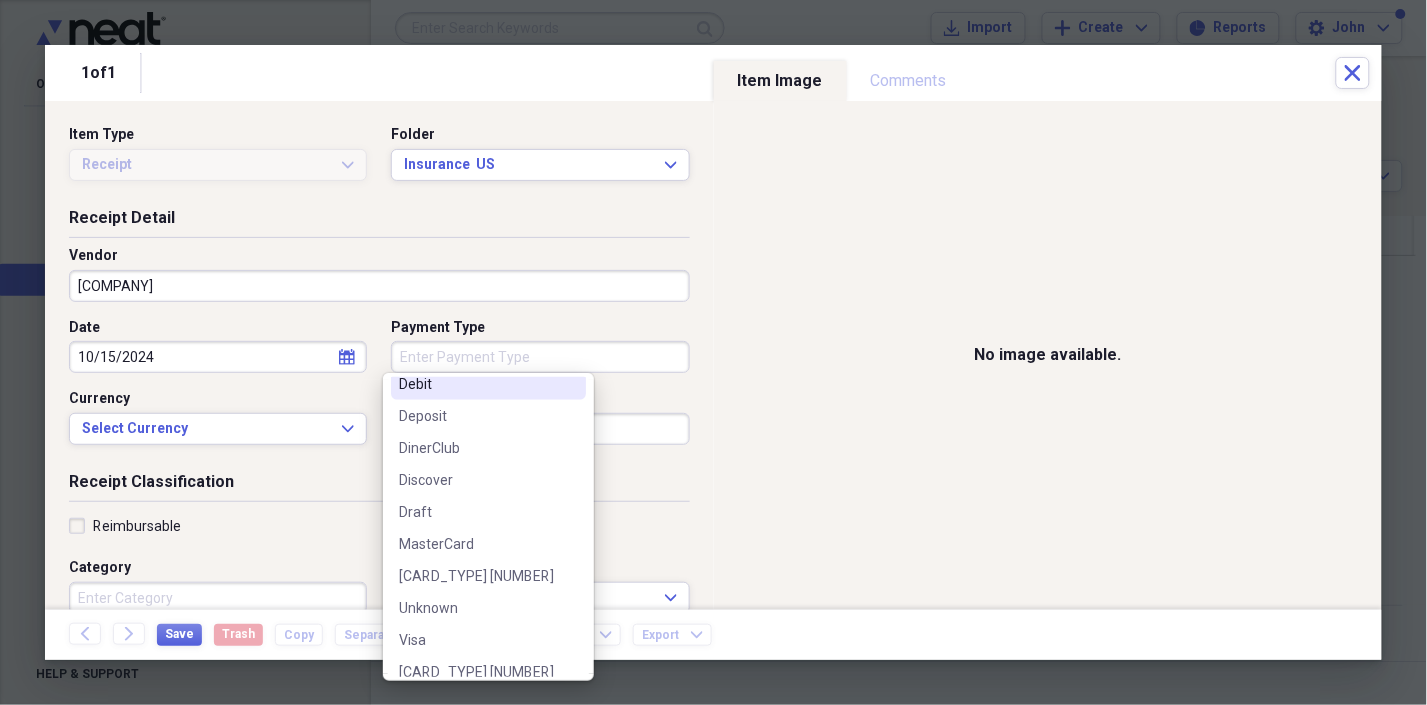 scroll, scrollTop: 443, scrollLeft: 0, axis: vertical 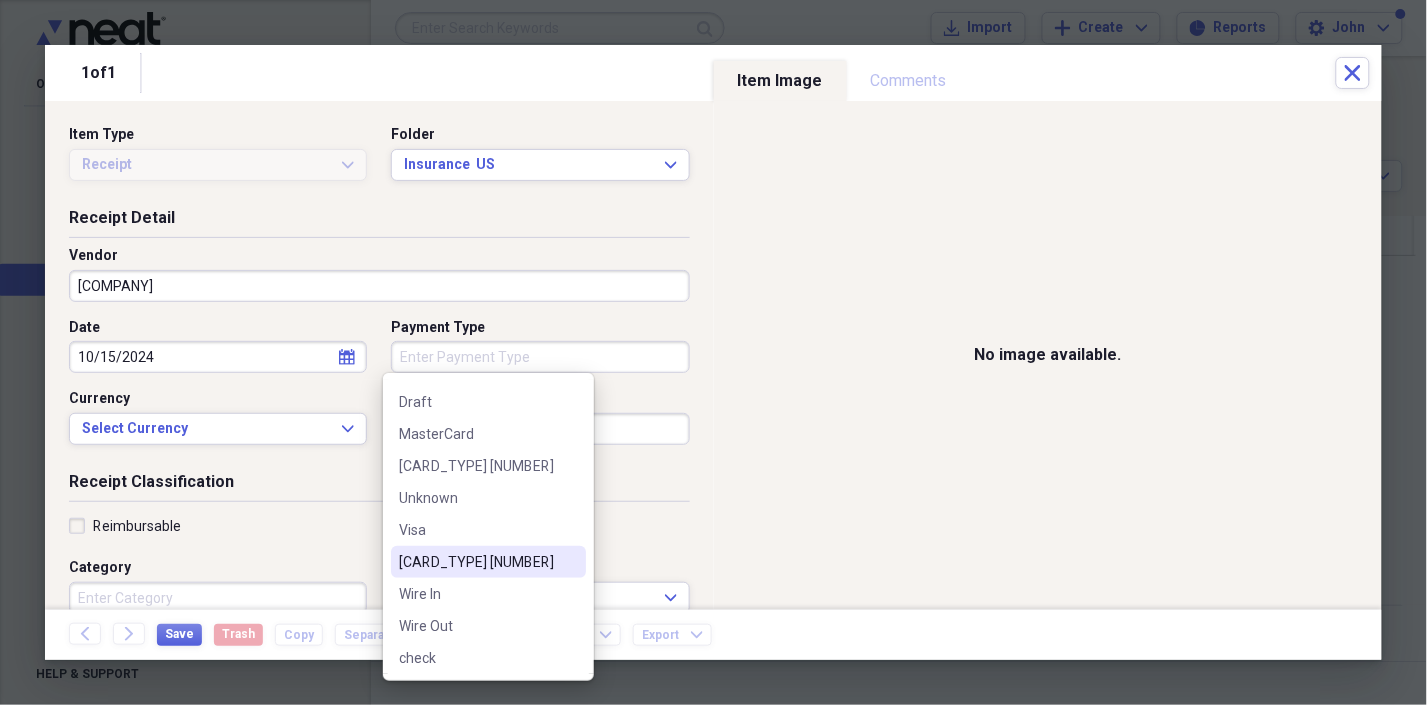 click on "[CARD_TYPE] [NUMBER]" at bounding box center [476, 562] 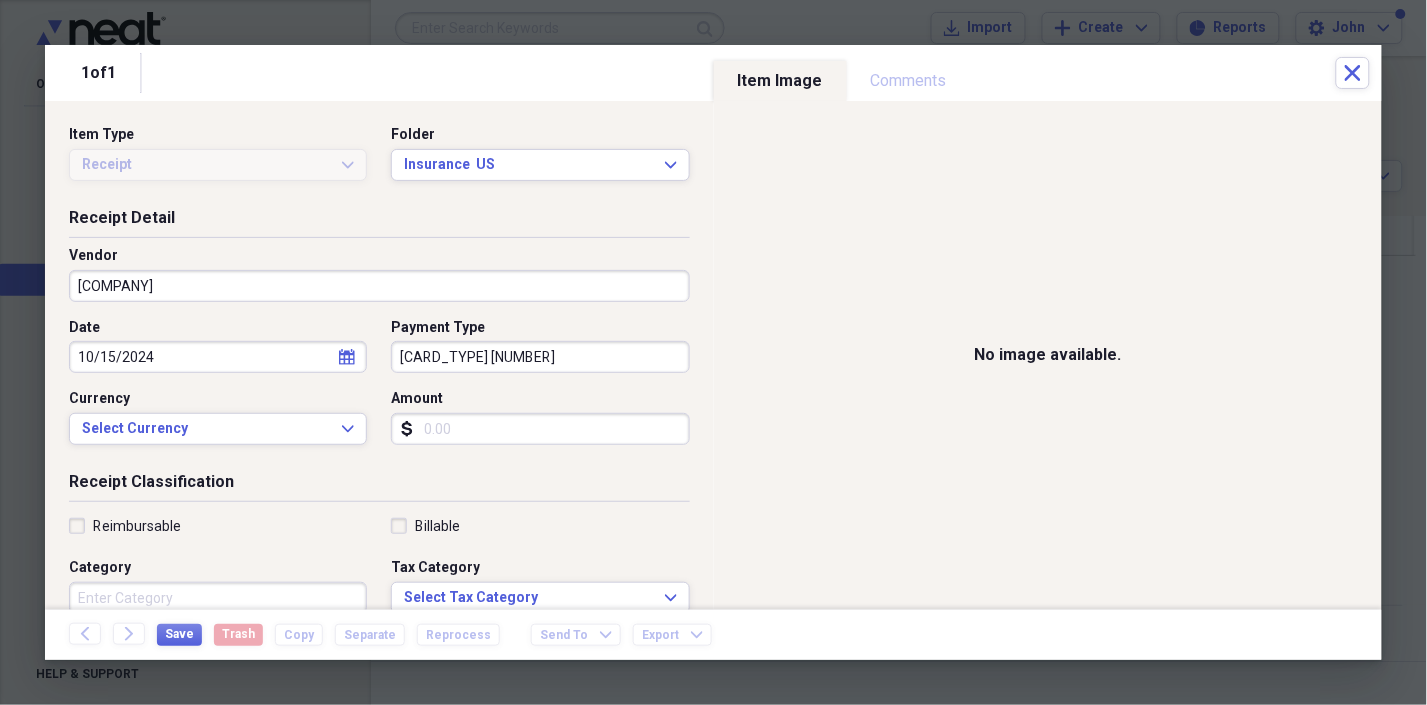 click on "Amount" at bounding box center (540, 429) 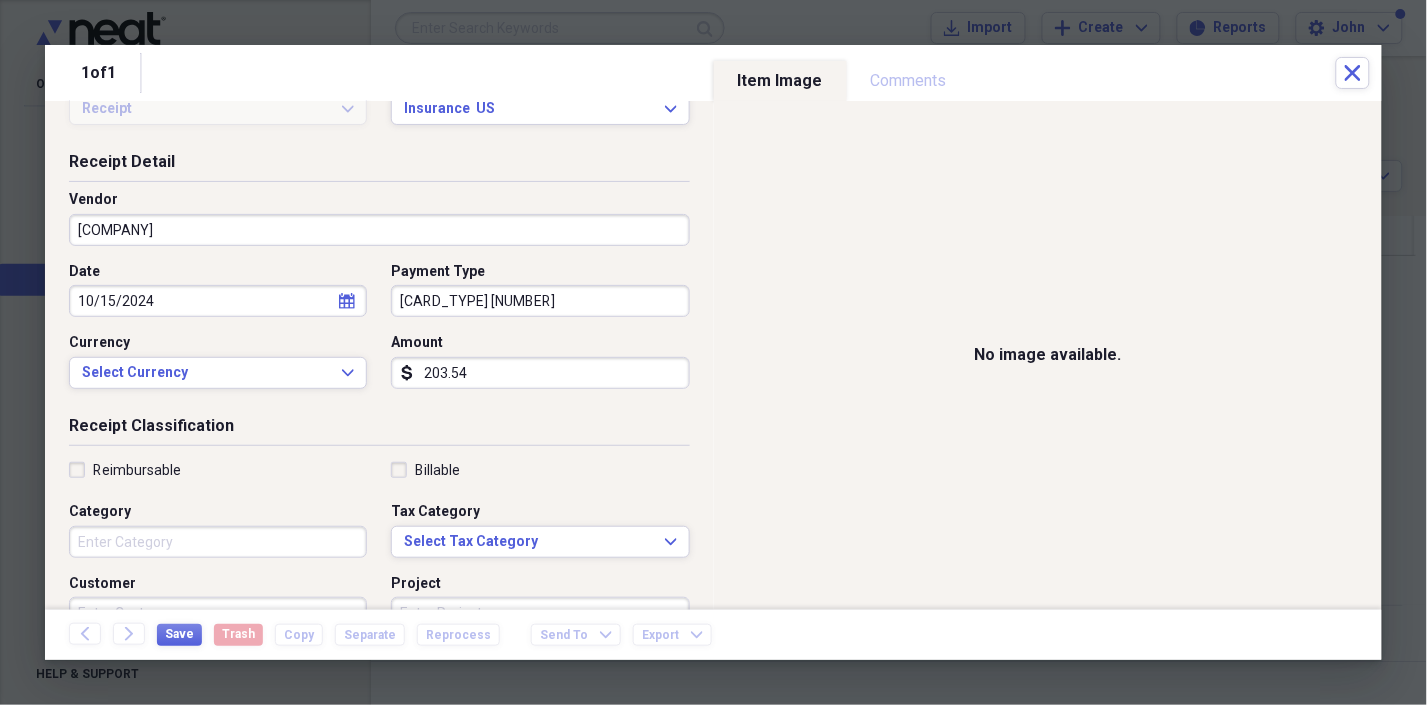 scroll, scrollTop: 111, scrollLeft: 0, axis: vertical 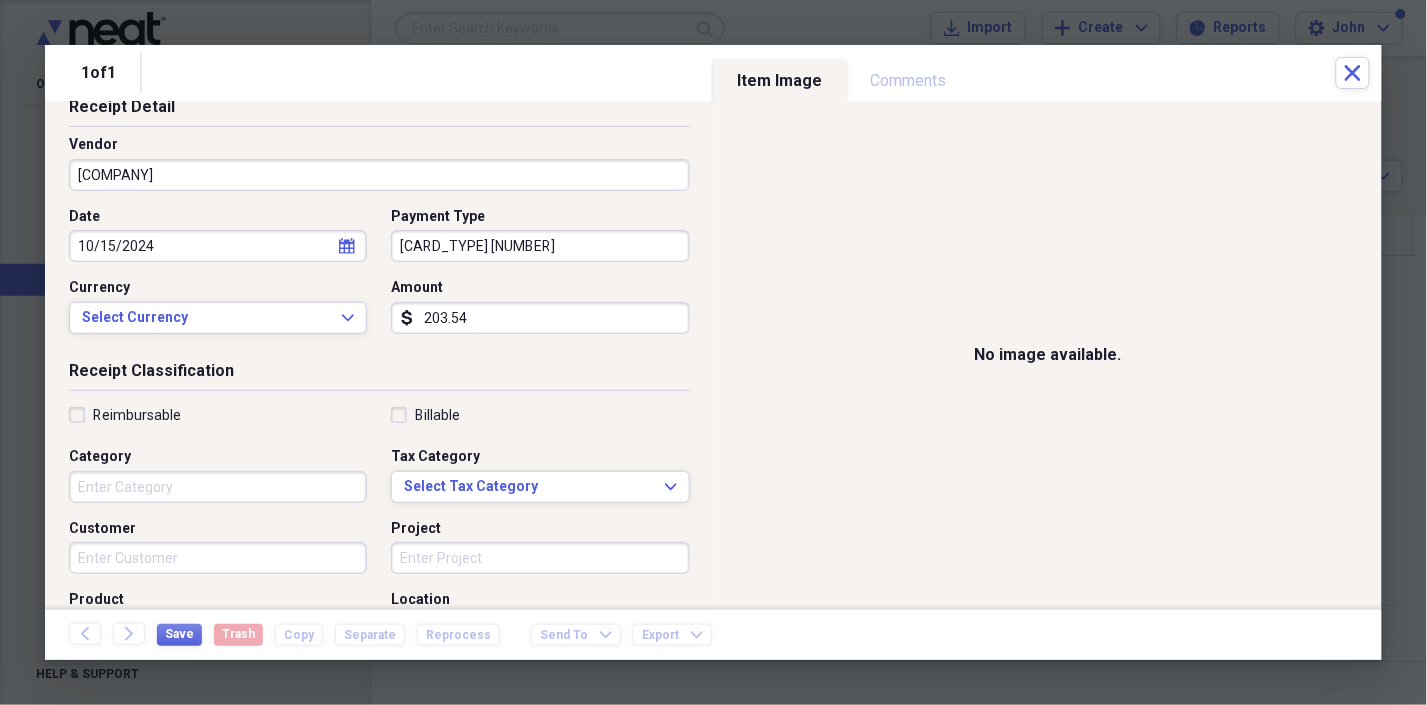 type on "203.54" 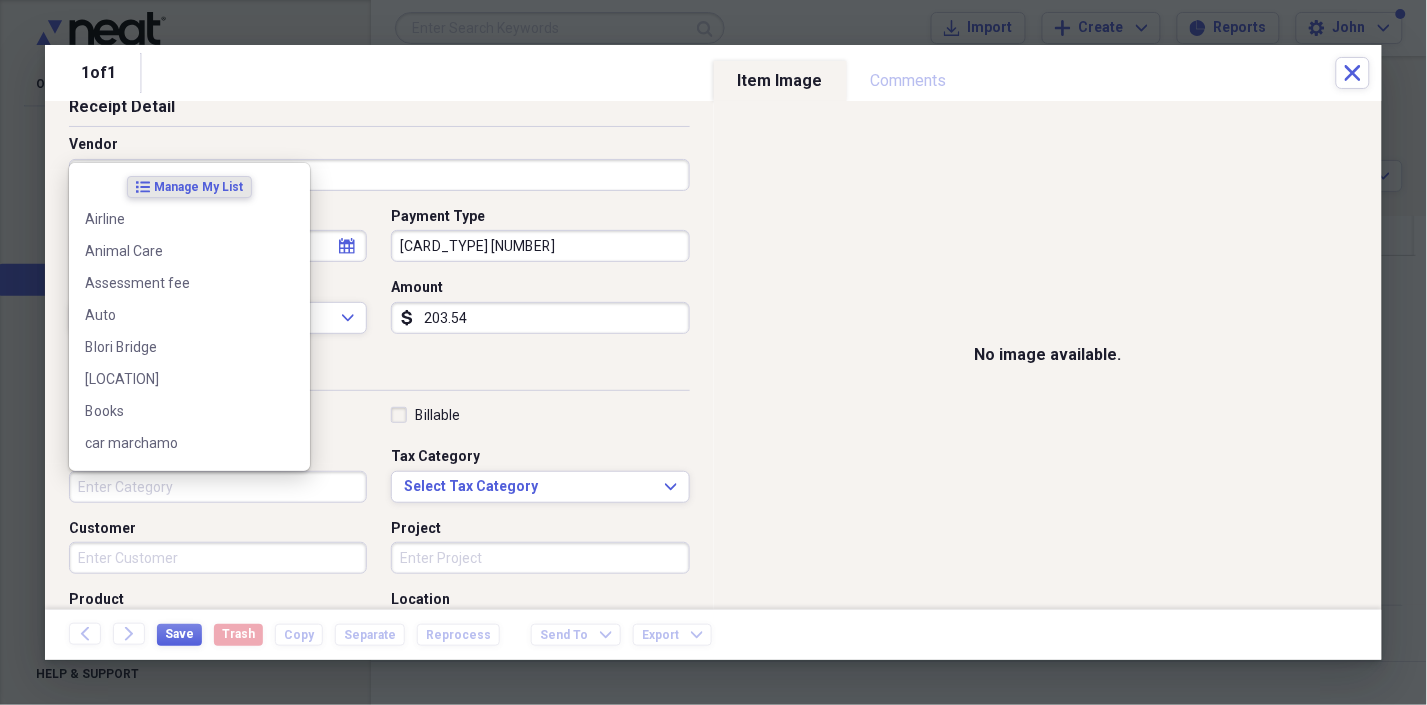 click on "Category" at bounding box center (218, 487) 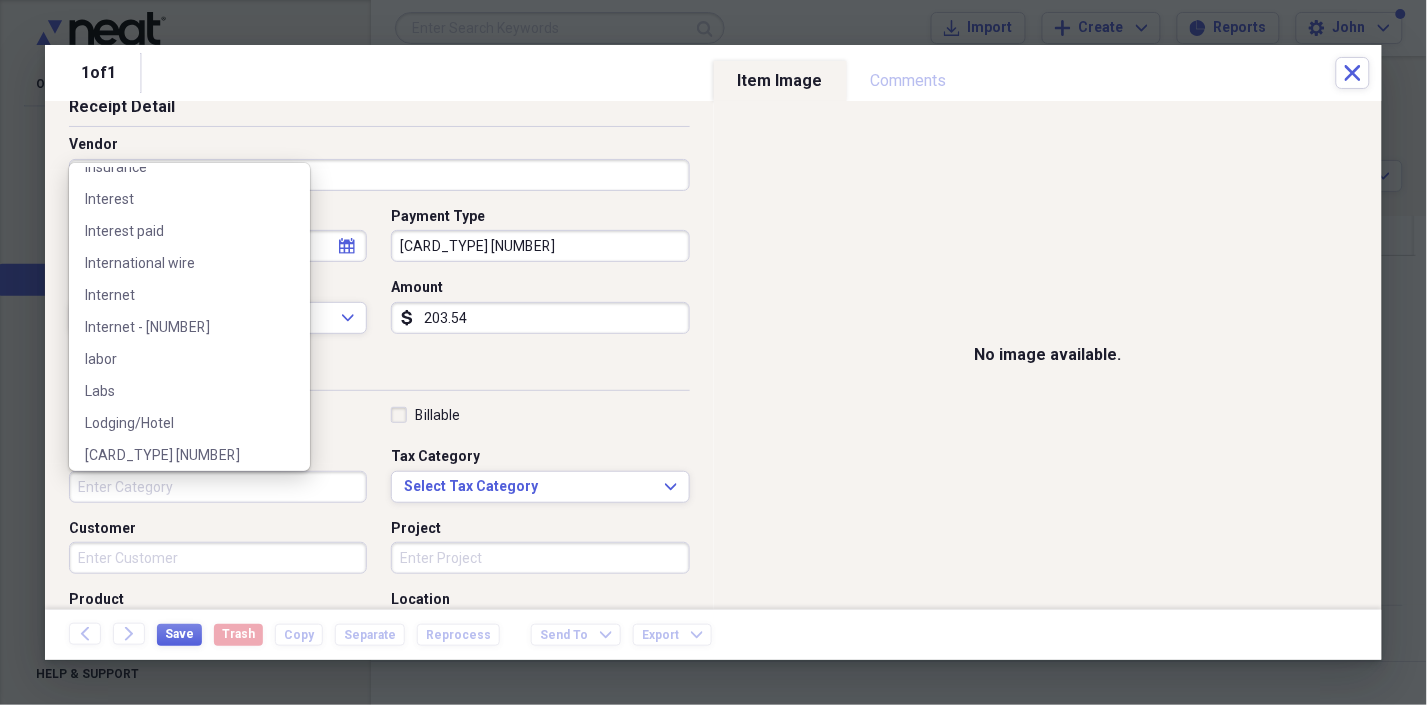 scroll, scrollTop: 985, scrollLeft: 0, axis: vertical 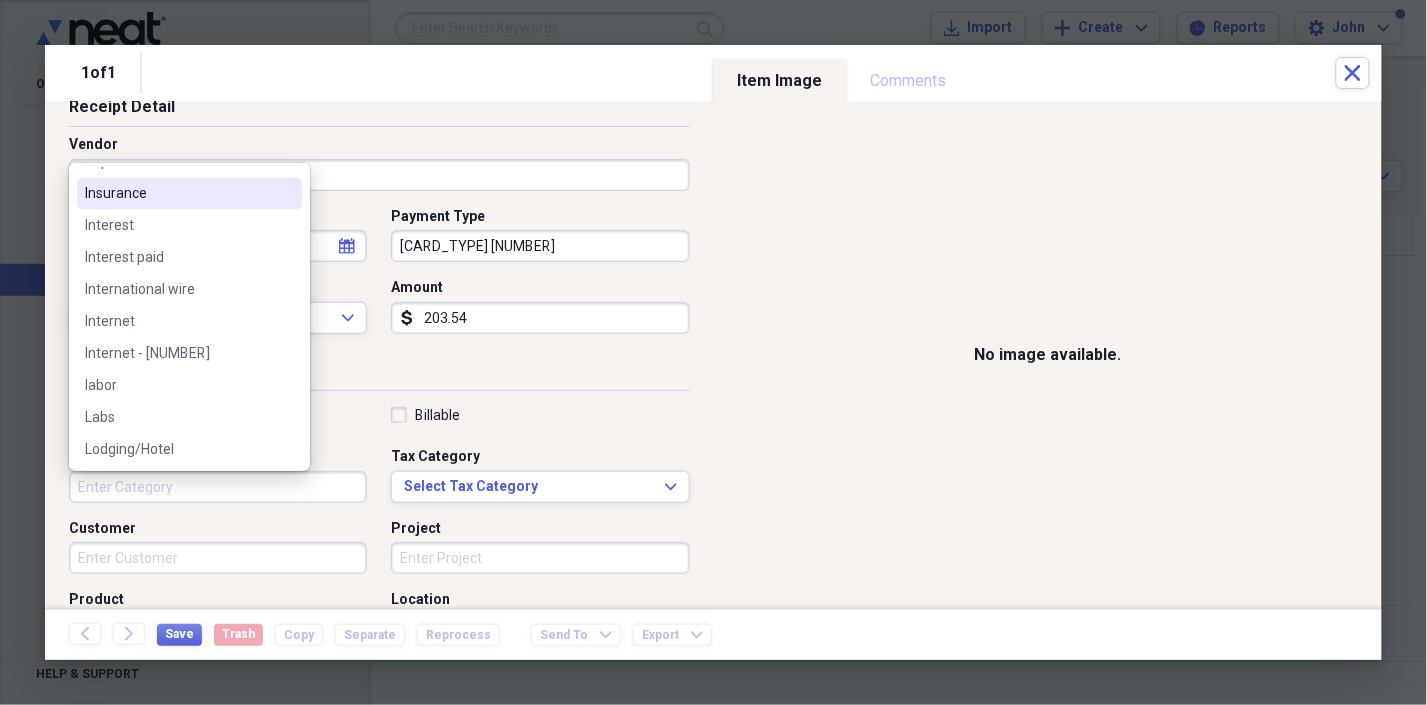 click on "Insurance" at bounding box center [189, 194] 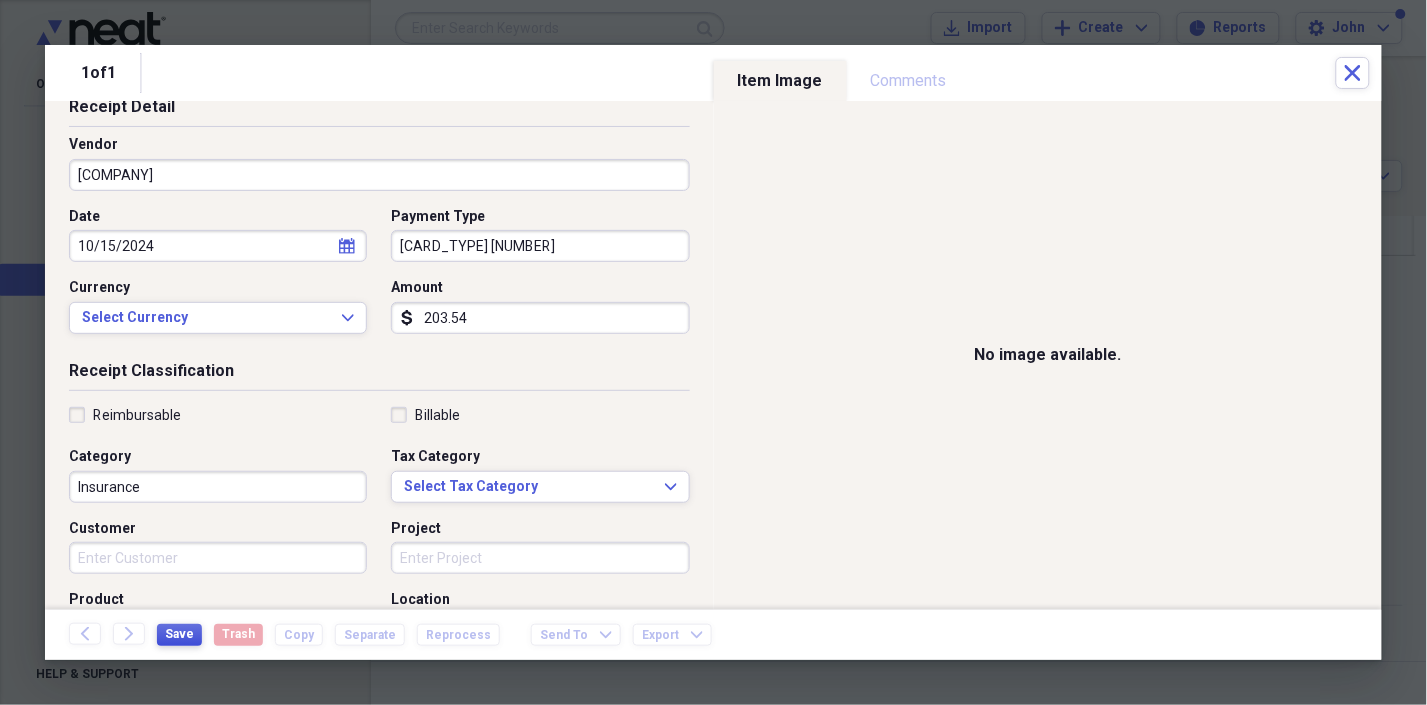 click on "Save" at bounding box center [179, 634] 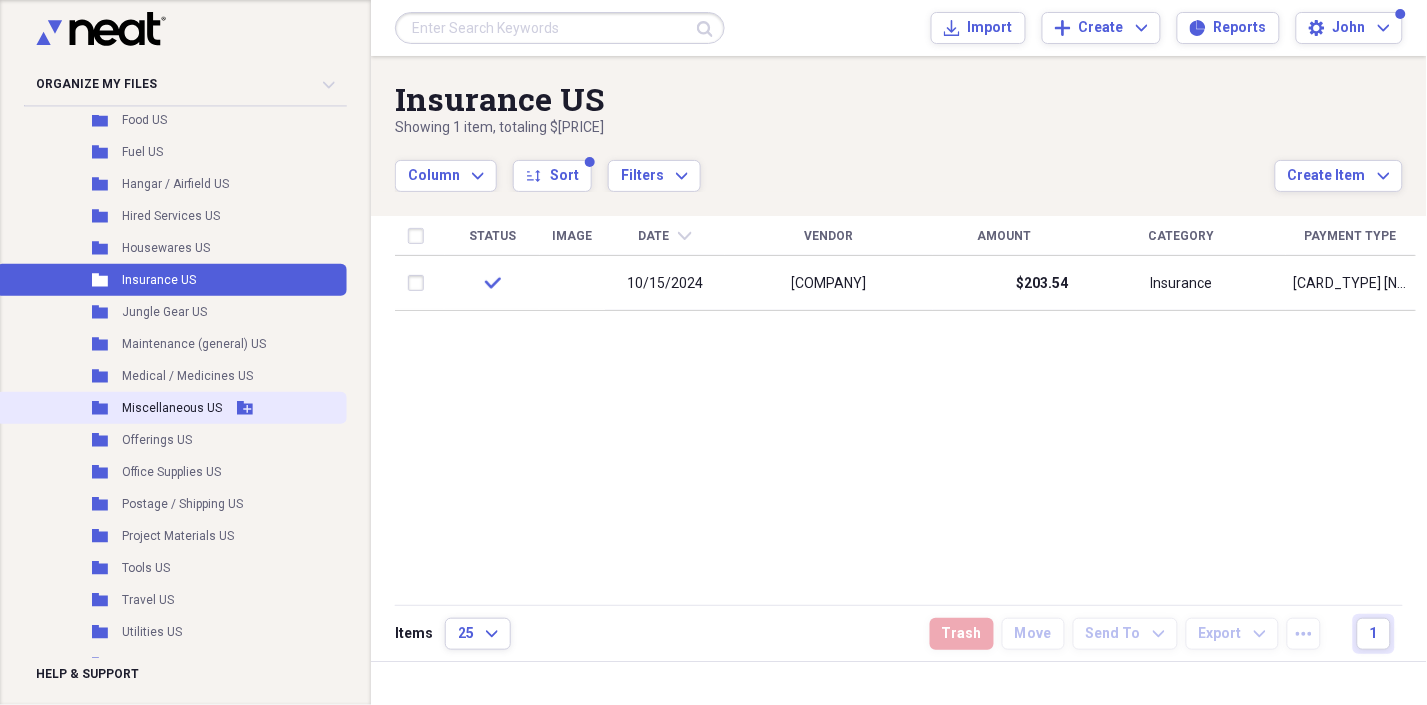 click on "Miscellaneous  US" at bounding box center [172, 408] 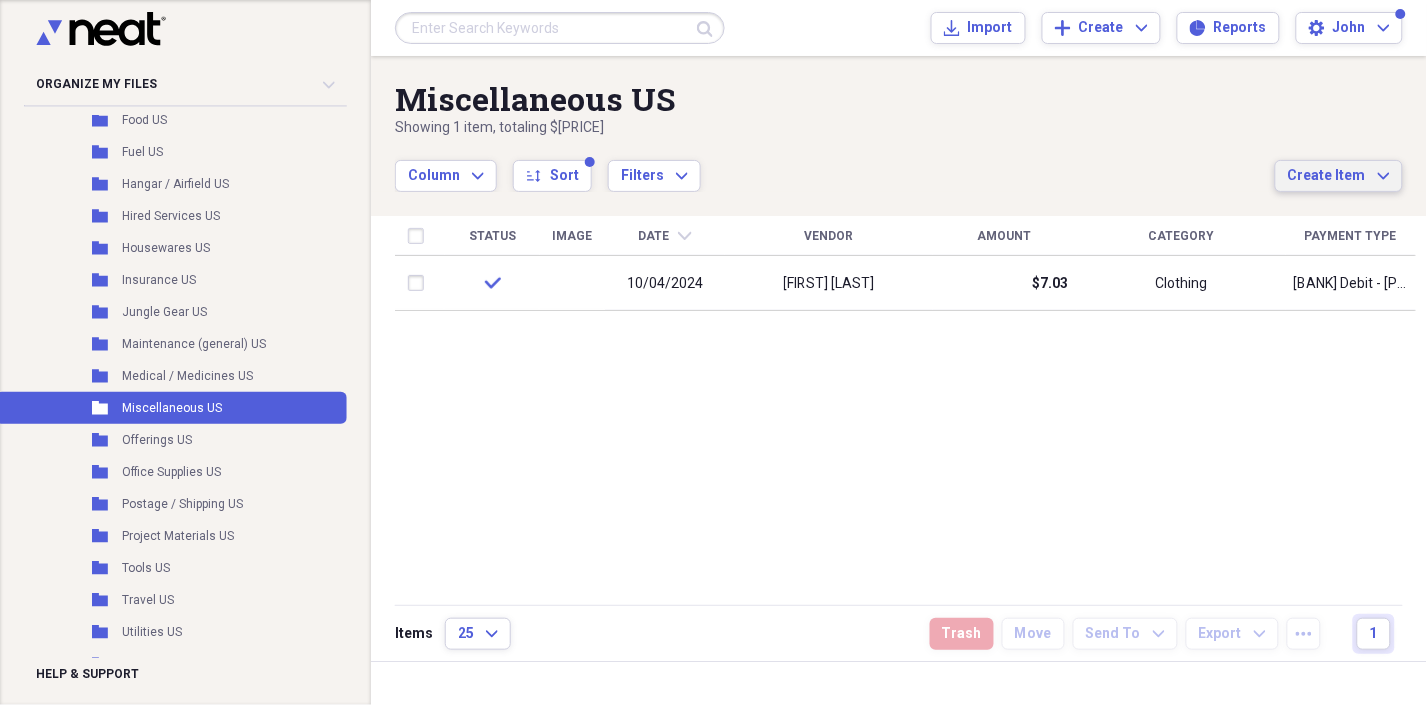 click on "Expand" 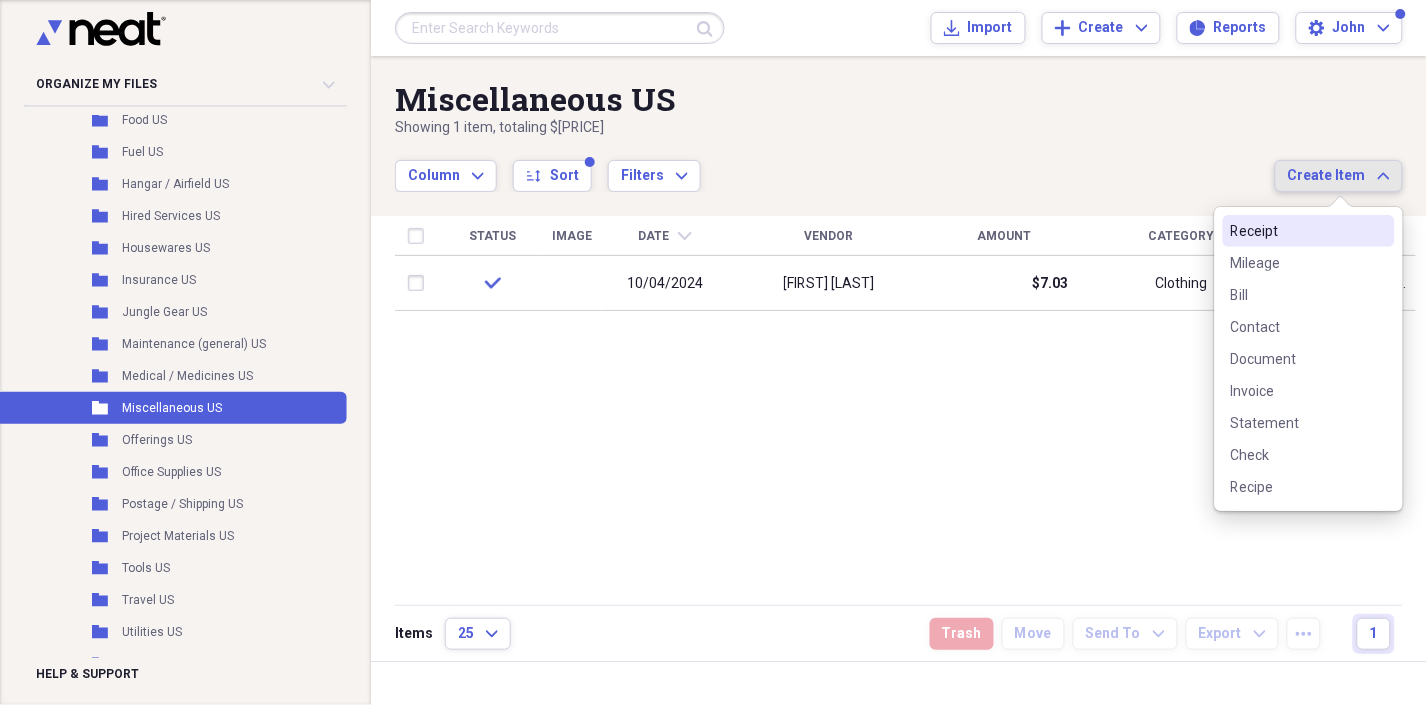 click on "Receipt" at bounding box center (1309, 231) 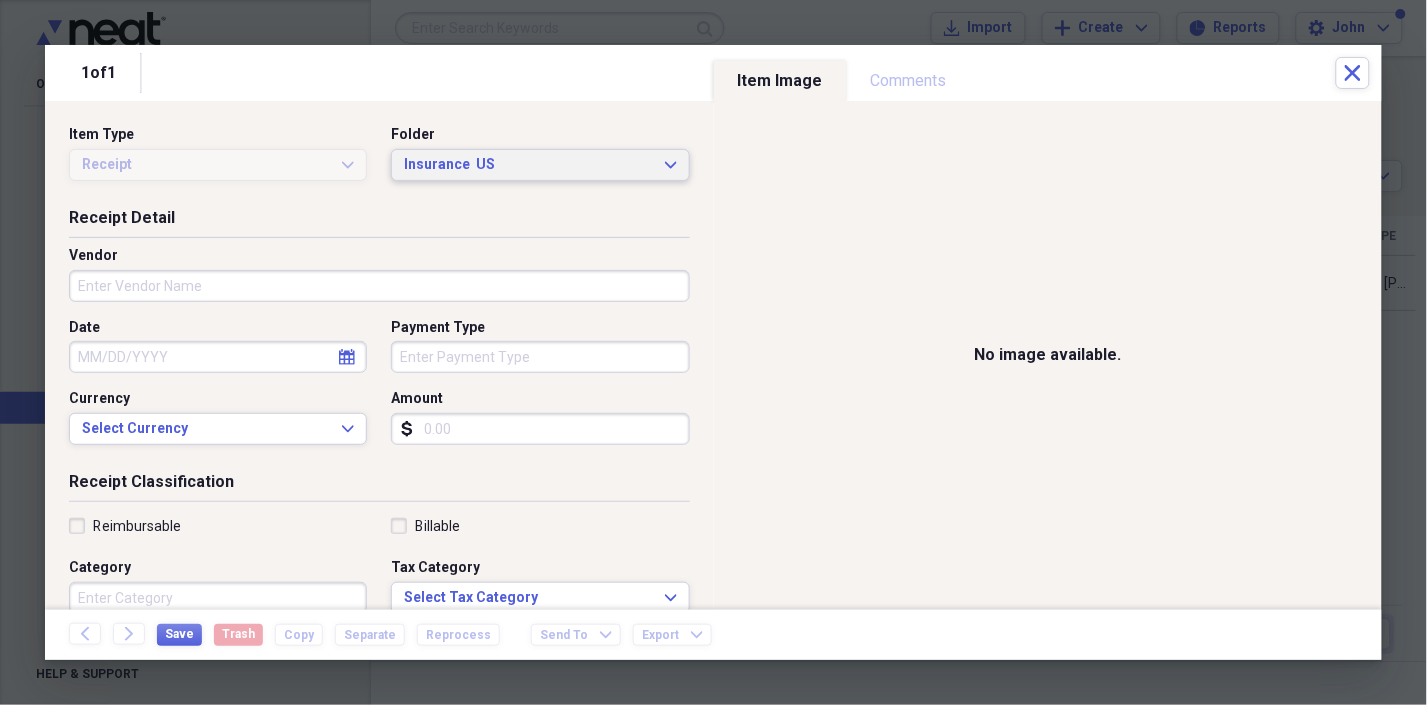 click on "Expand" 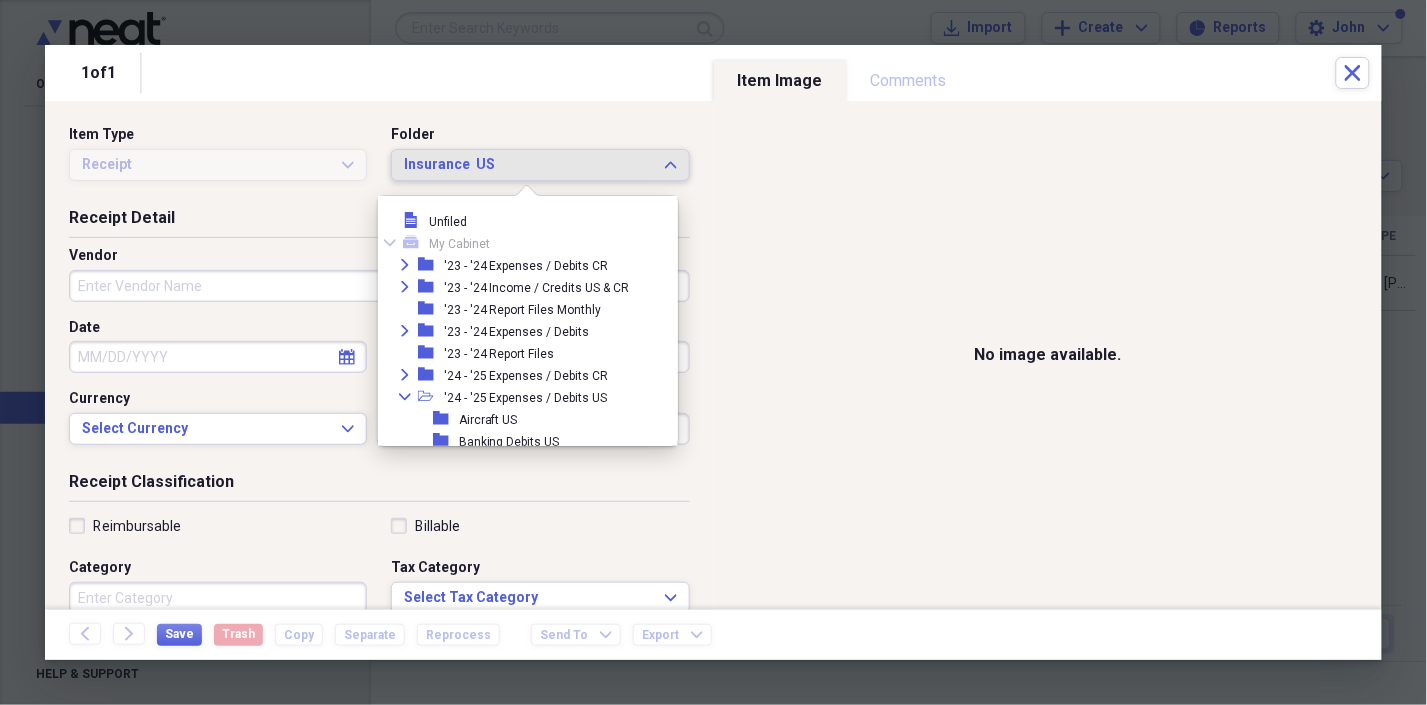 scroll, scrollTop: 318, scrollLeft: 0, axis: vertical 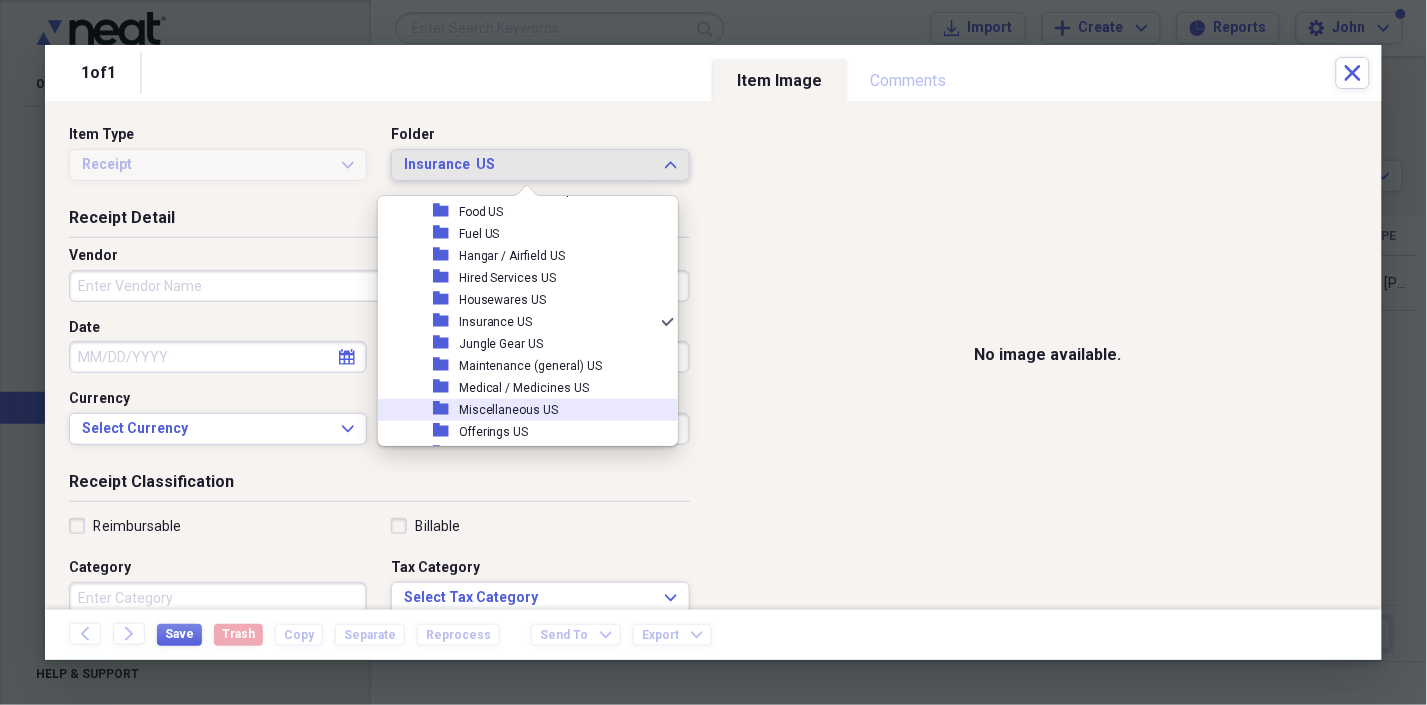 click on "Miscellaneous  US" at bounding box center [509, 410] 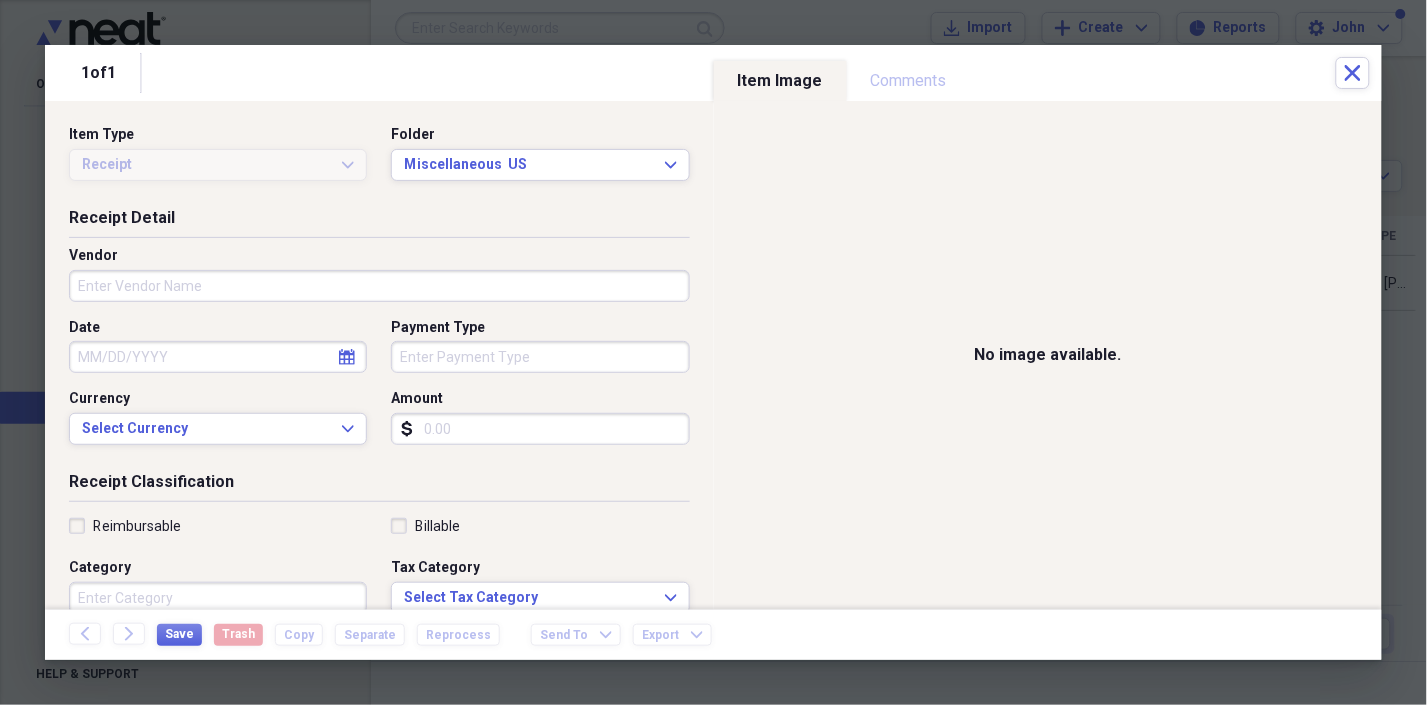 click on "Vendor" at bounding box center [379, 286] 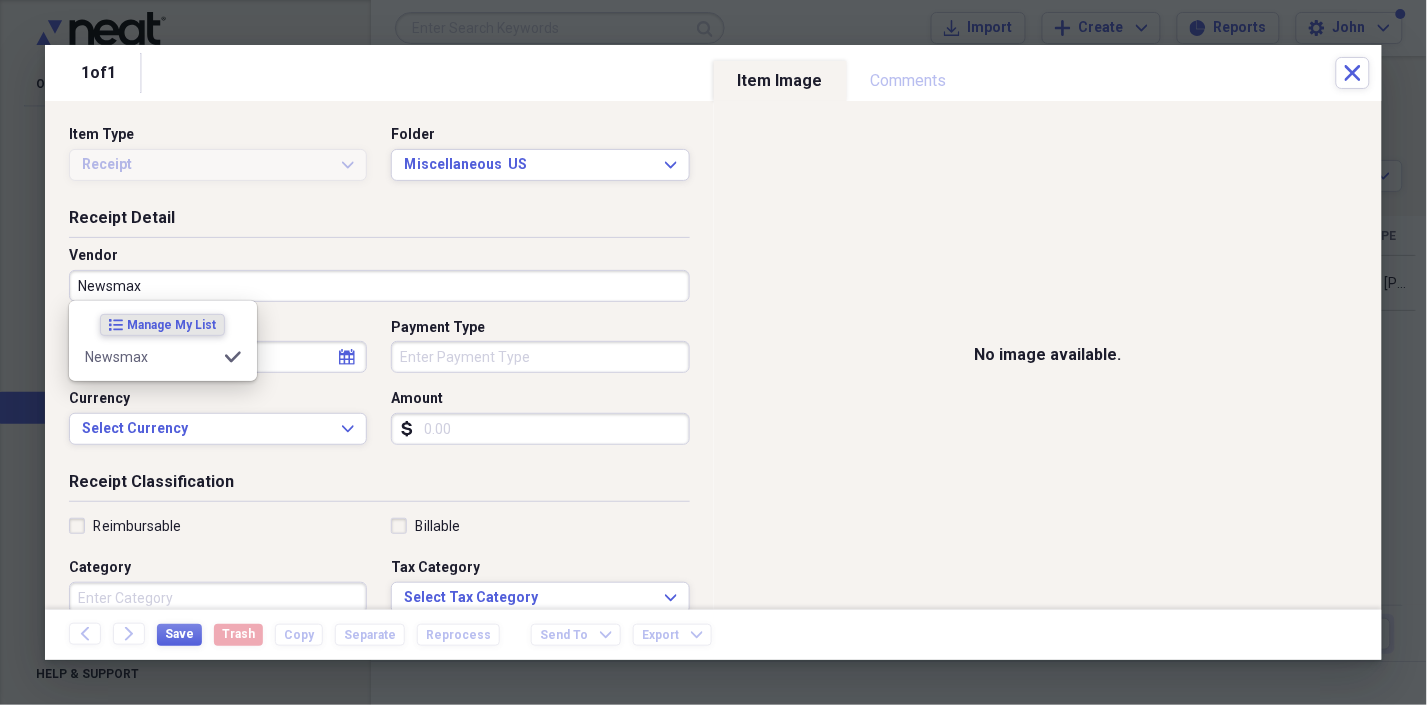 type on "Newsmax" 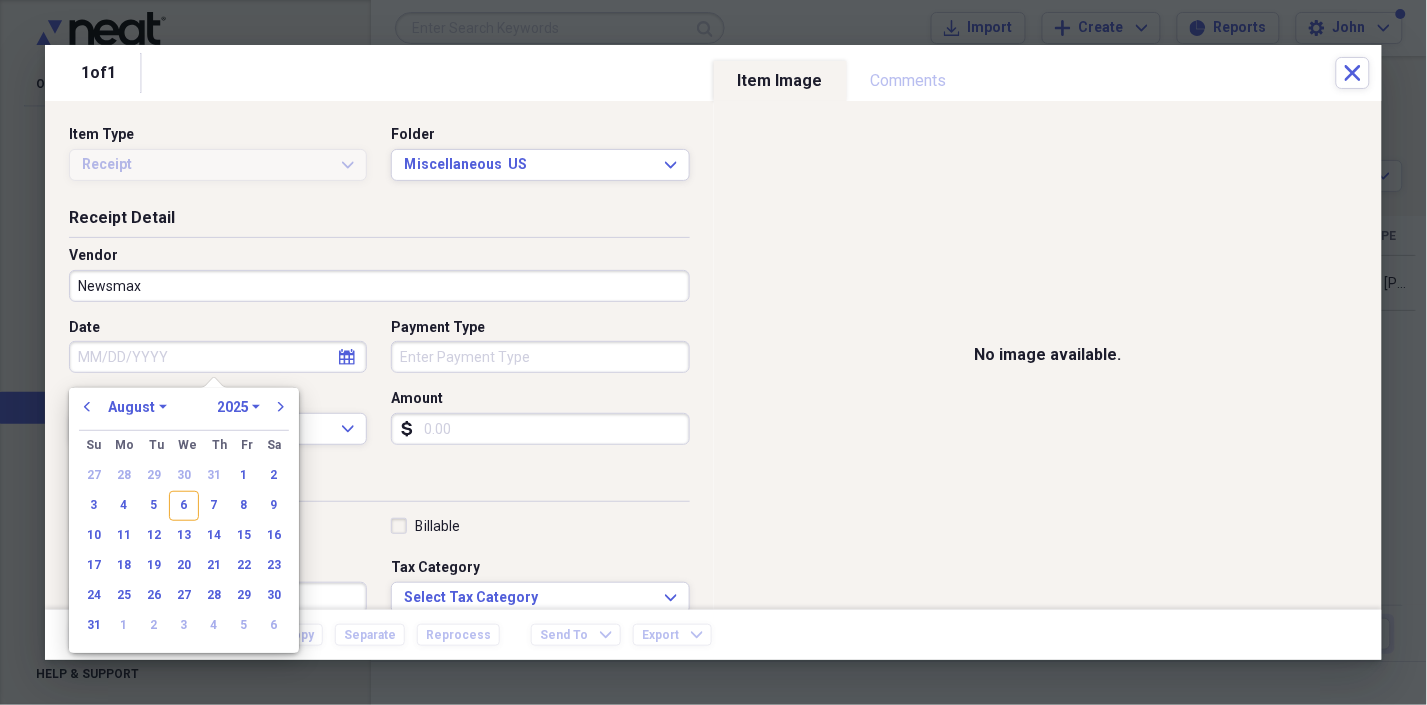 click on "Date" at bounding box center [218, 357] 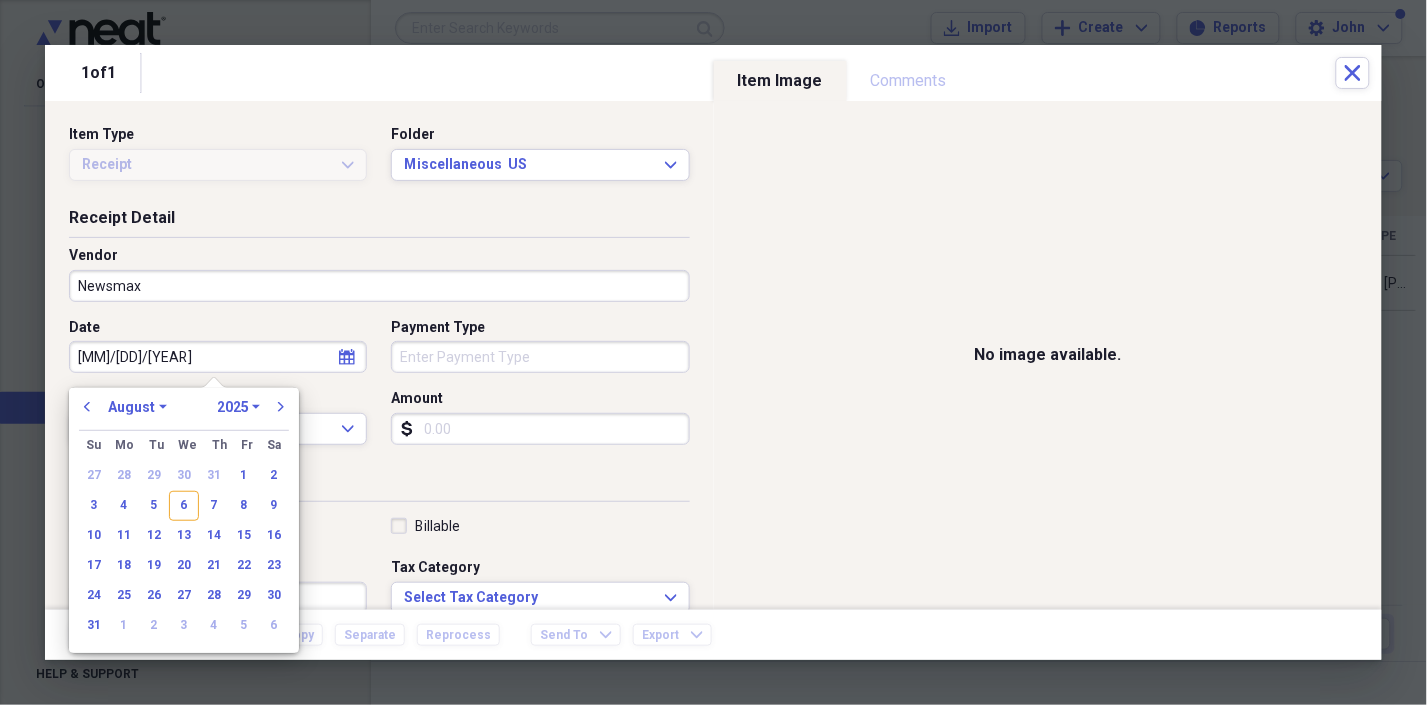 type on "[MM]/[DD]/[YEAR]" 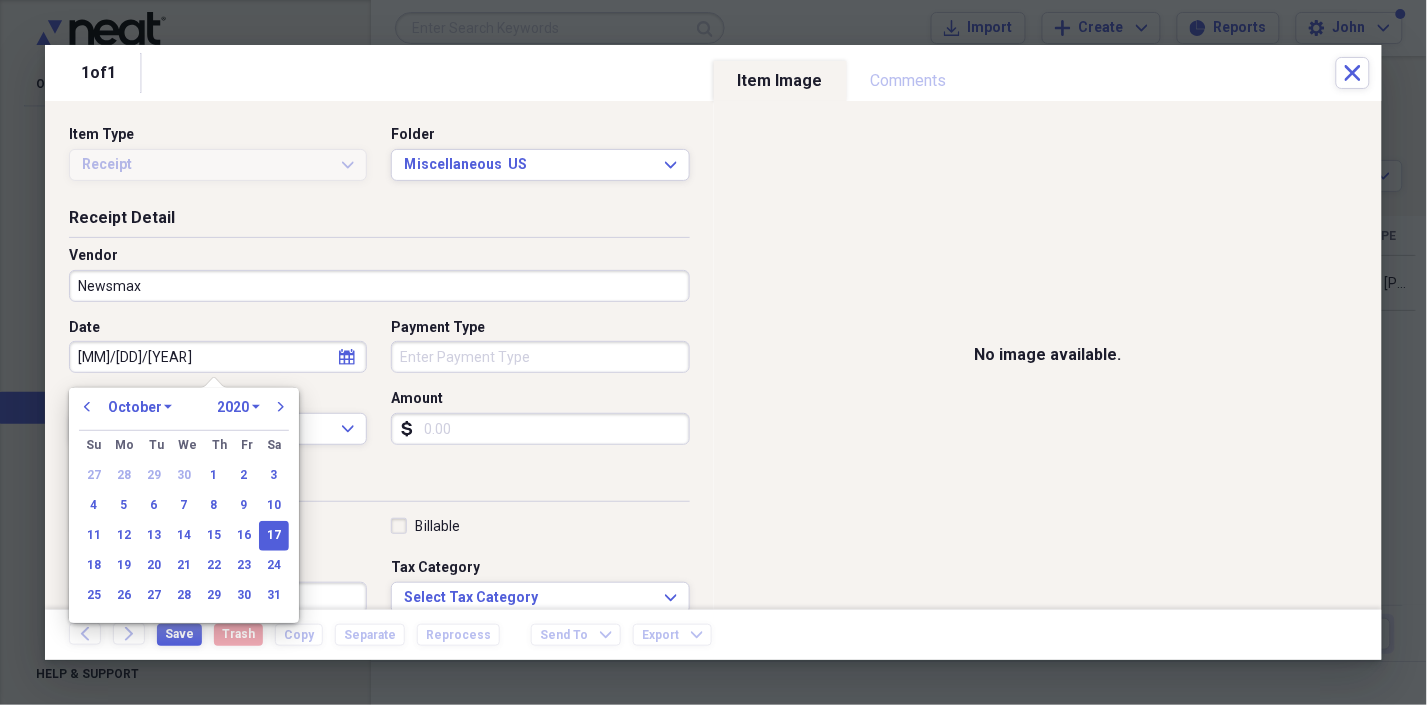 type on "10/17/2024" 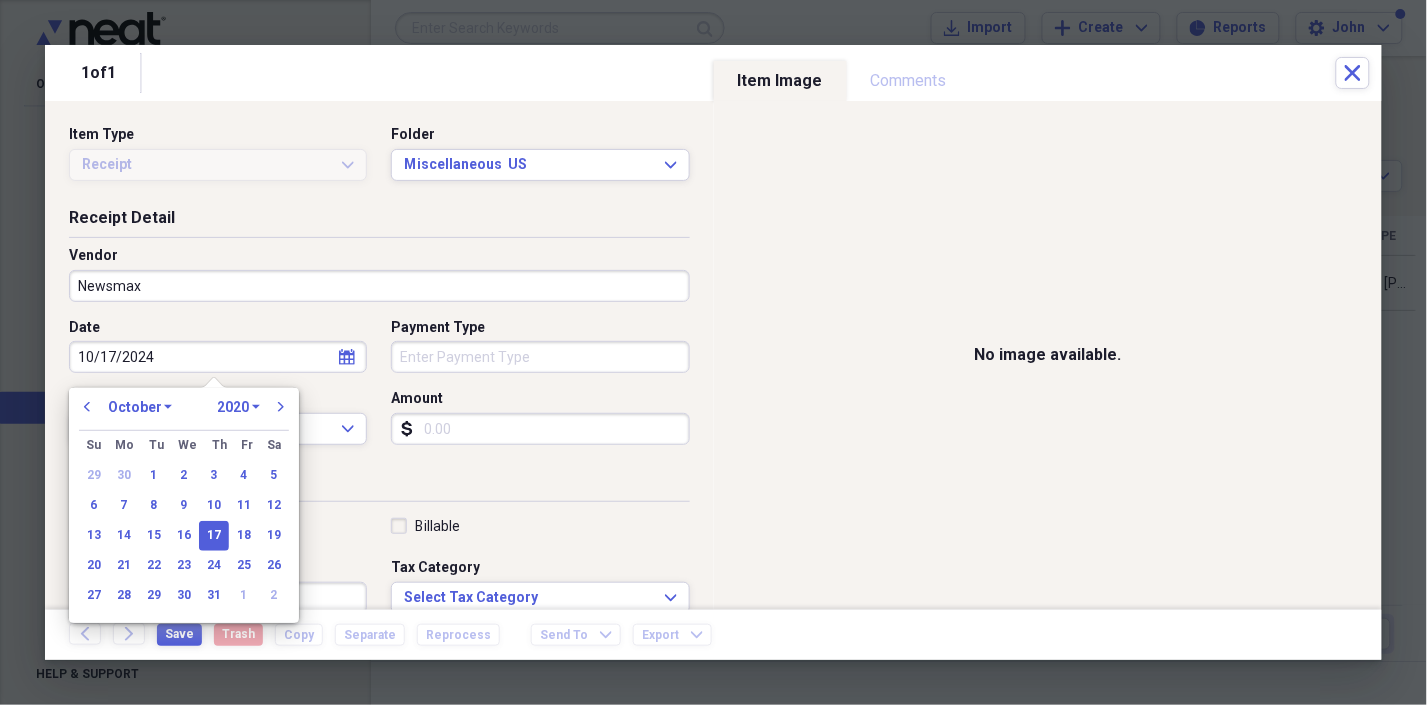 select on "2024" 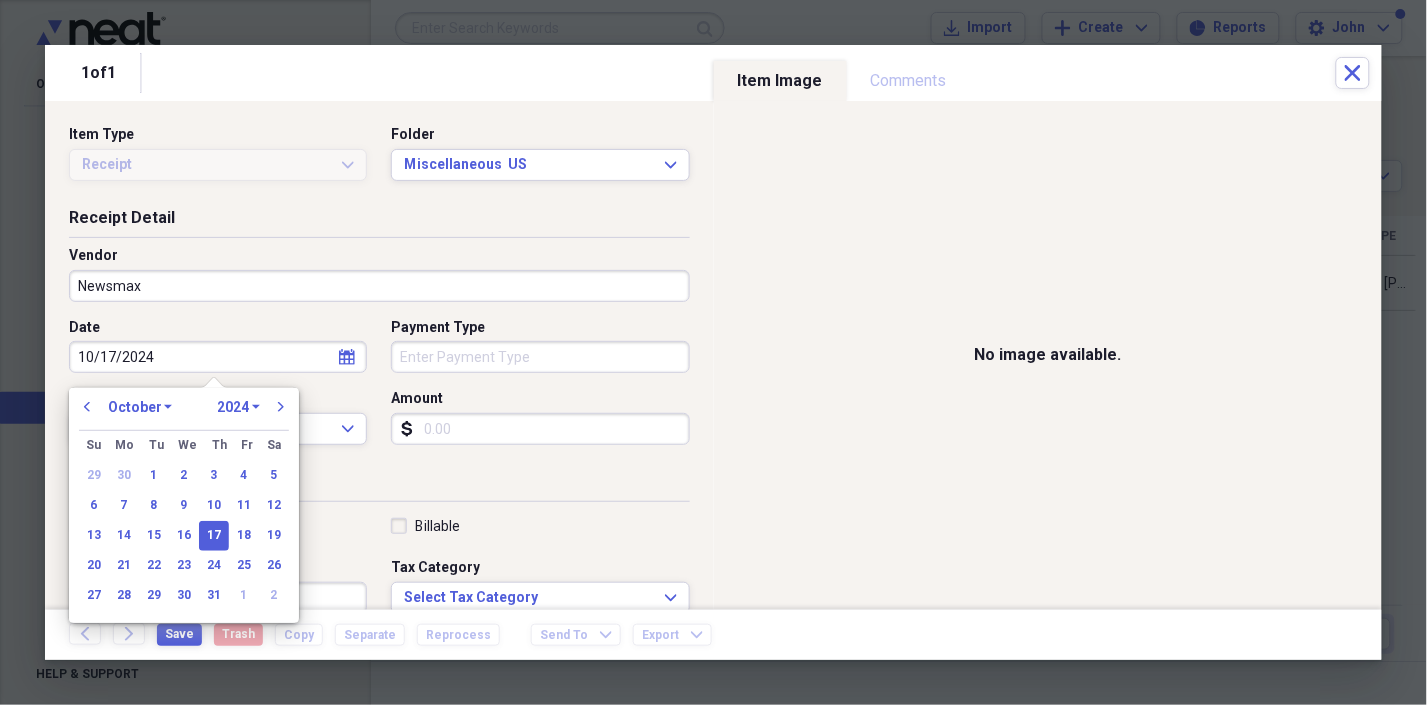 type on "10/17/2024" 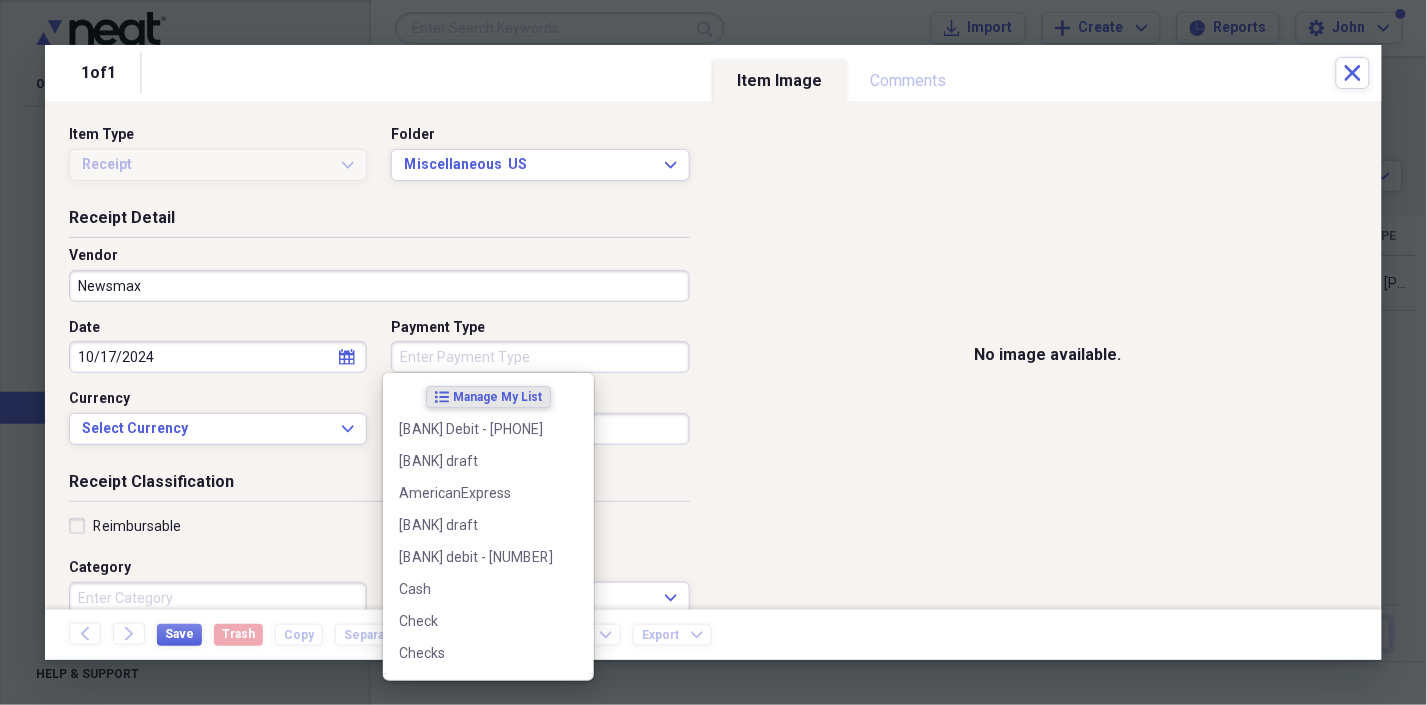 click on "Payment Type" at bounding box center (540, 357) 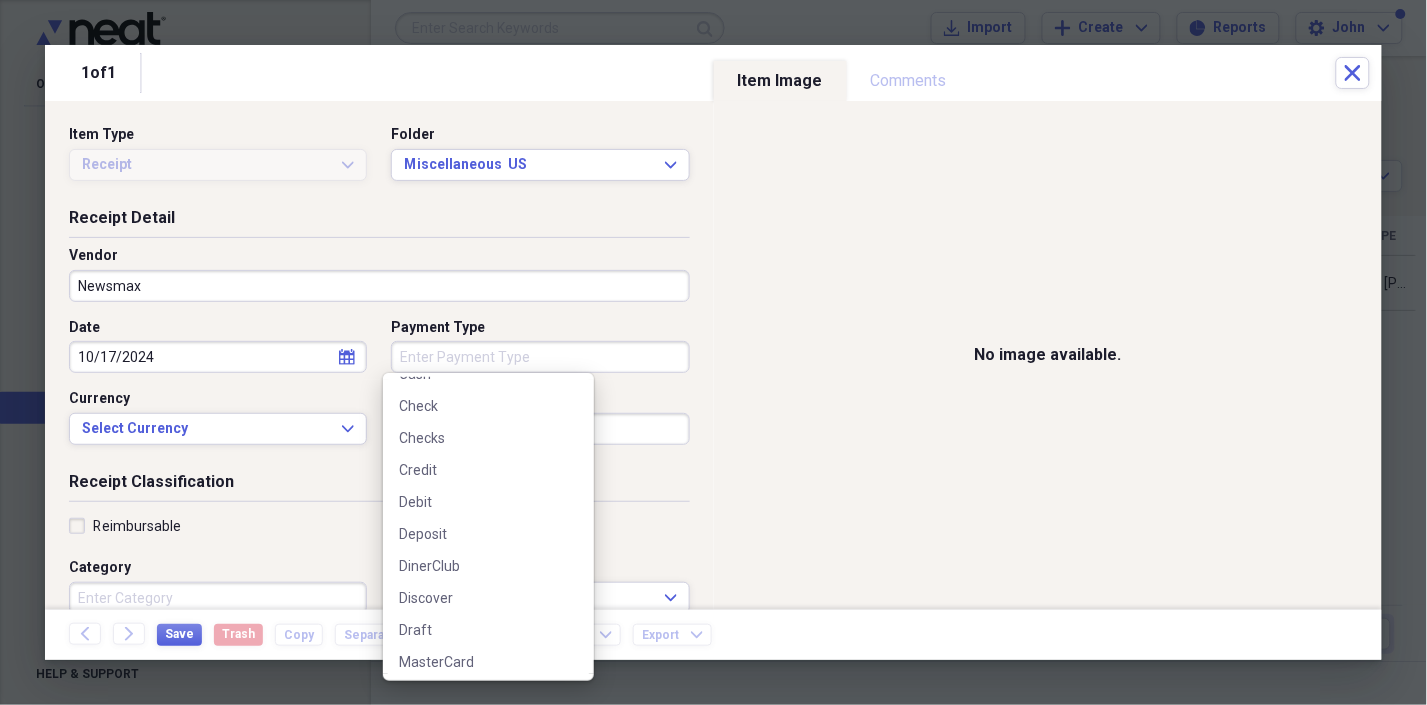 scroll, scrollTop: 443, scrollLeft: 0, axis: vertical 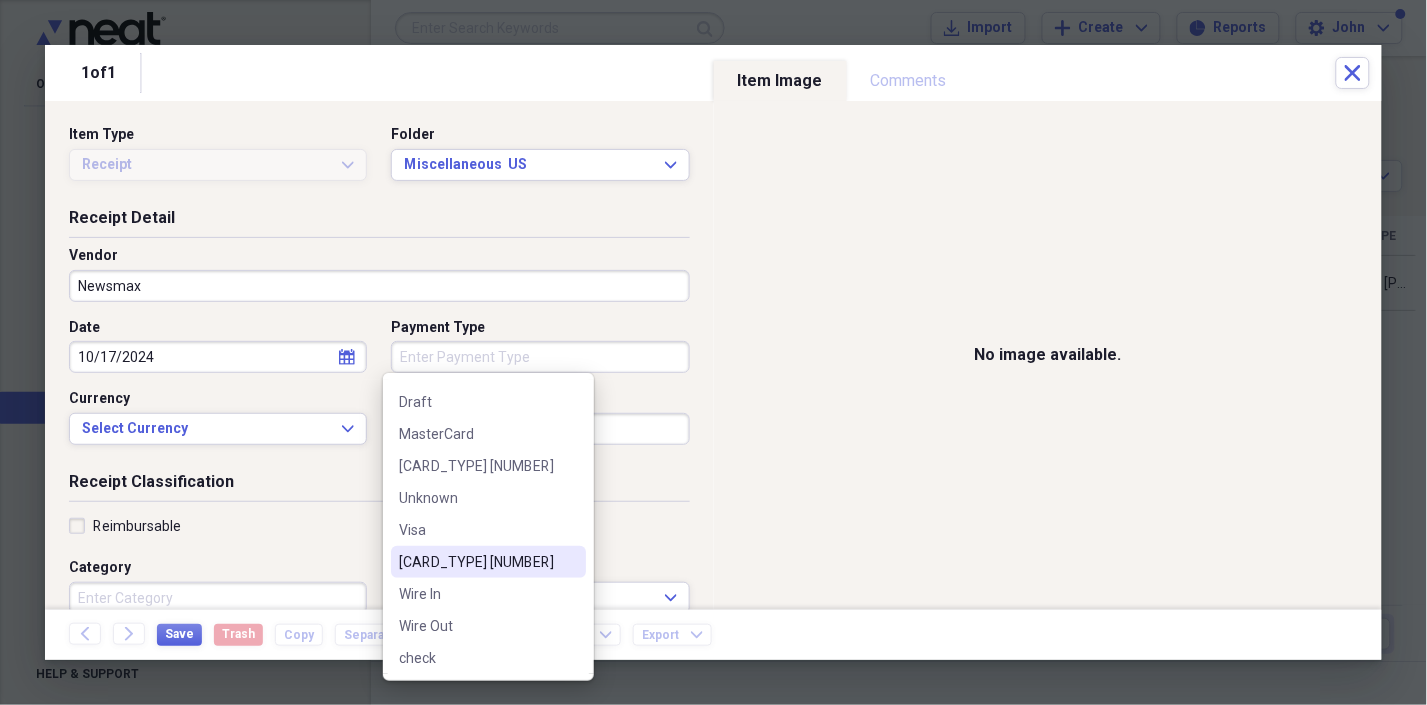 click on "[CARD_TYPE] [NUMBER]" at bounding box center (476, 562) 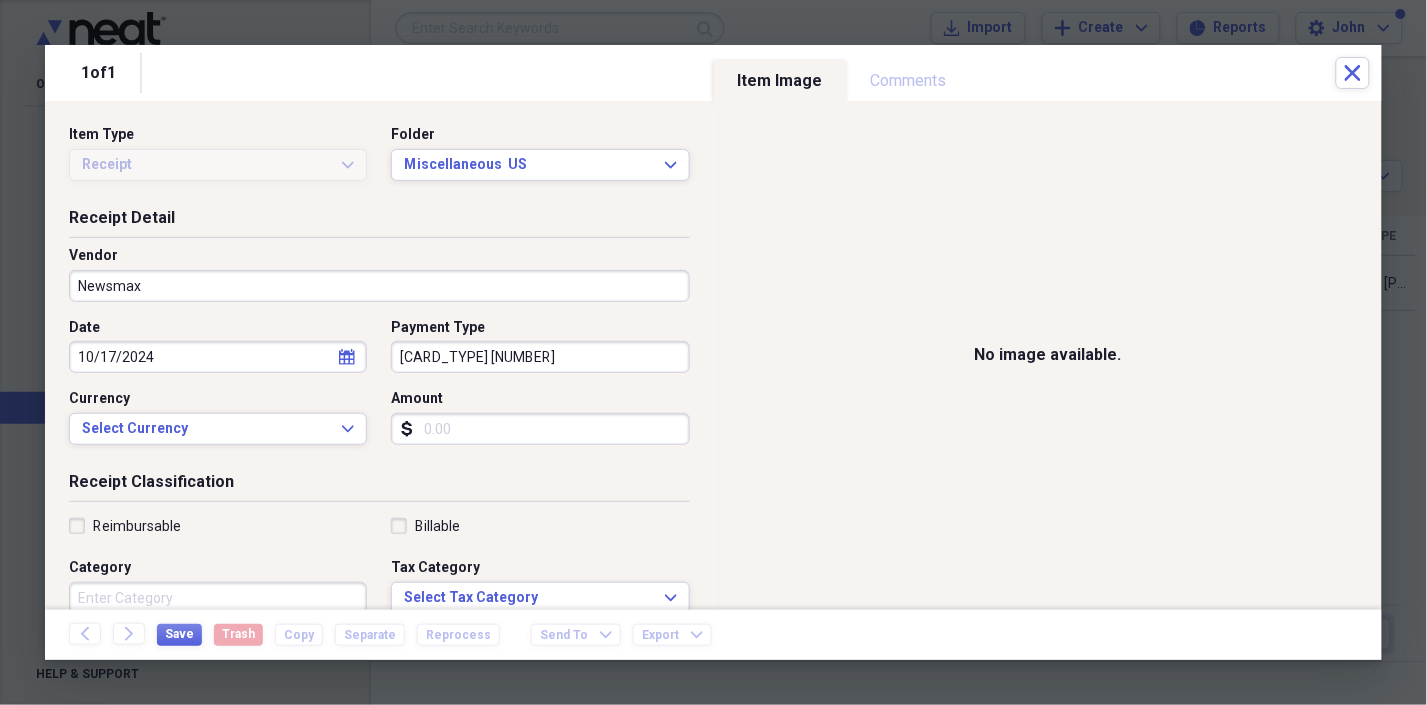 click on "Amount" at bounding box center (540, 429) 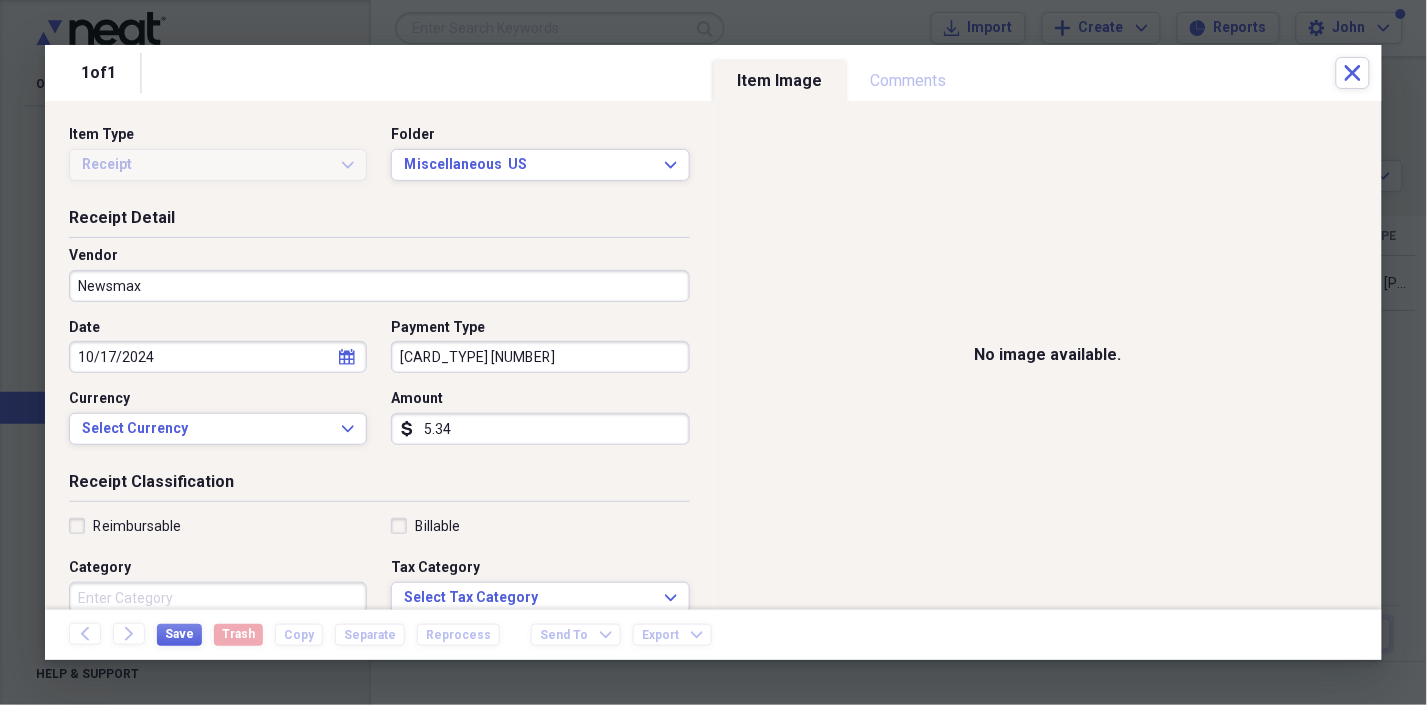 type on "5.34" 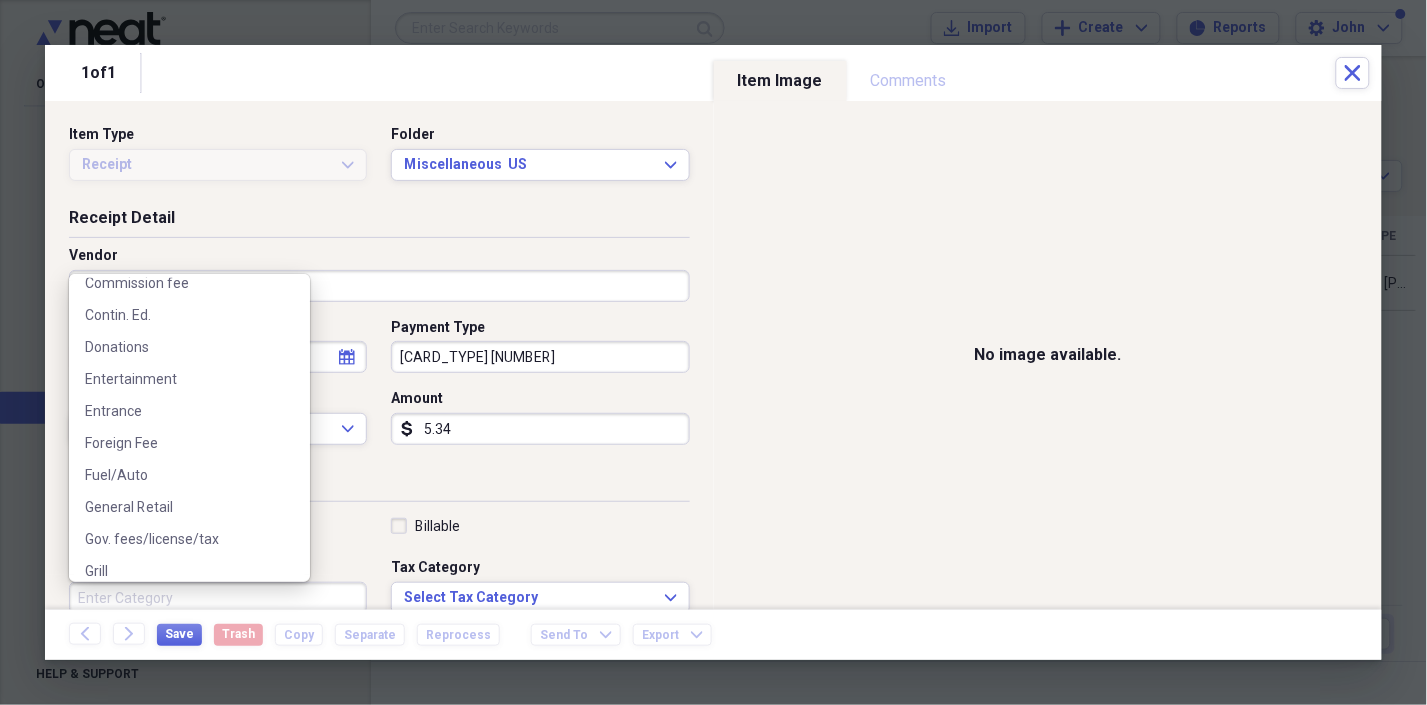 scroll, scrollTop: 0, scrollLeft: 0, axis: both 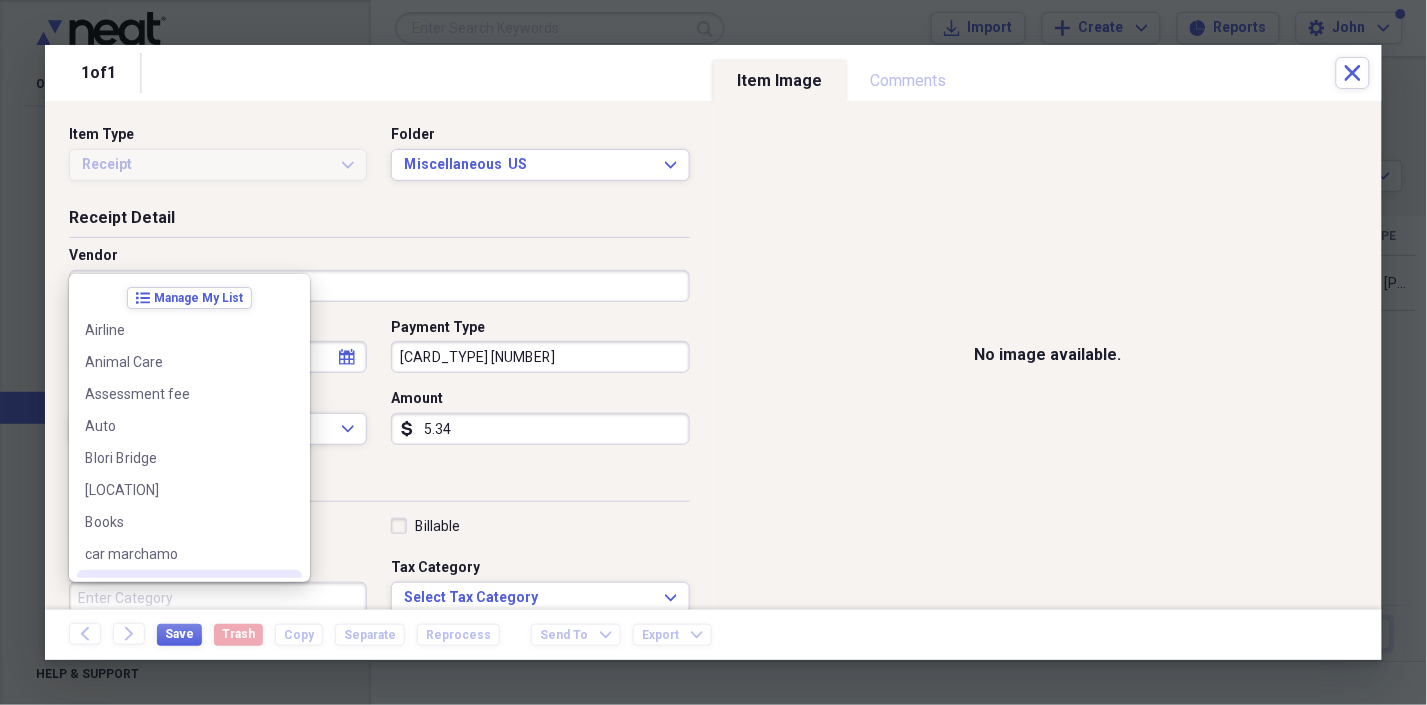click on "Category" at bounding box center [218, 598] 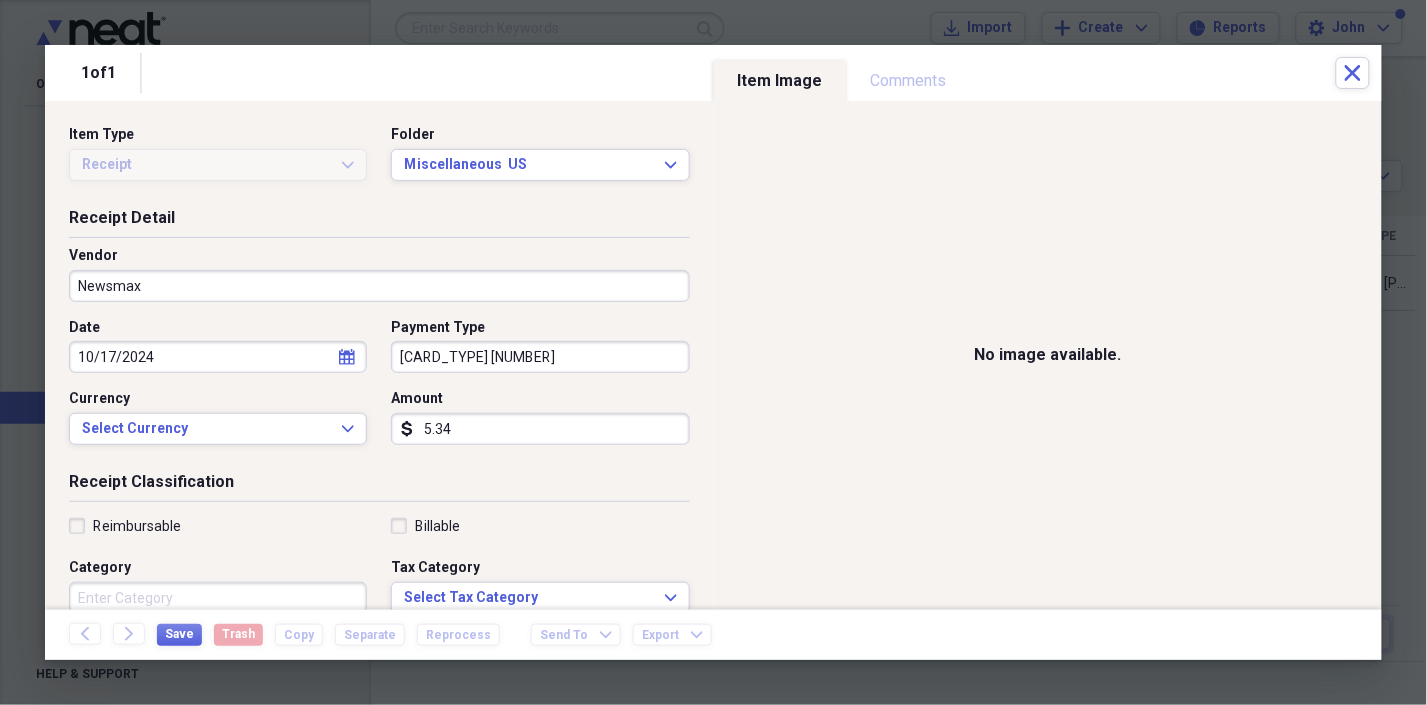 click on "Receipt Classification" at bounding box center [379, 486] 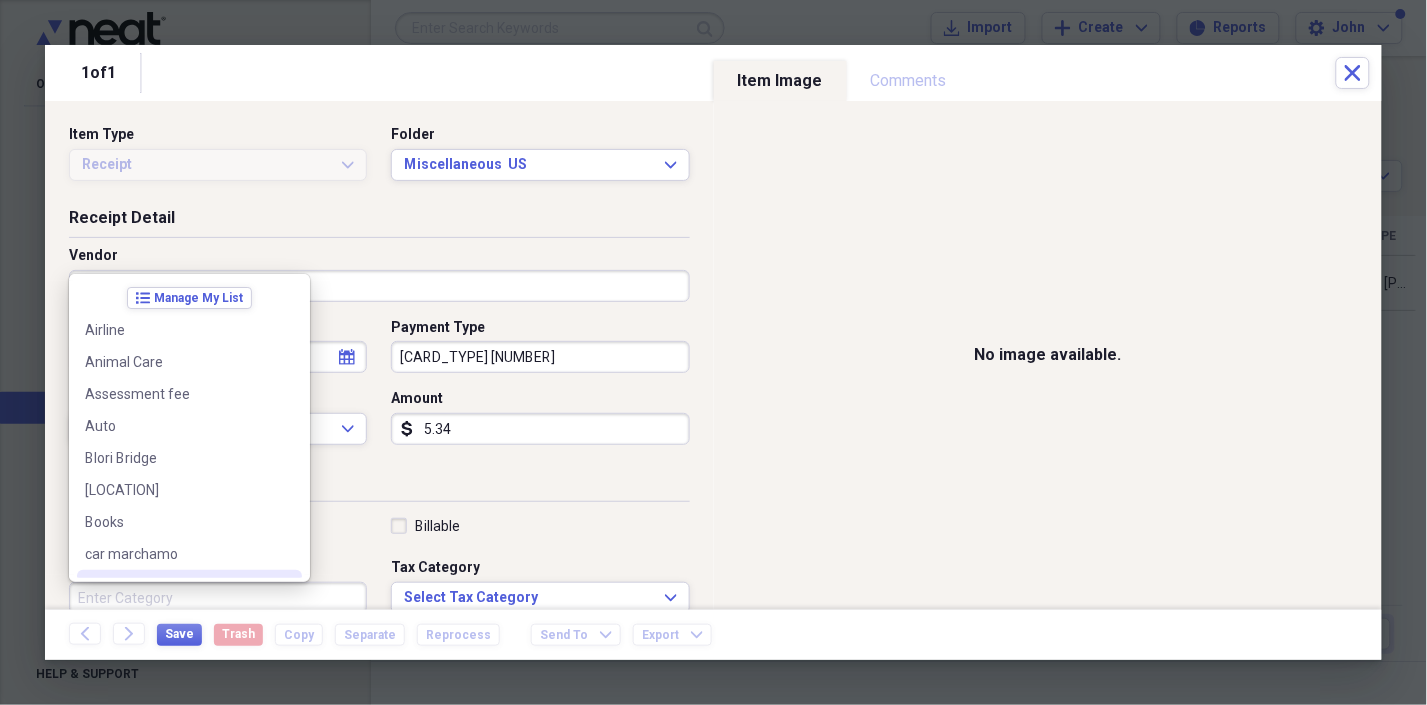 click on "Category" at bounding box center [218, 598] 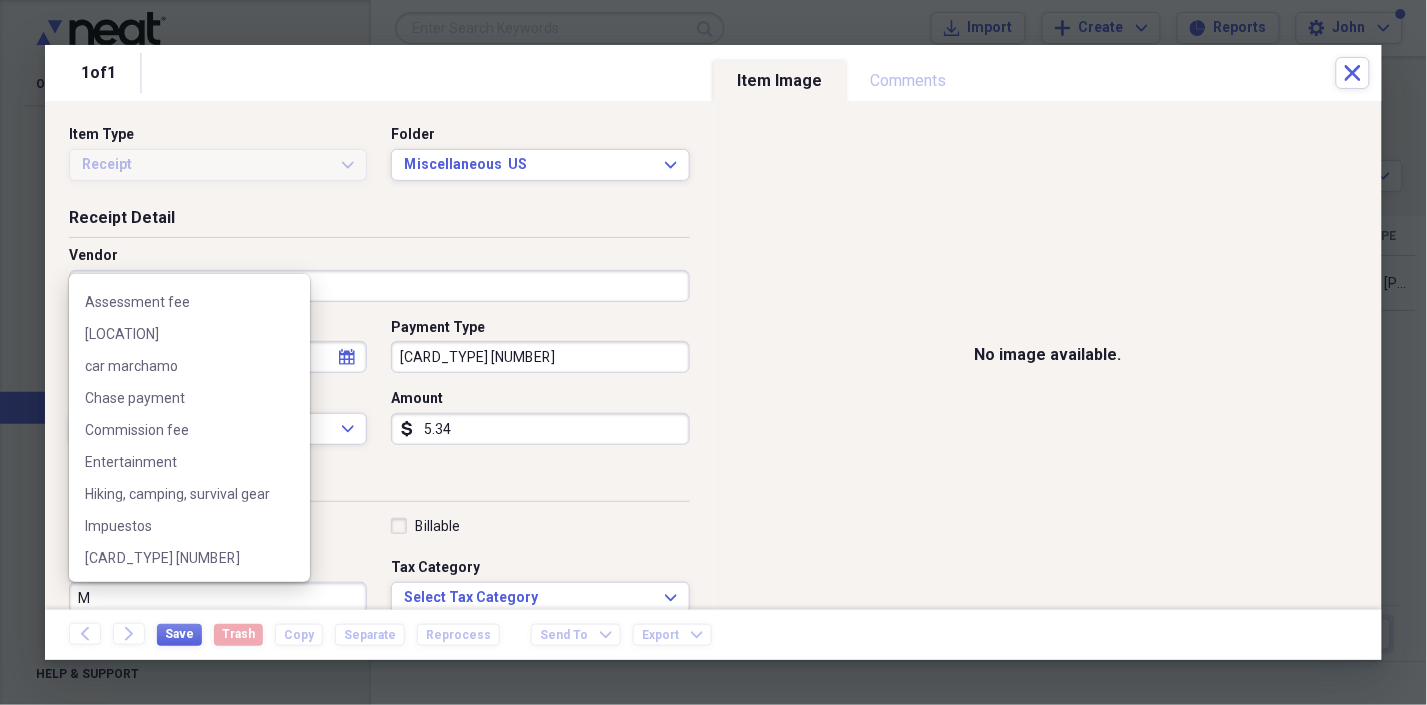 scroll, scrollTop: 0, scrollLeft: 0, axis: both 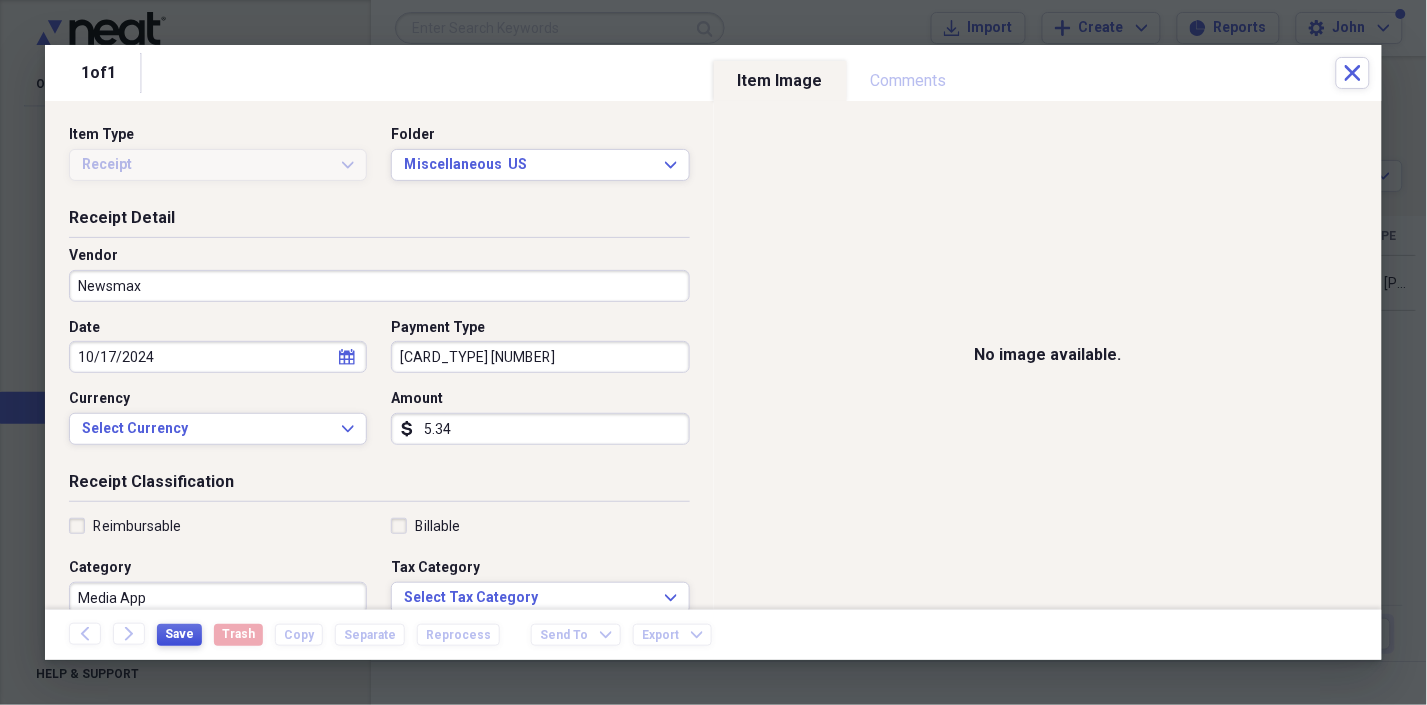 type on "Media App" 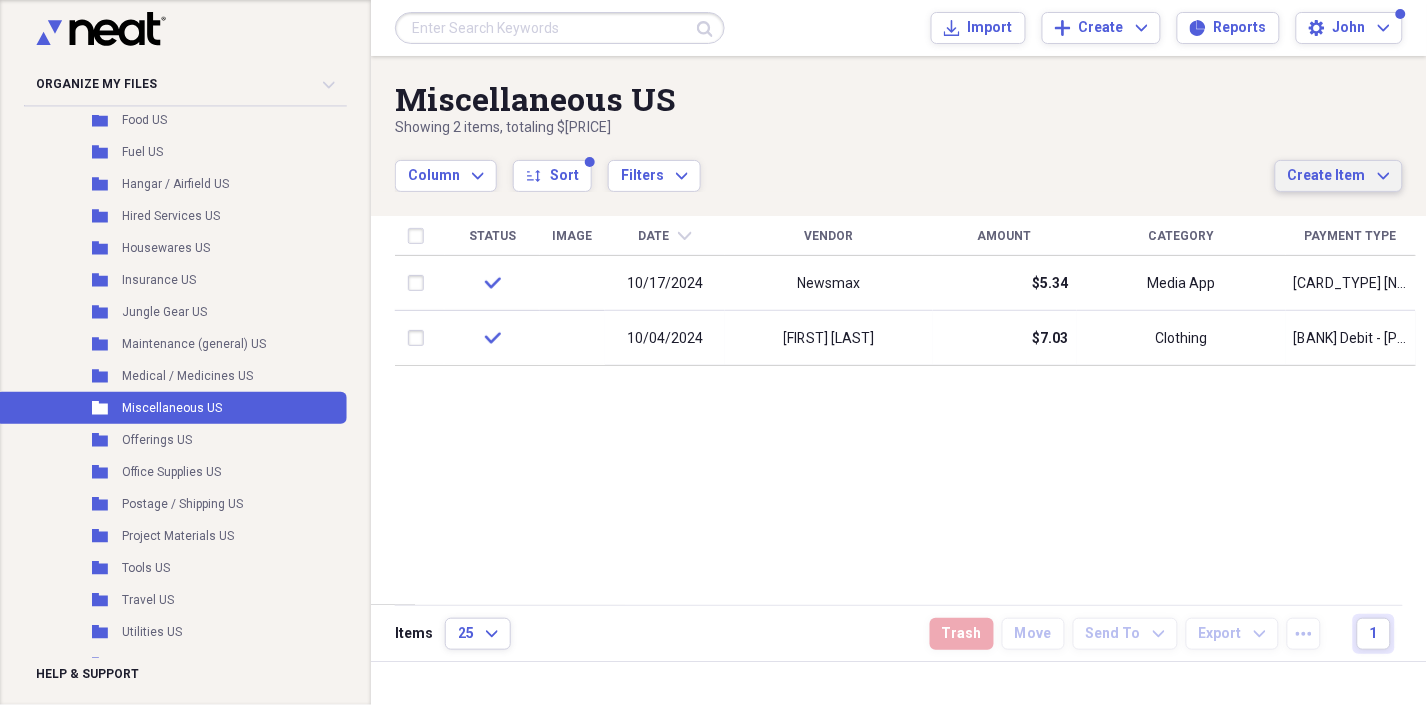 click on "Create Item Expand" at bounding box center (1339, 176) 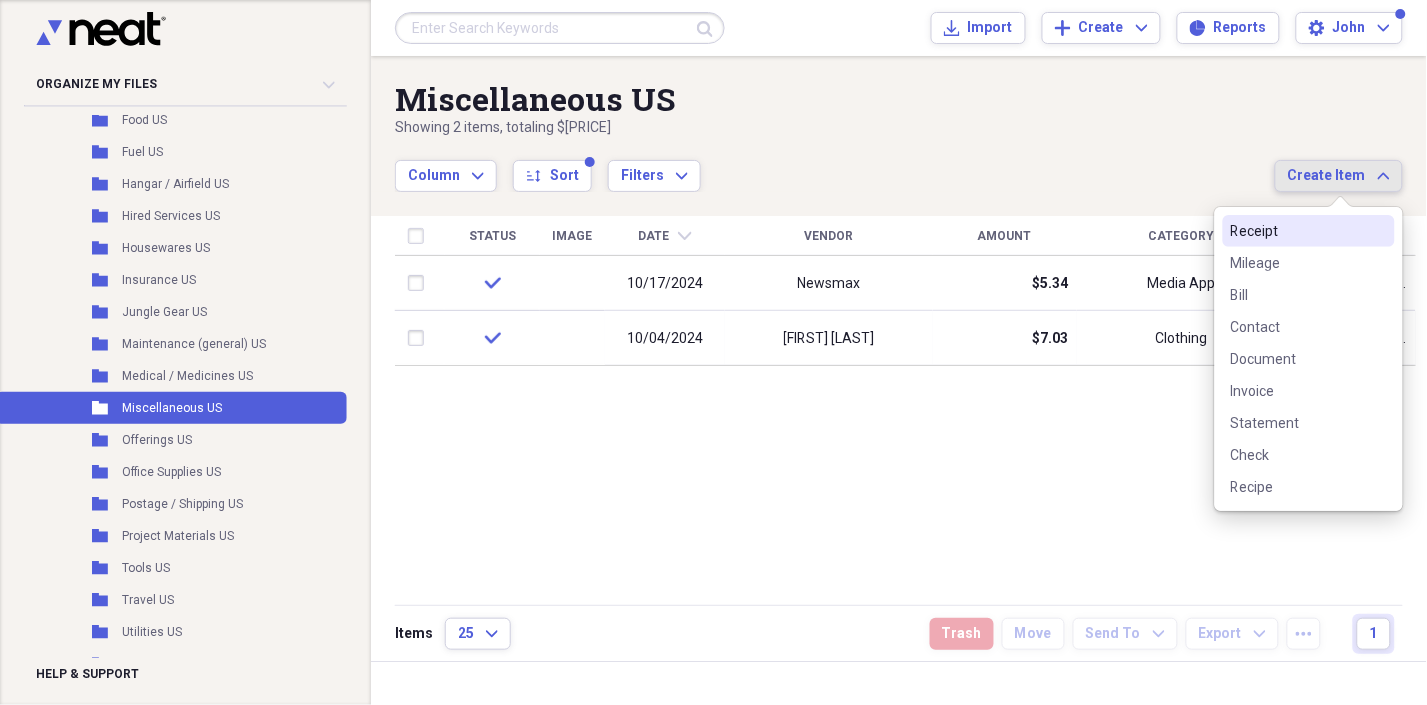 click on "Receipt" at bounding box center (1297, 231) 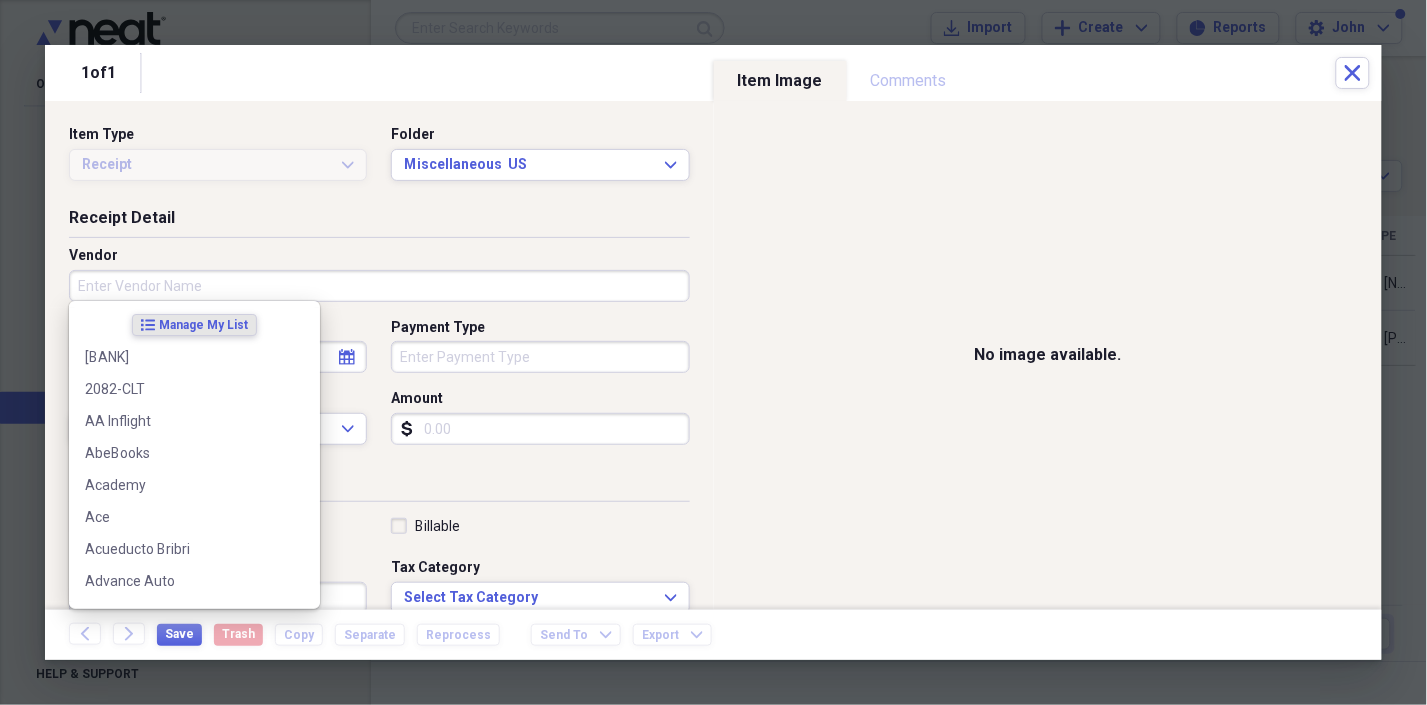 click on "Vendor" at bounding box center [379, 286] 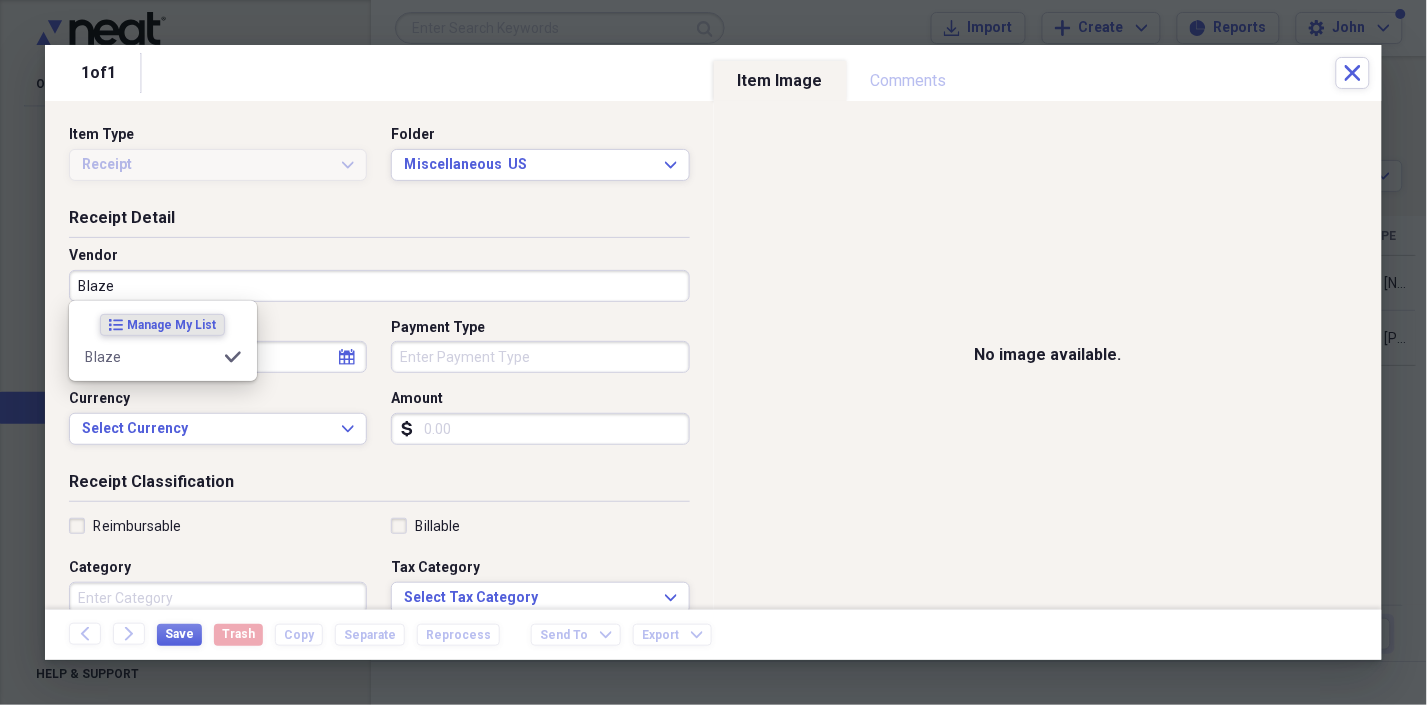 type on "Blaze" 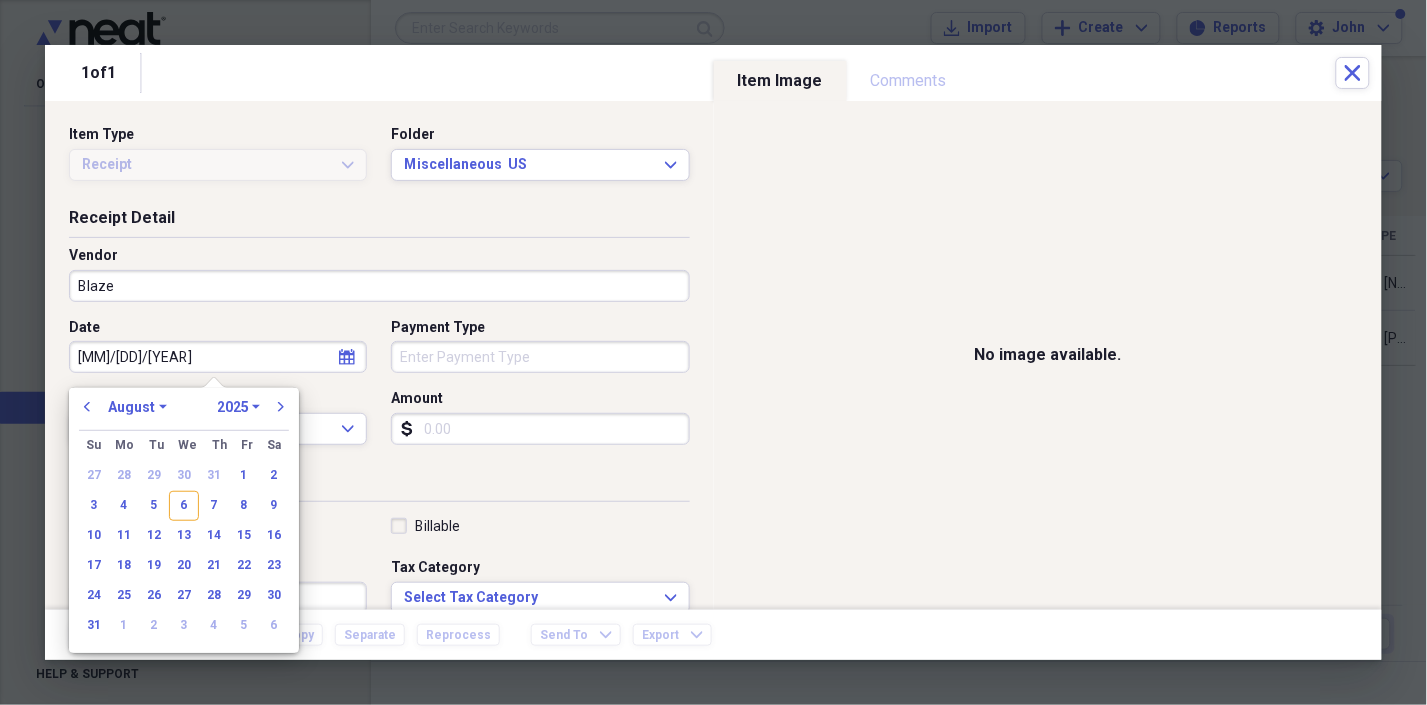 type on "[MM]/[DD]/[YEAR]" 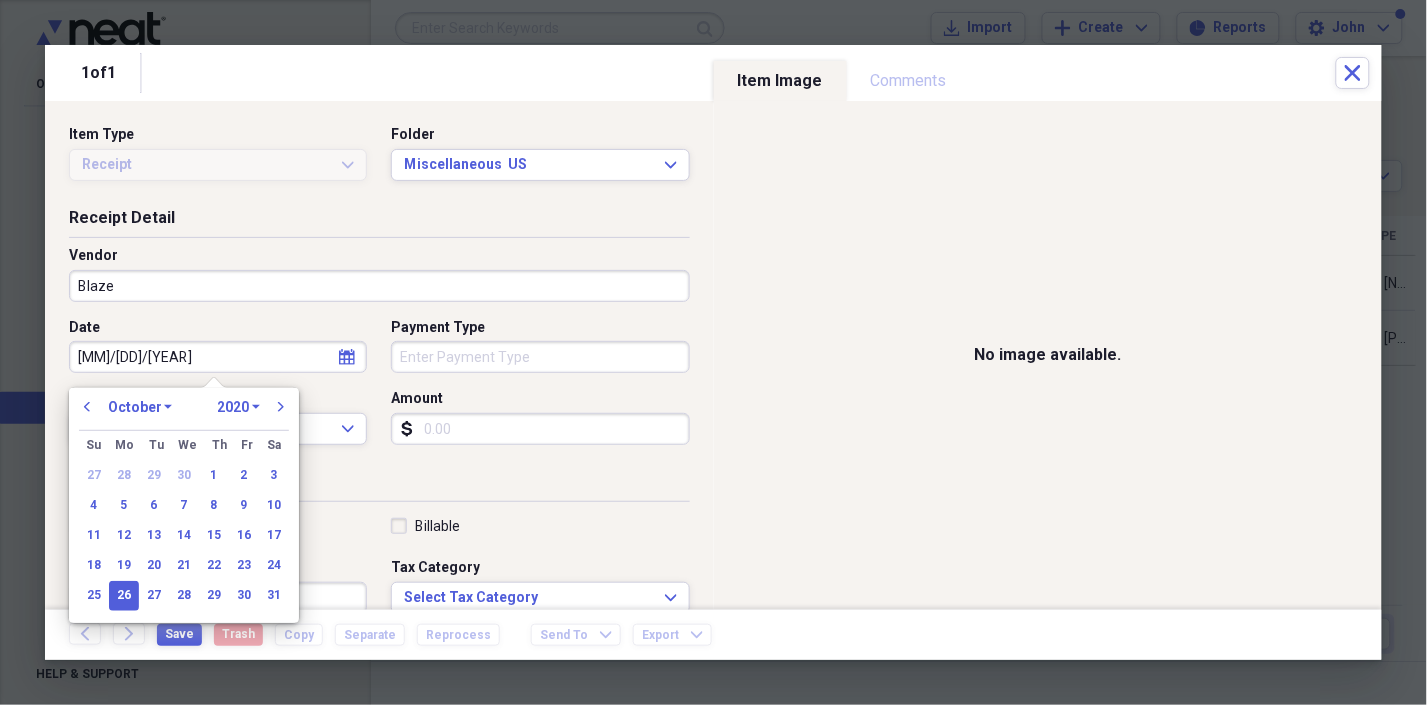 type on "10/26/2024" 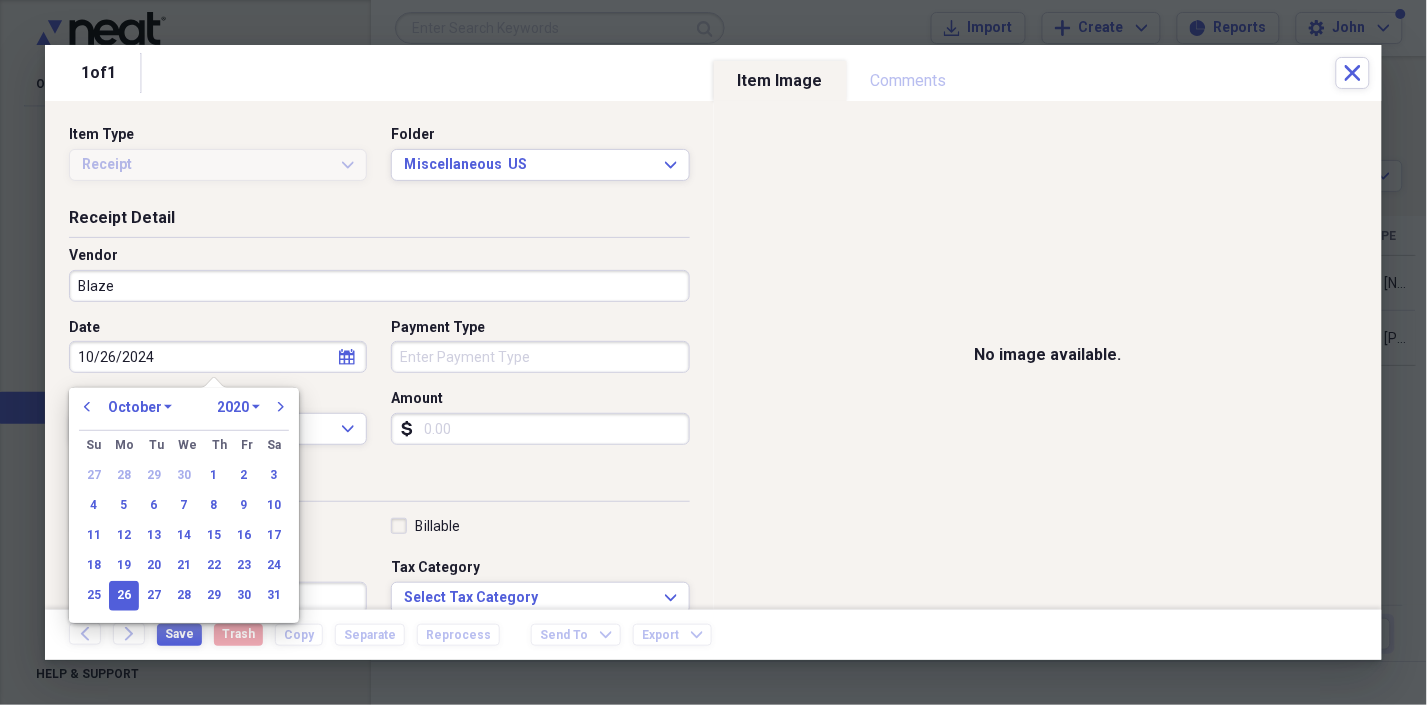 select on "2024" 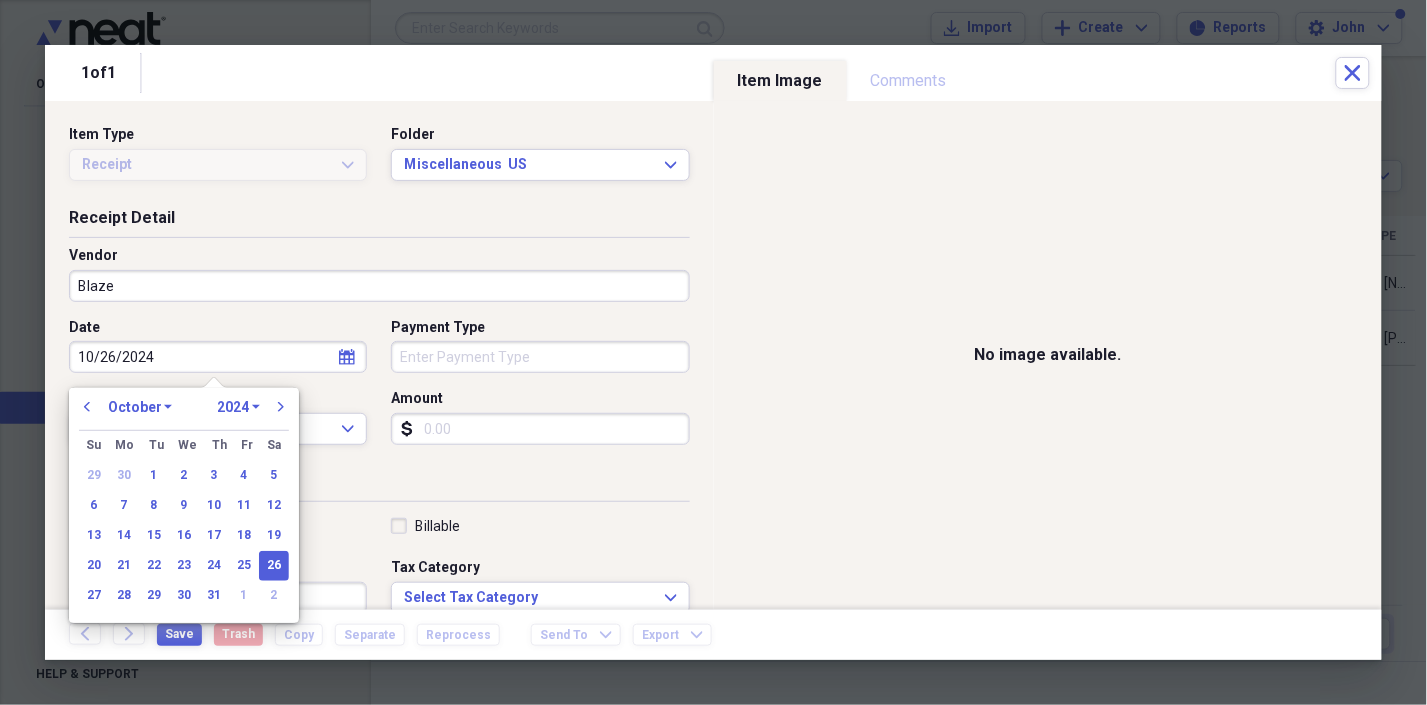 type on "10/26/2024" 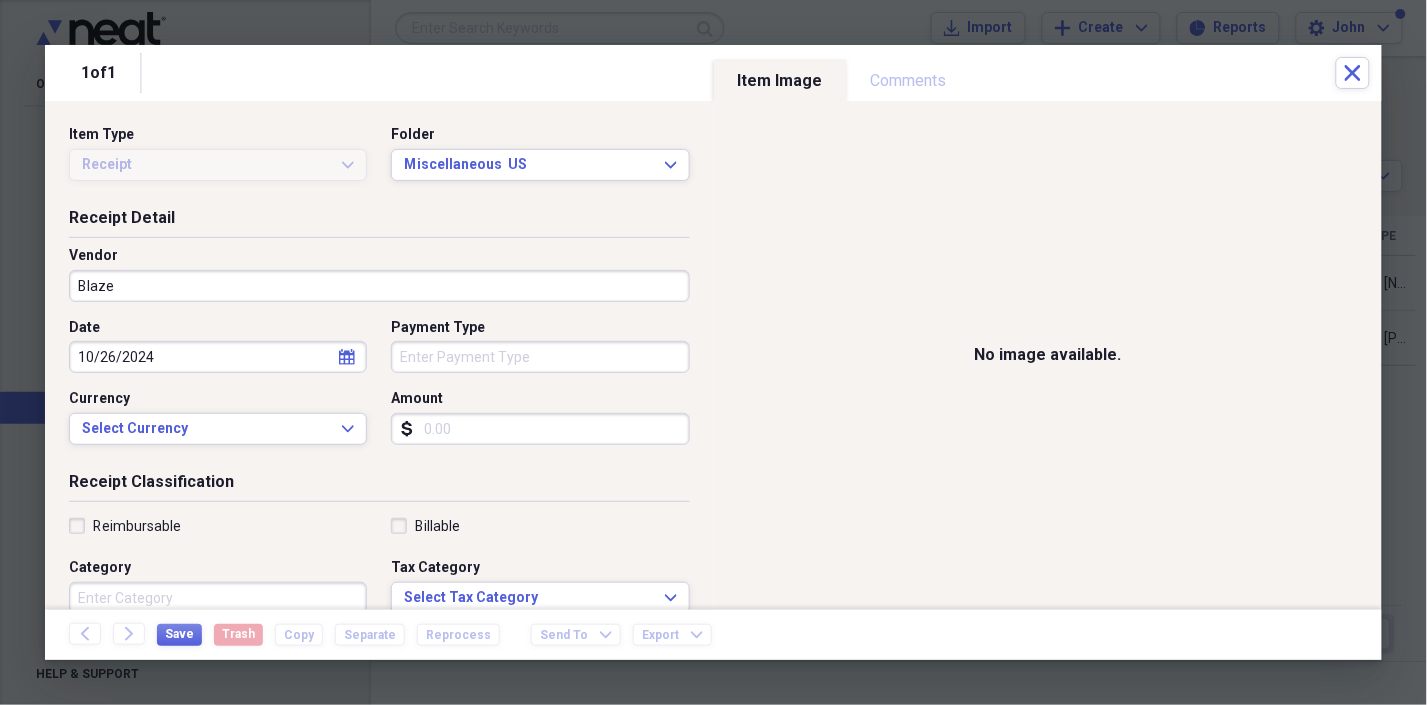 click on "Payment Type" at bounding box center (540, 357) 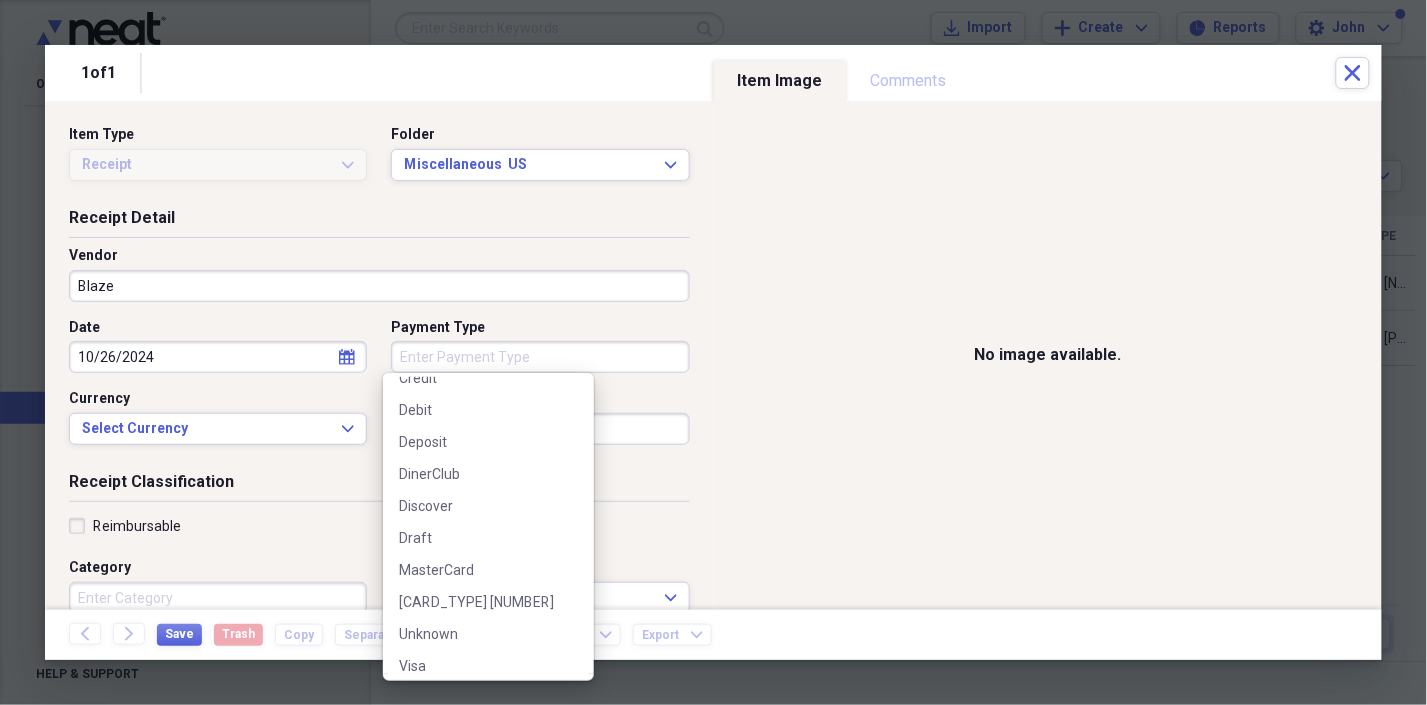 scroll, scrollTop: 443, scrollLeft: 0, axis: vertical 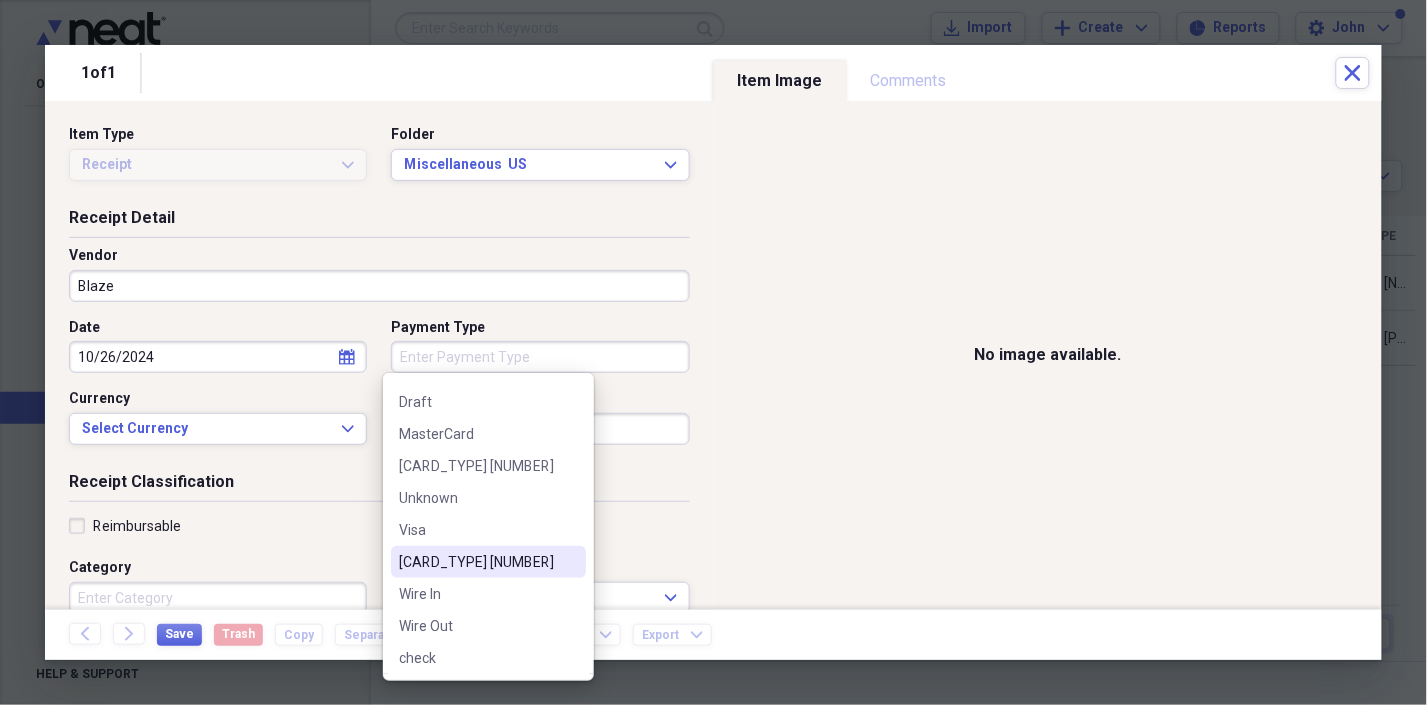 click on "[CARD_TYPE] [NUMBER]" at bounding box center (488, 562) 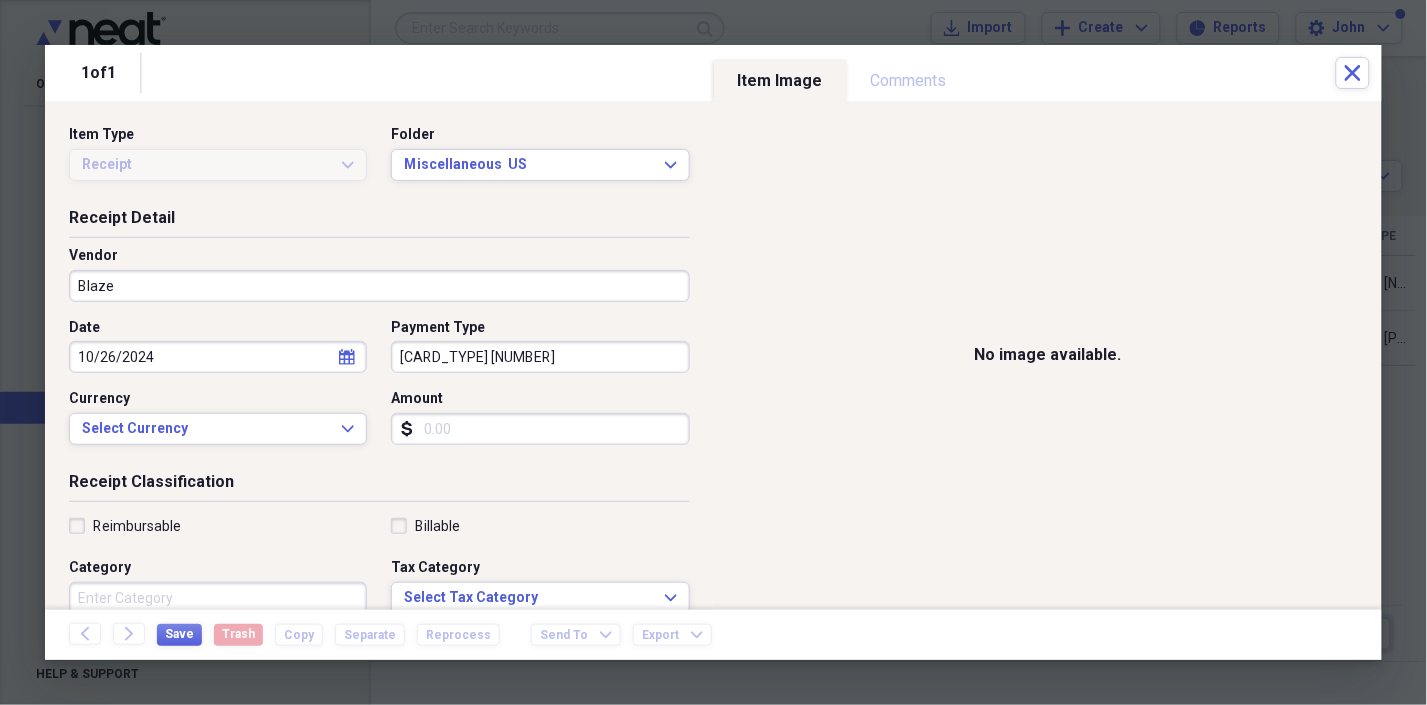 click on "Amount" at bounding box center (540, 429) 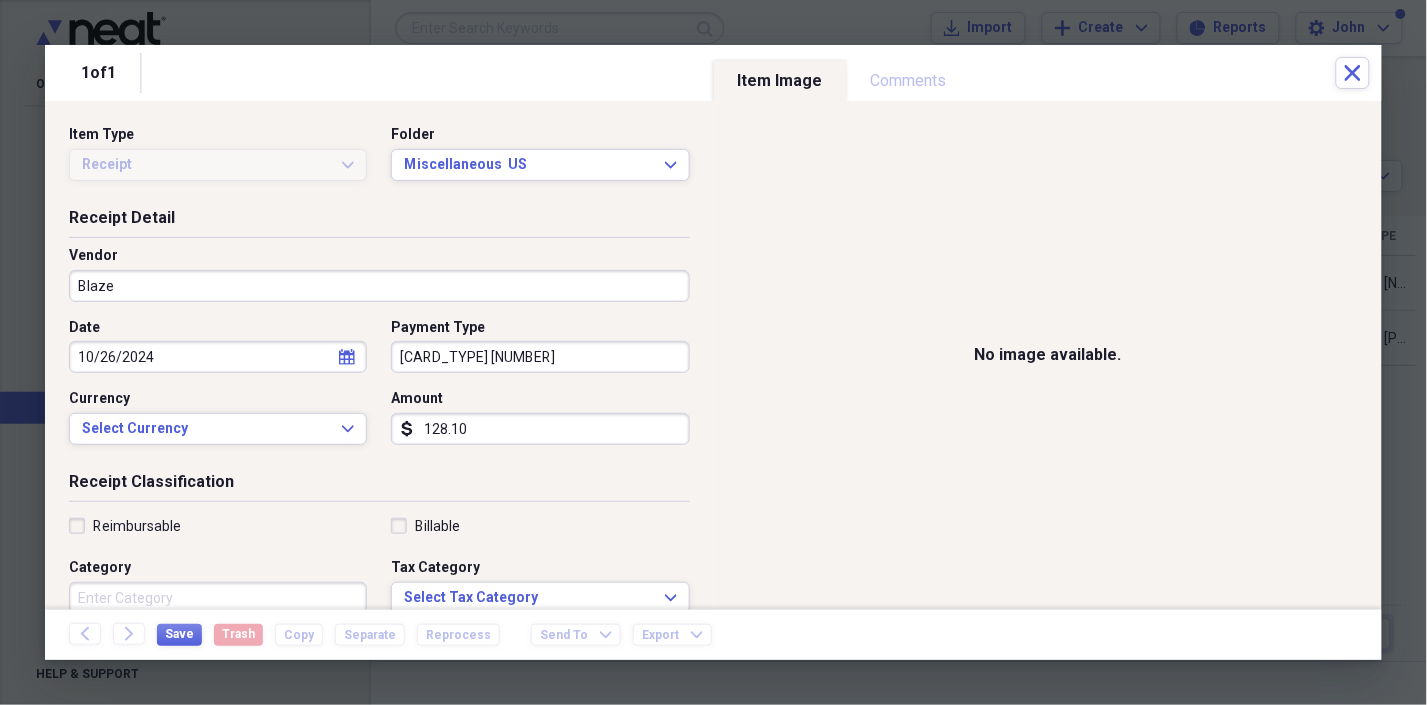 type on "128.10" 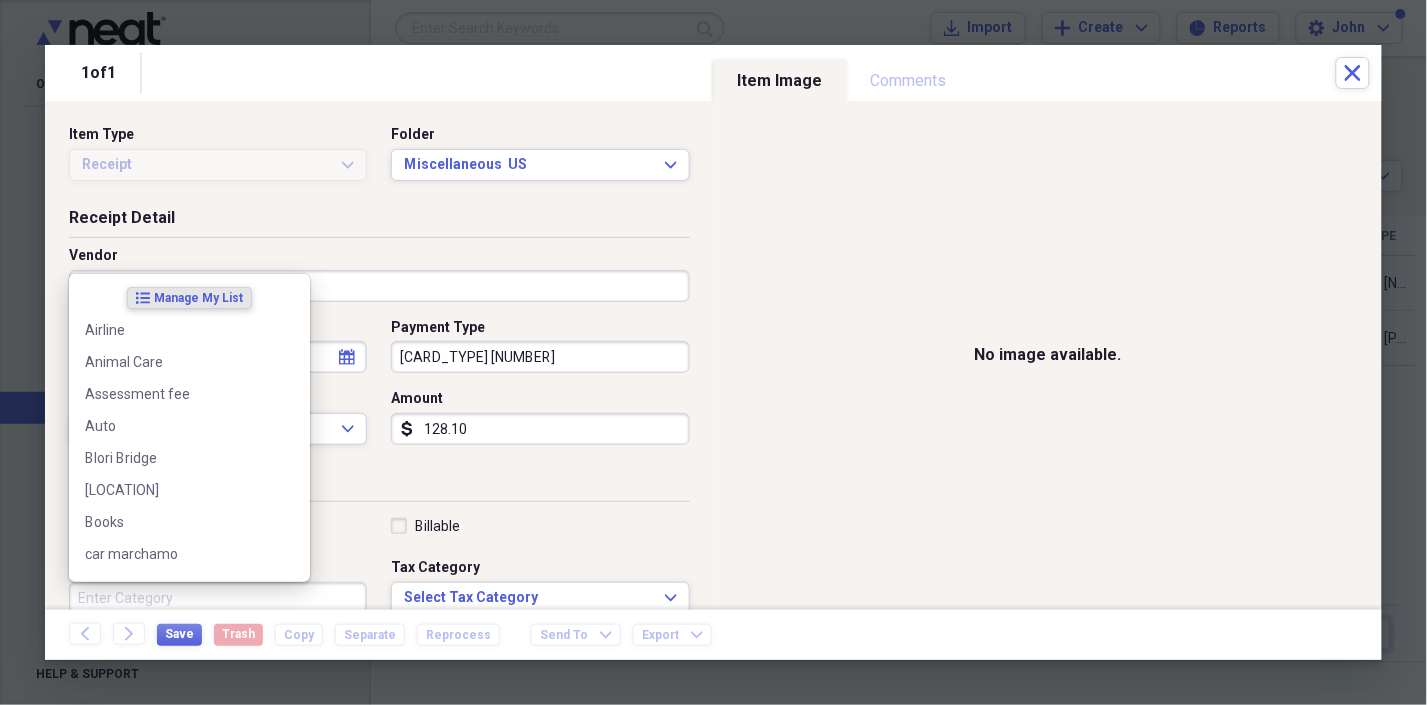 click on "Category" at bounding box center (218, 598) 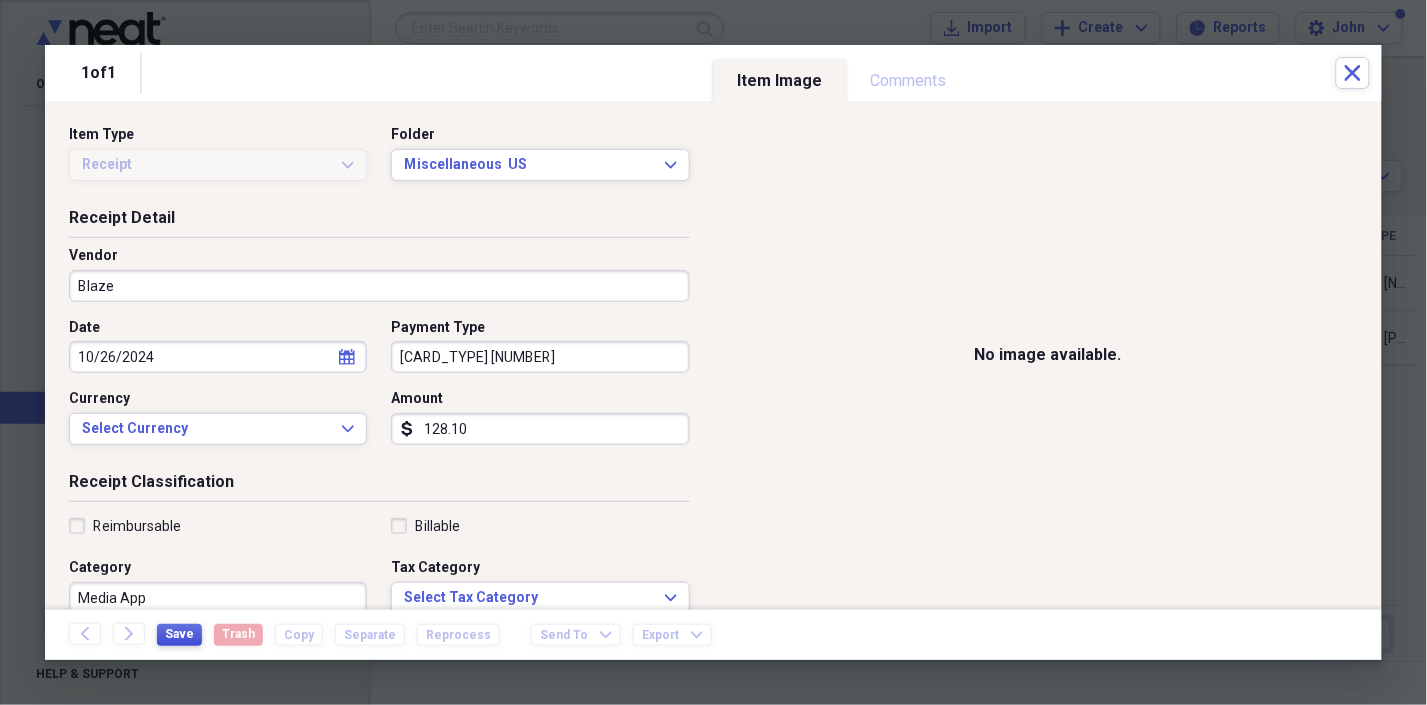 type on "Media App" 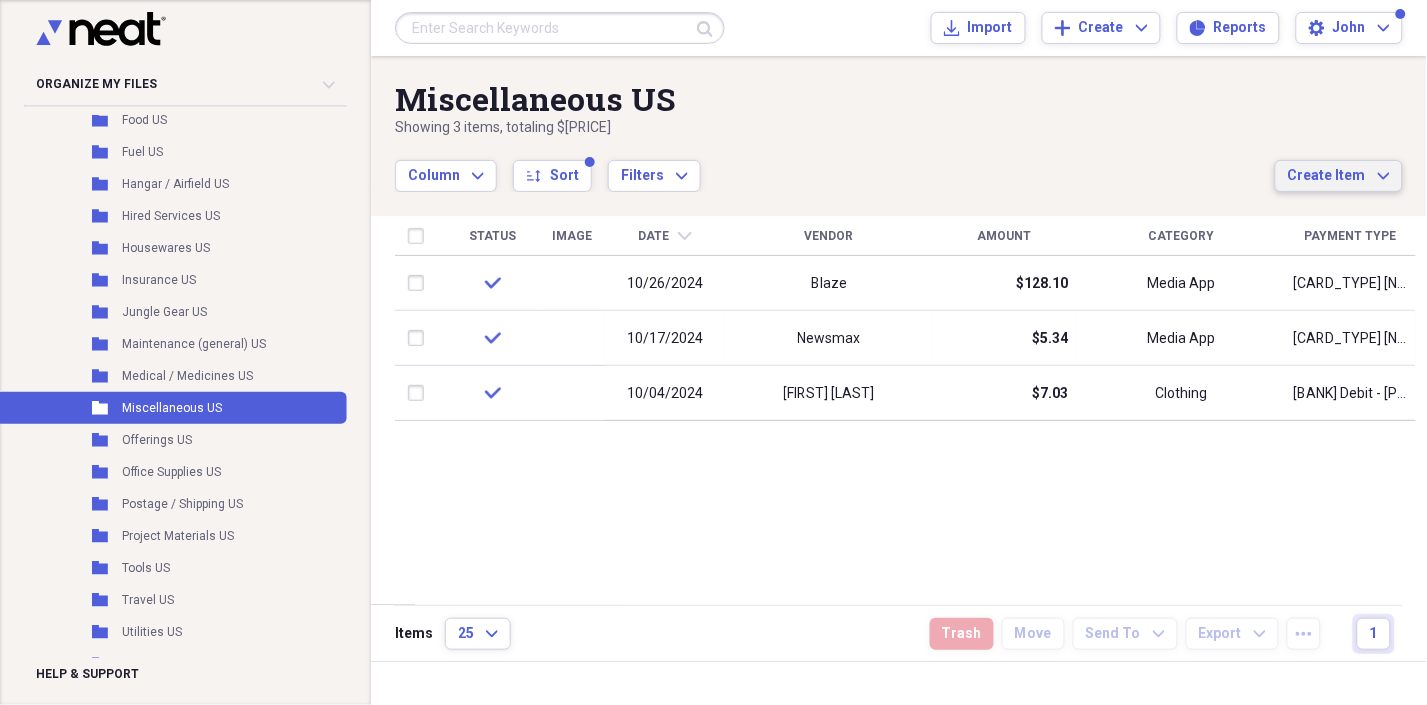 click on "Create Item Expand" at bounding box center (1339, 176) 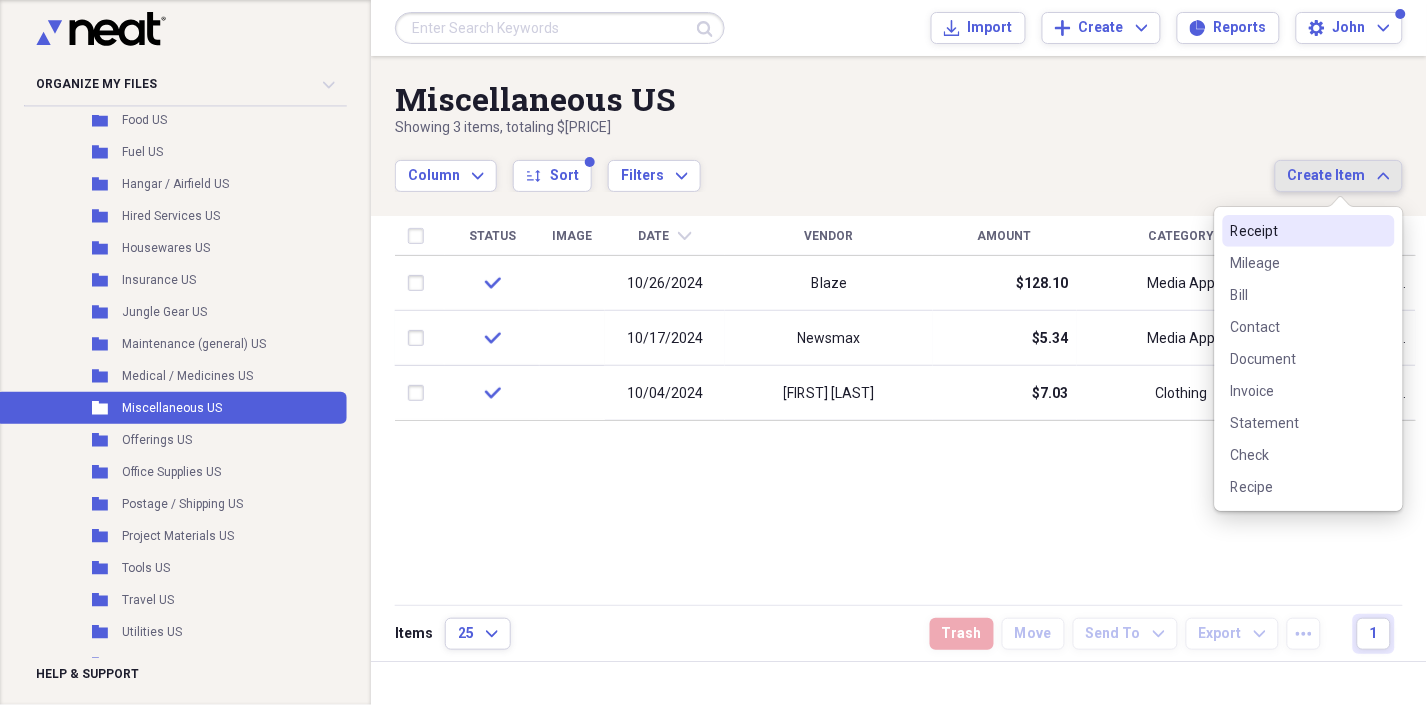 click on "Receipt" at bounding box center (1297, 231) 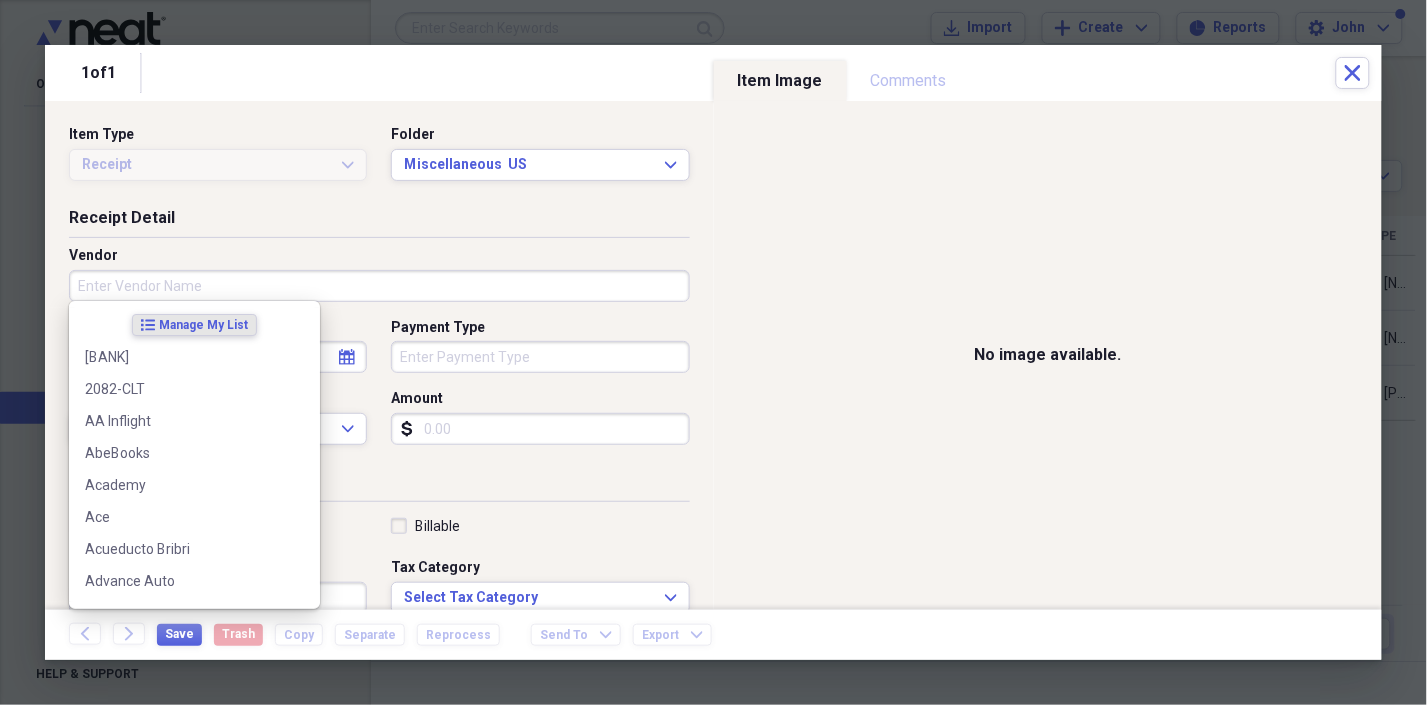 click on "Vendor" at bounding box center (379, 286) 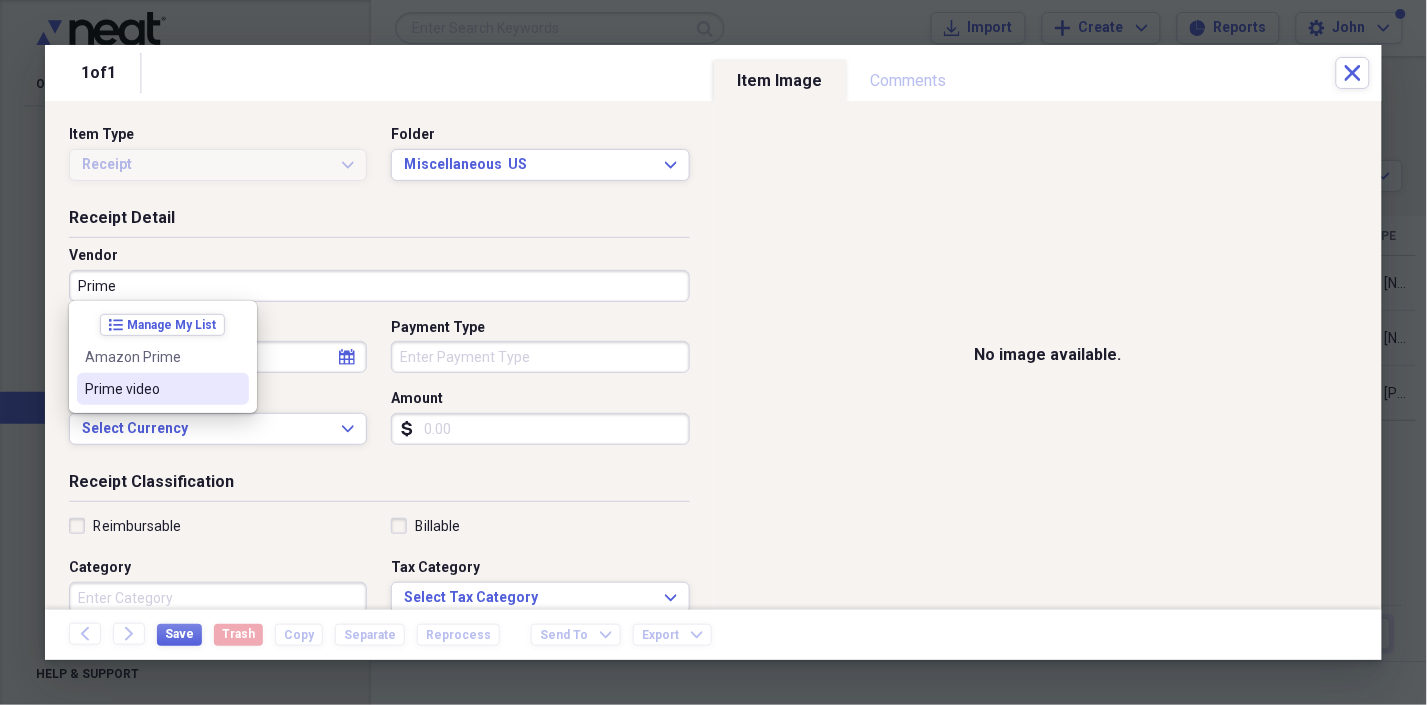 click on "Prime video" at bounding box center [151, 389] 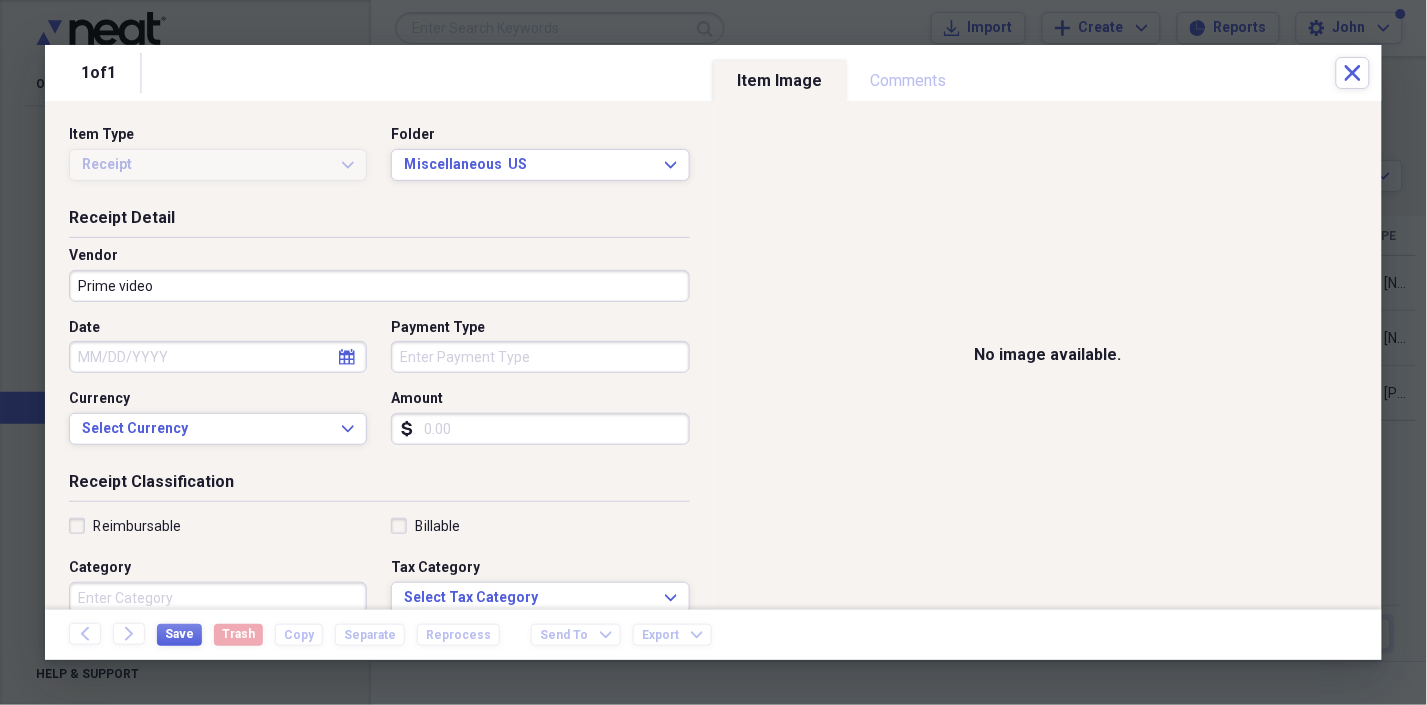 click on "Date" at bounding box center (218, 357) 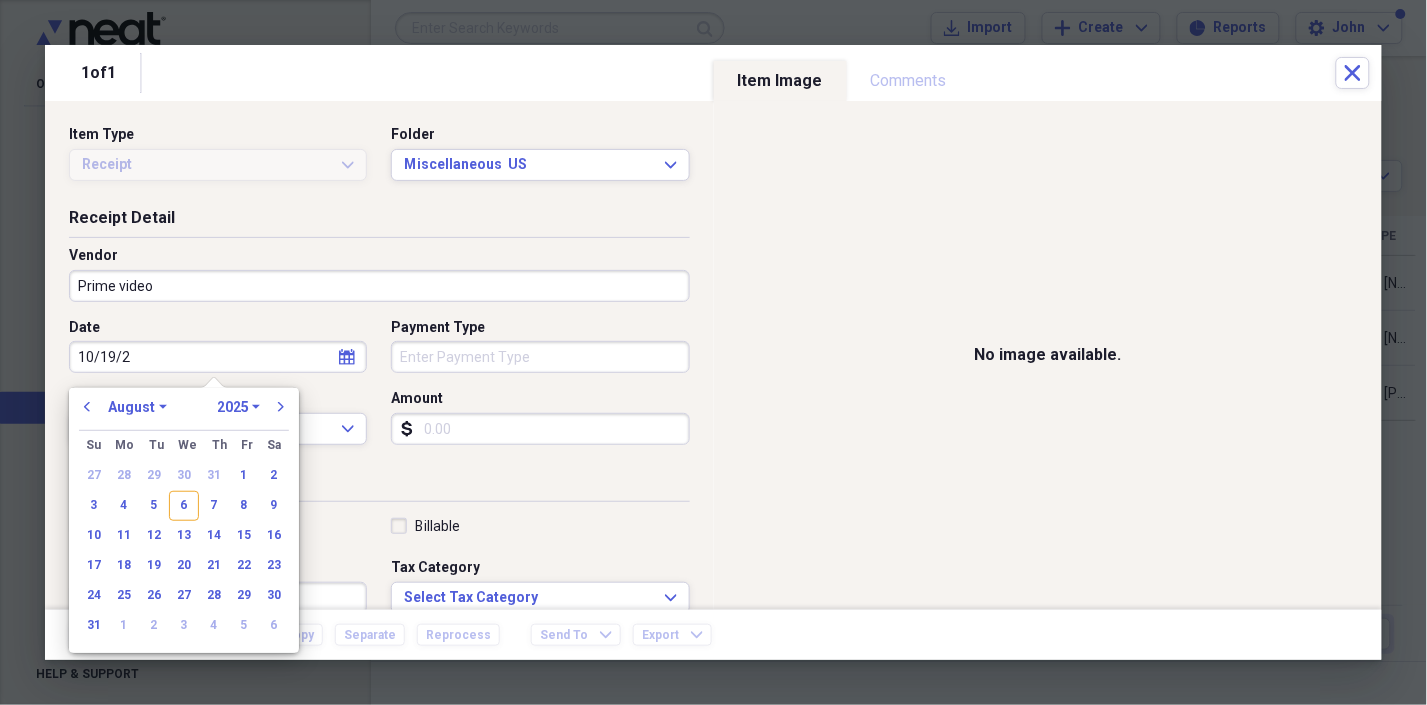 type on "[MM]/[DD]/[YEAR]" 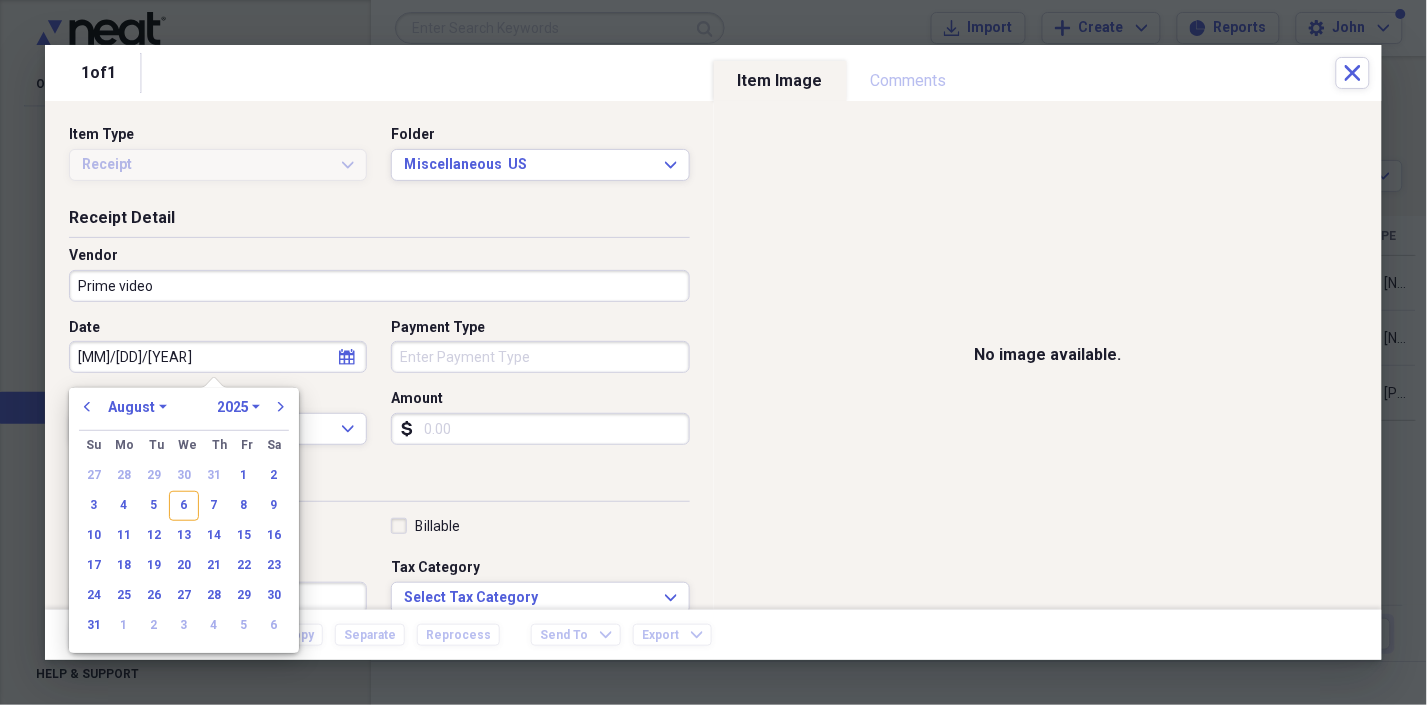 select on "9" 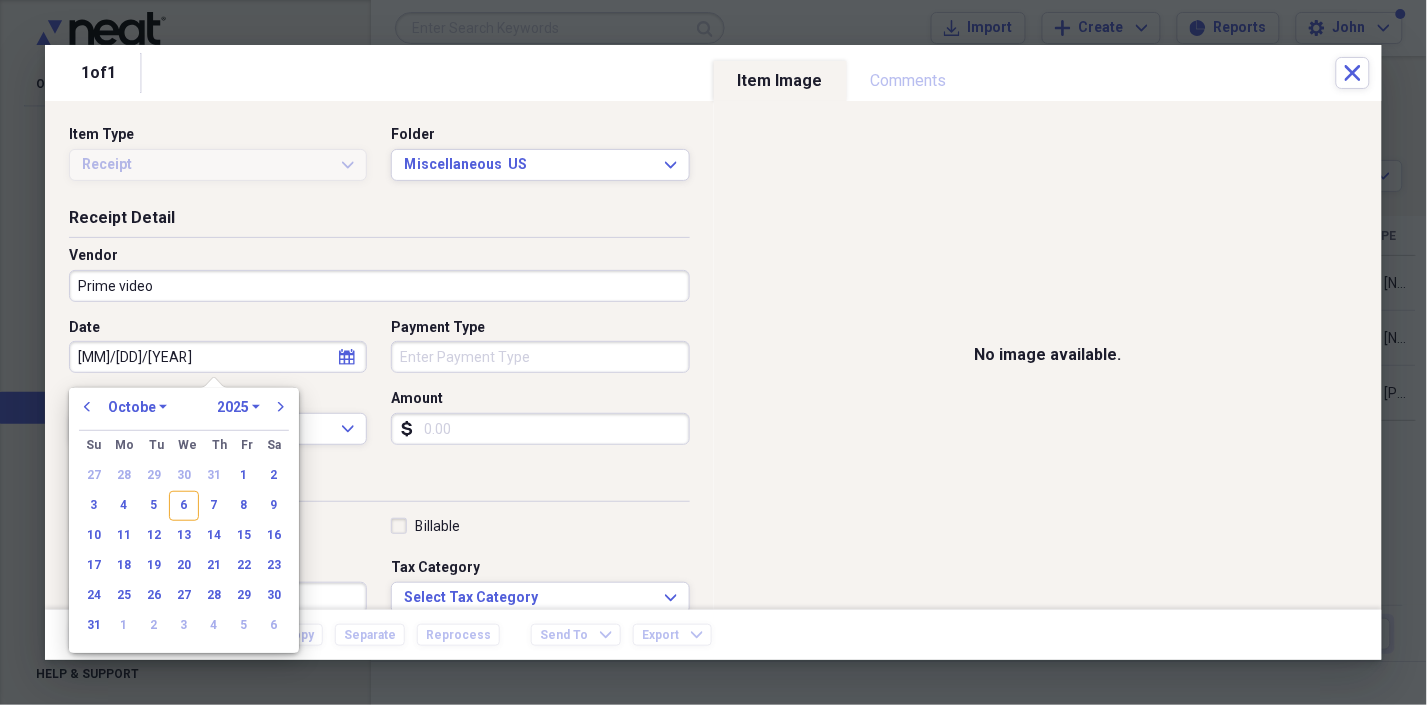 select on "2020" 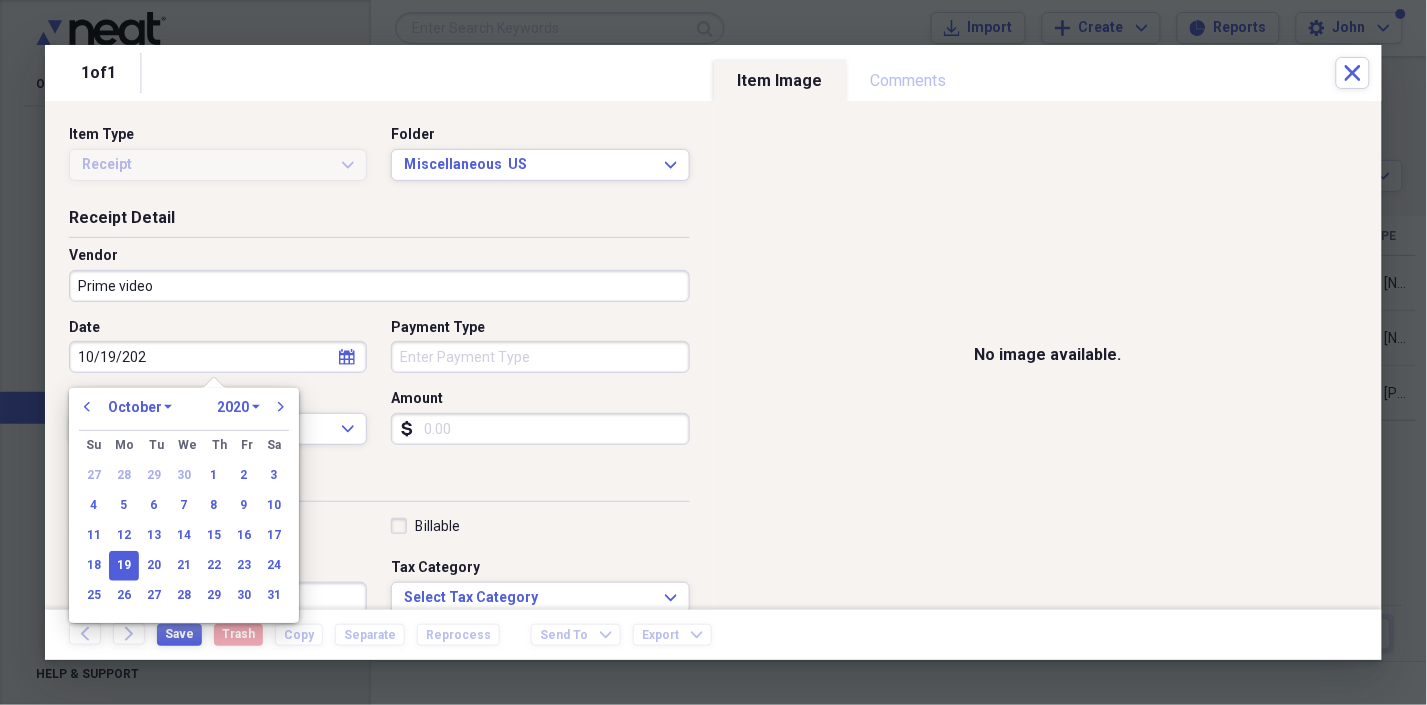 type on "10/19/2024" 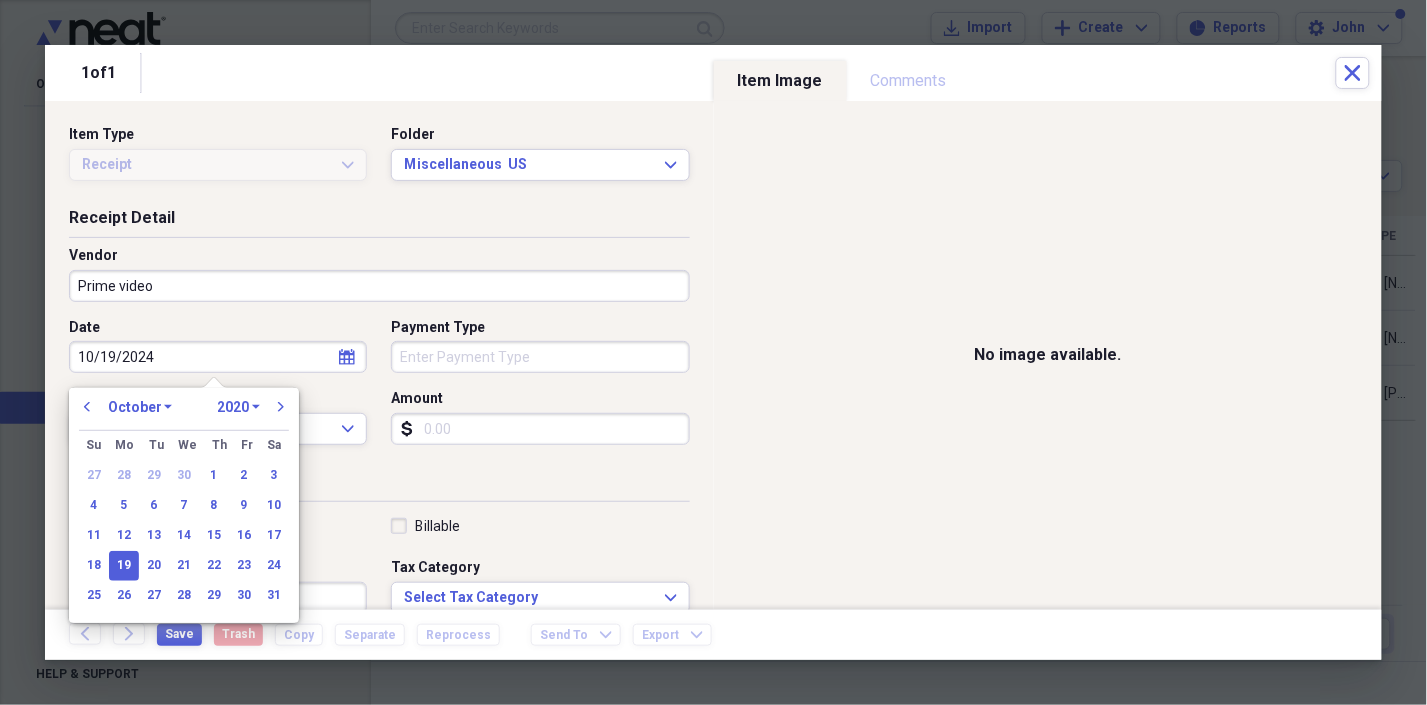 select on "2024" 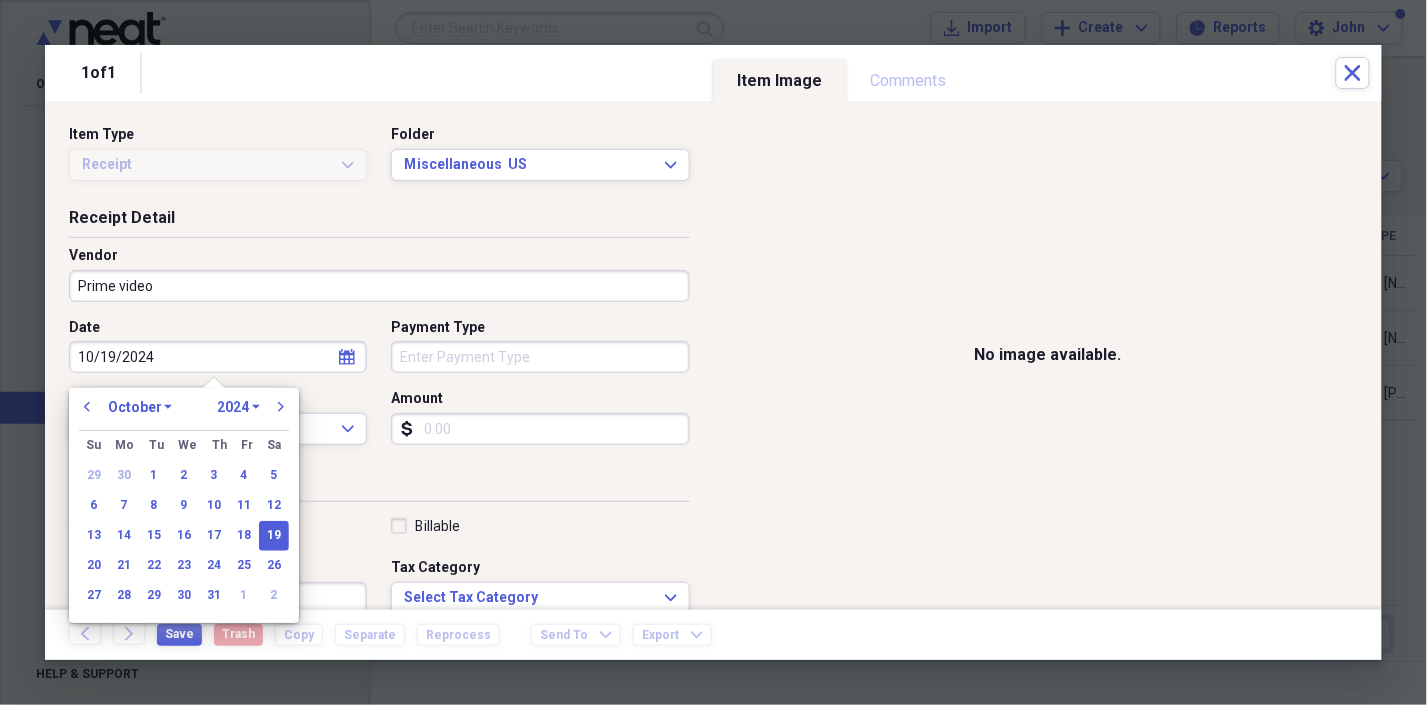 type on "10/19/2024" 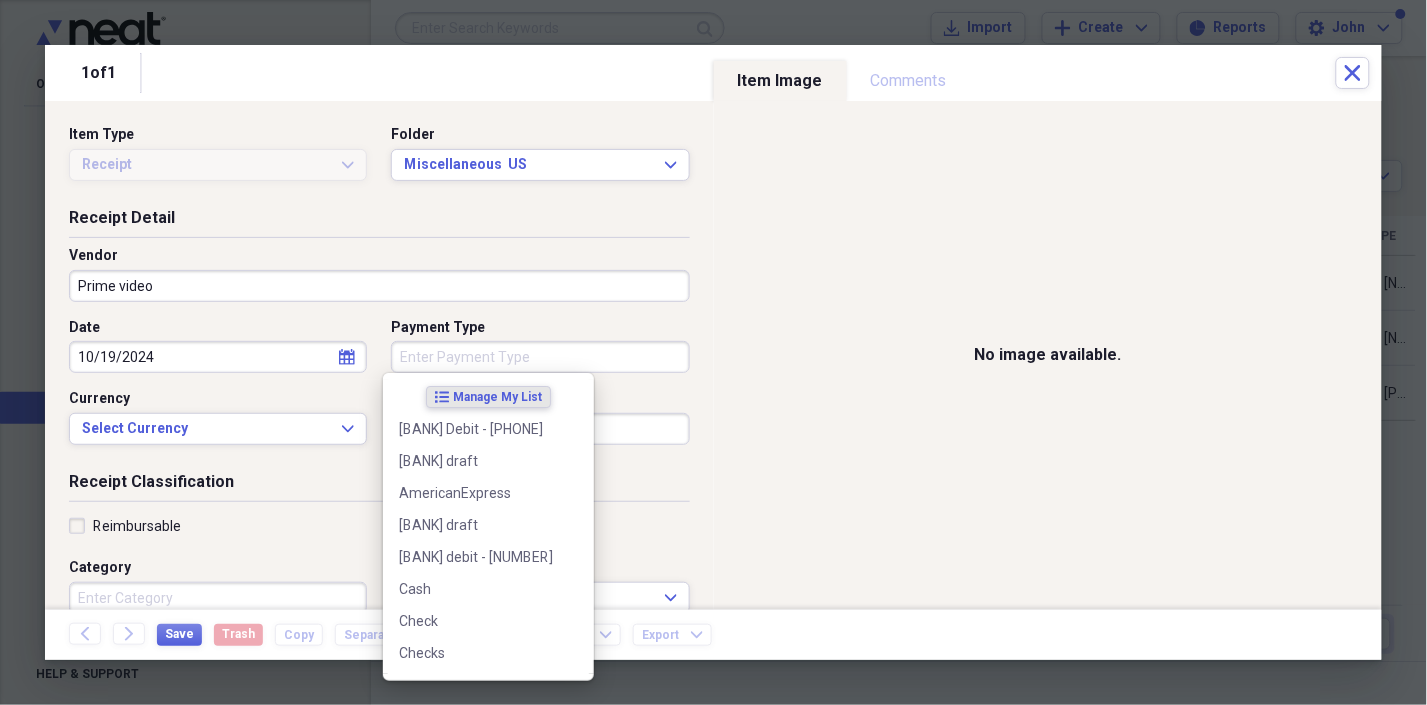 click on "Payment Type" at bounding box center (540, 357) 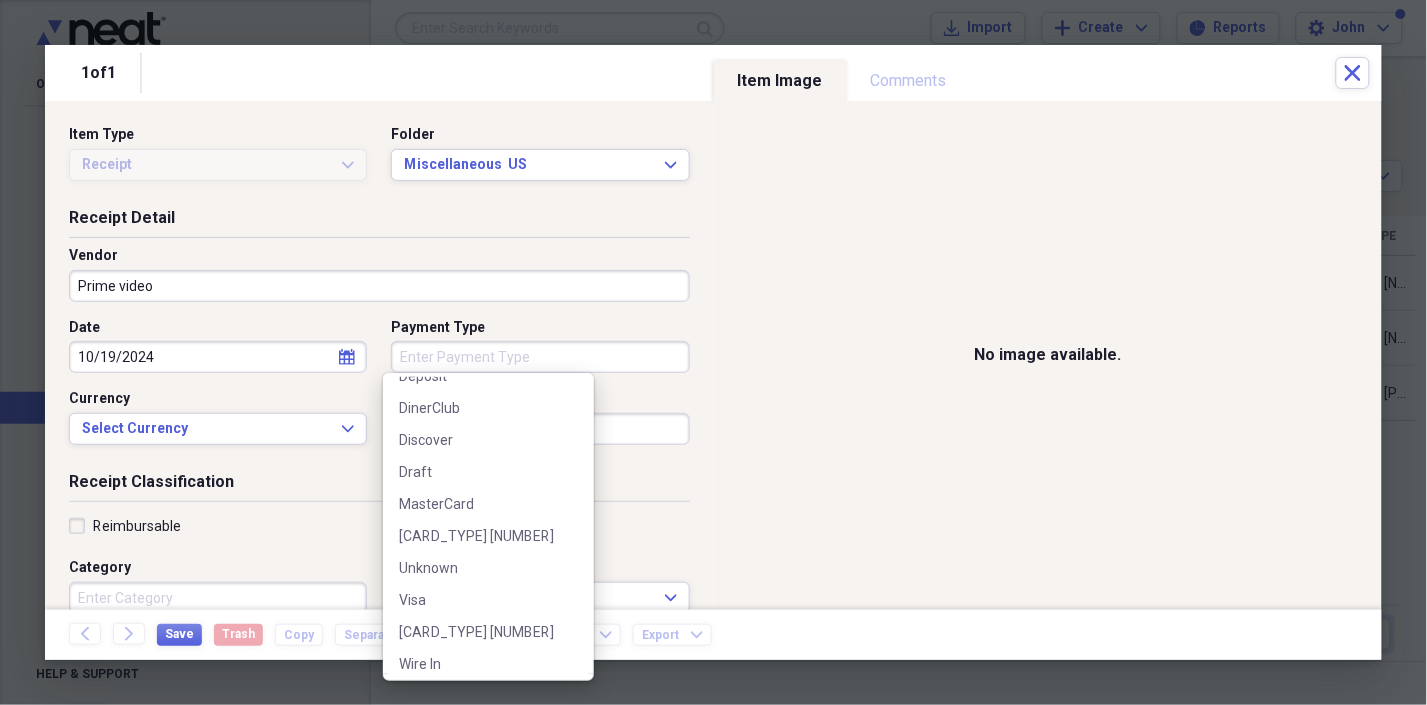 scroll, scrollTop: 443, scrollLeft: 0, axis: vertical 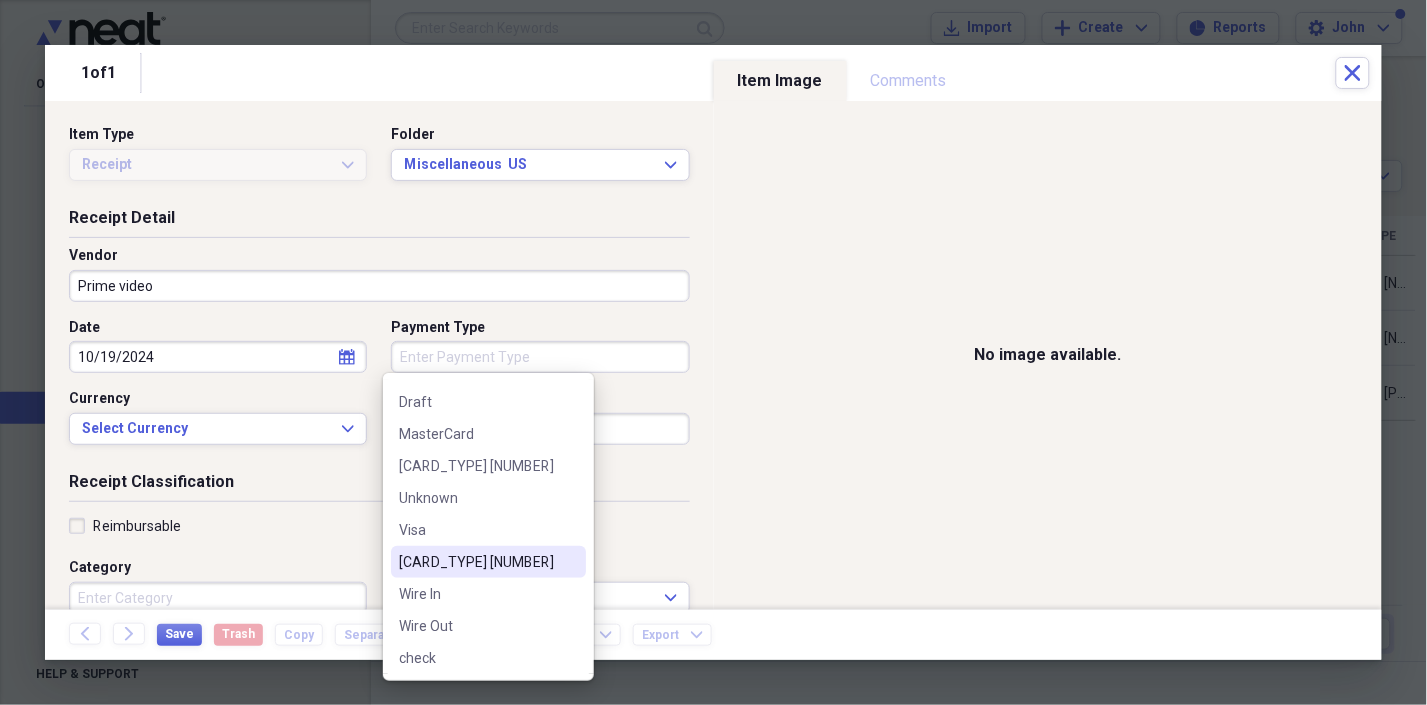 click on "[CARD_TYPE] [NUMBER]" at bounding box center [476, 562] 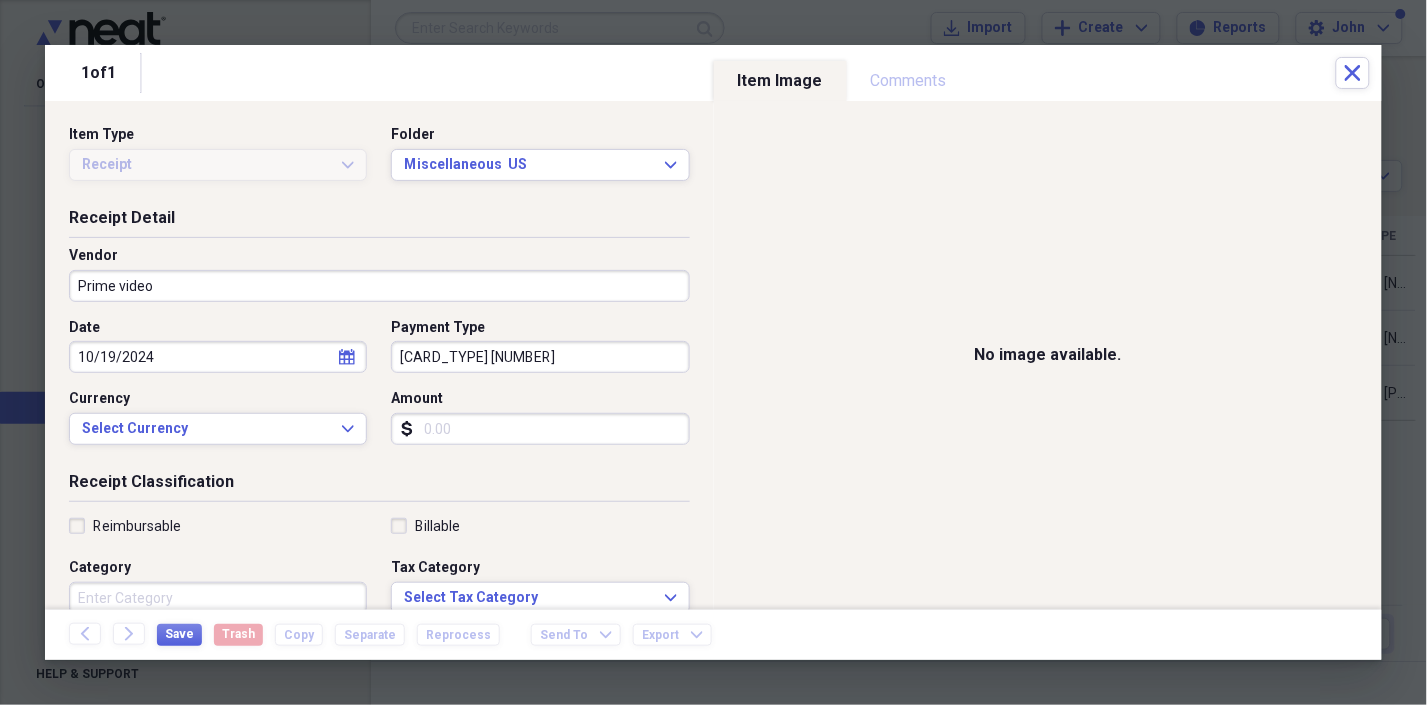 click on "Amount" at bounding box center [540, 429] 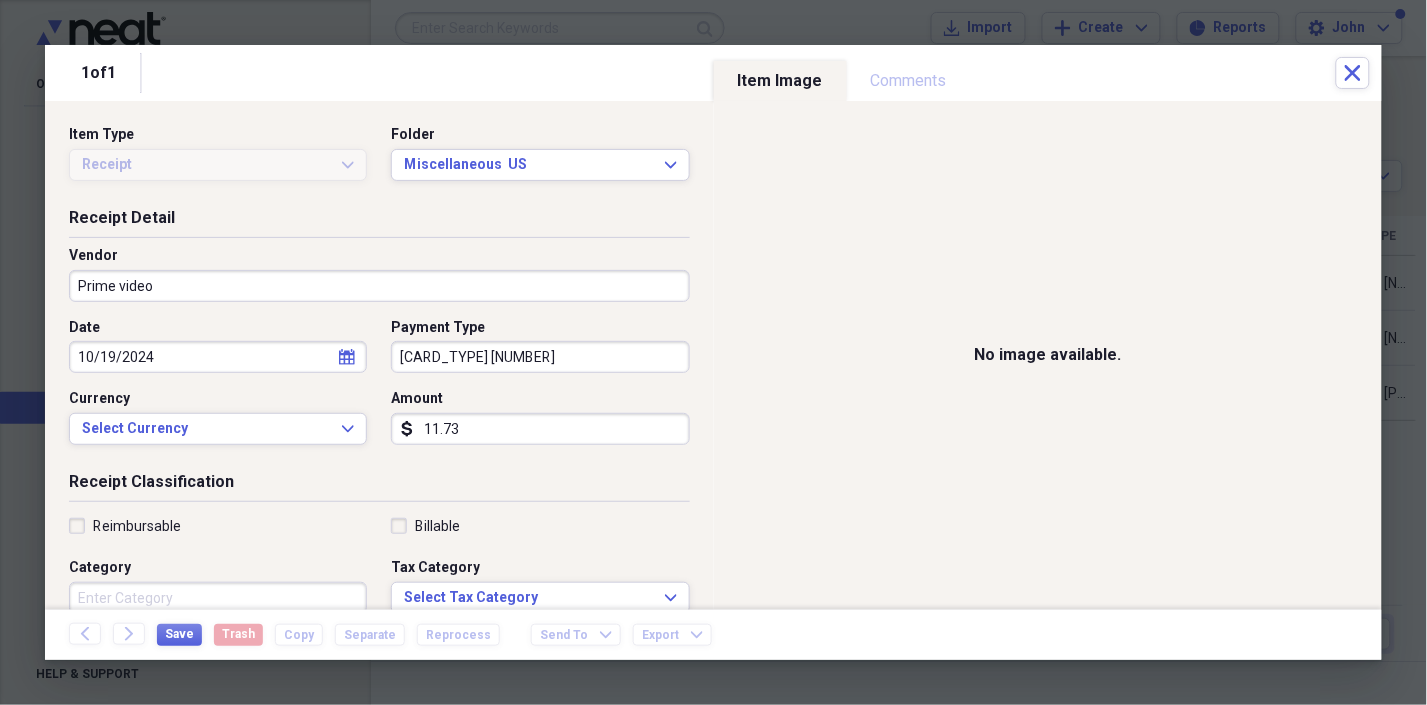 type on "11.73" 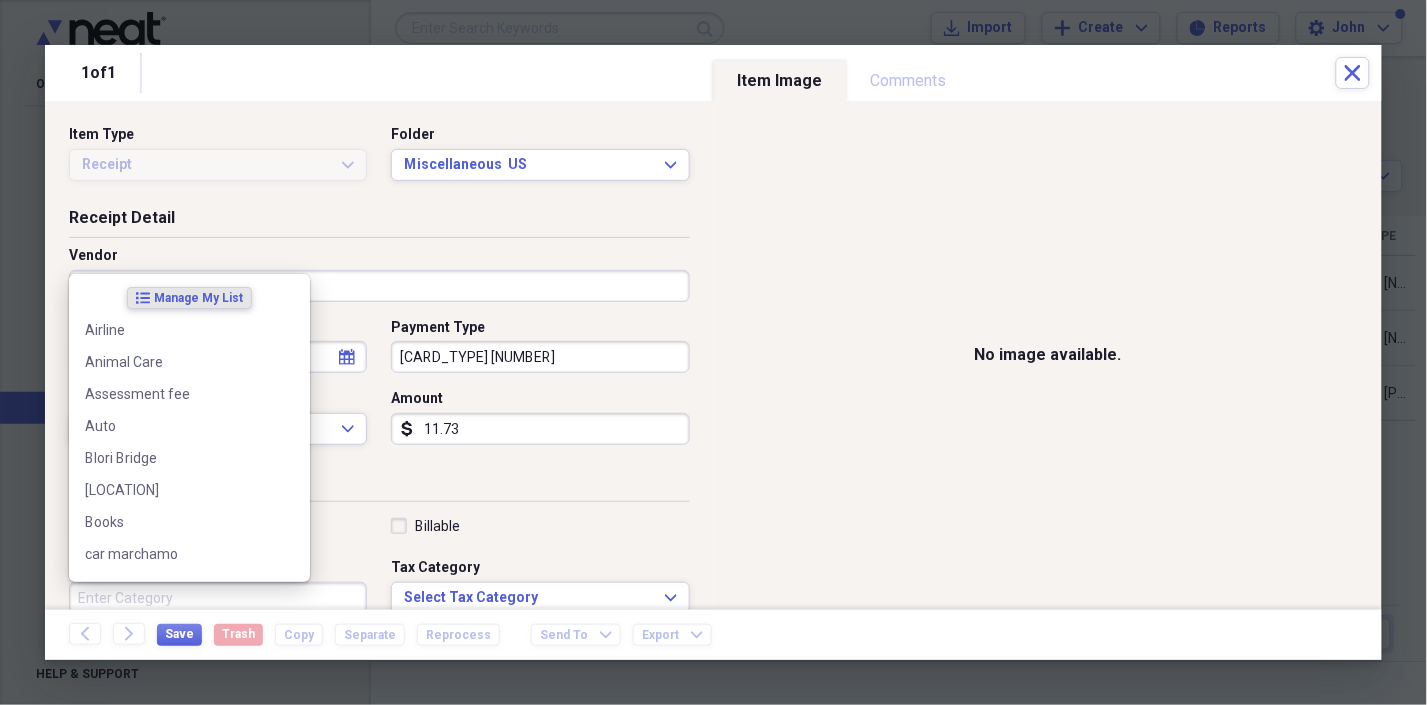 click on "Category" at bounding box center [218, 598] 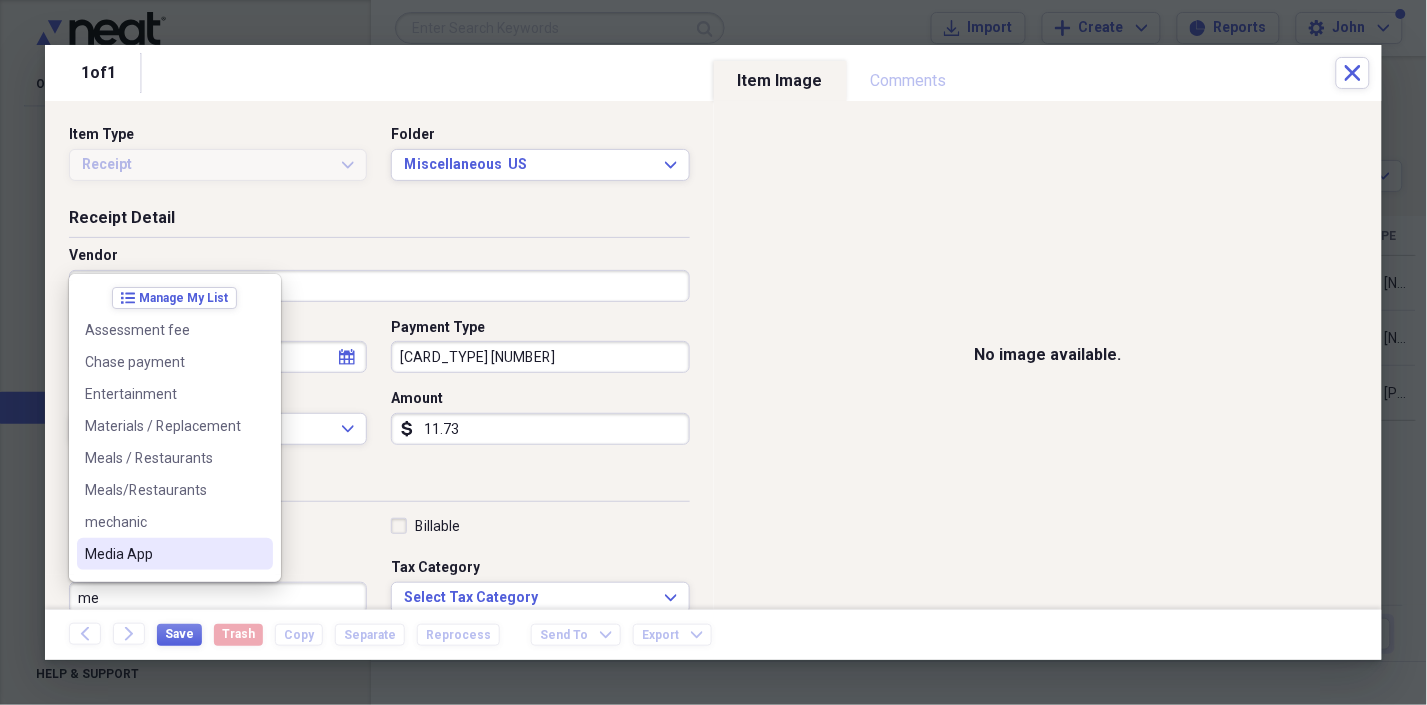 click on "Media App" at bounding box center [163, 554] 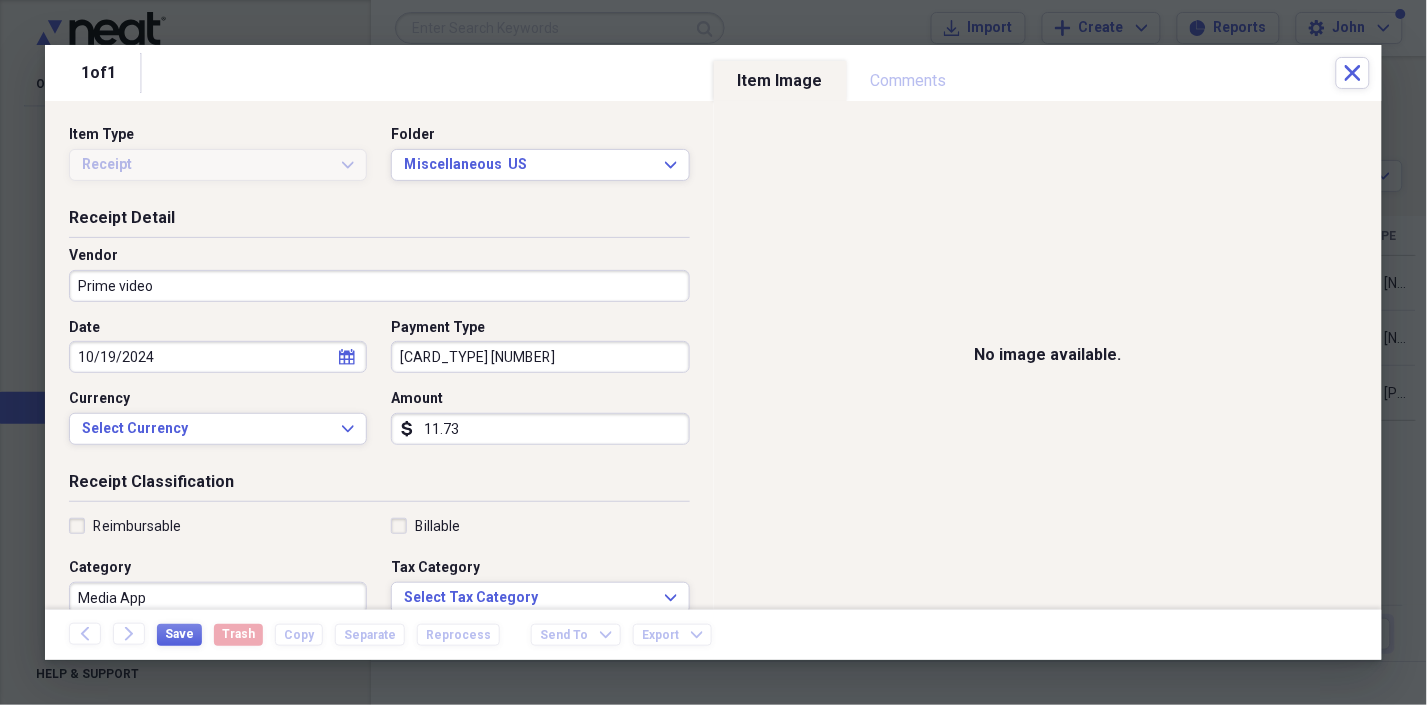 scroll, scrollTop: 3, scrollLeft: 0, axis: vertical 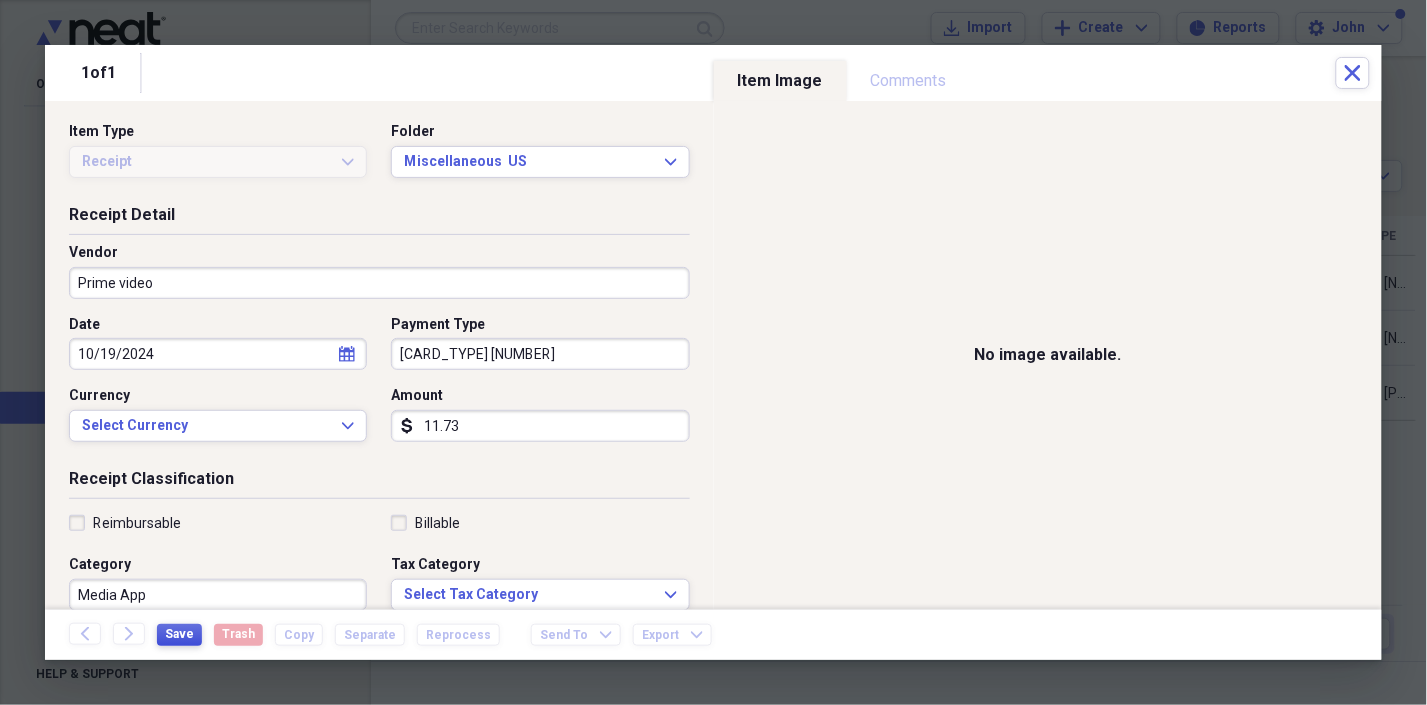 click on "Save" at bounding box center [179, 634] 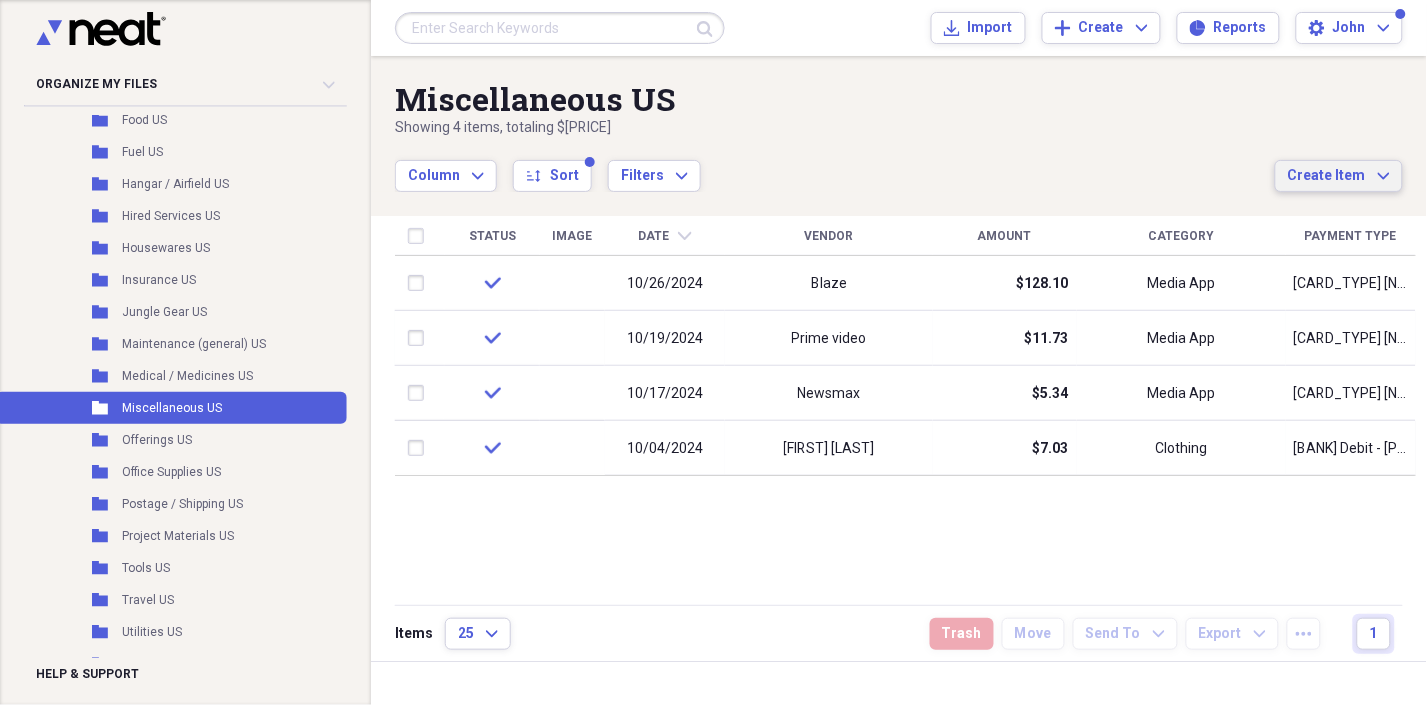 click on "Create Item" at bounding box center [1327, 176] 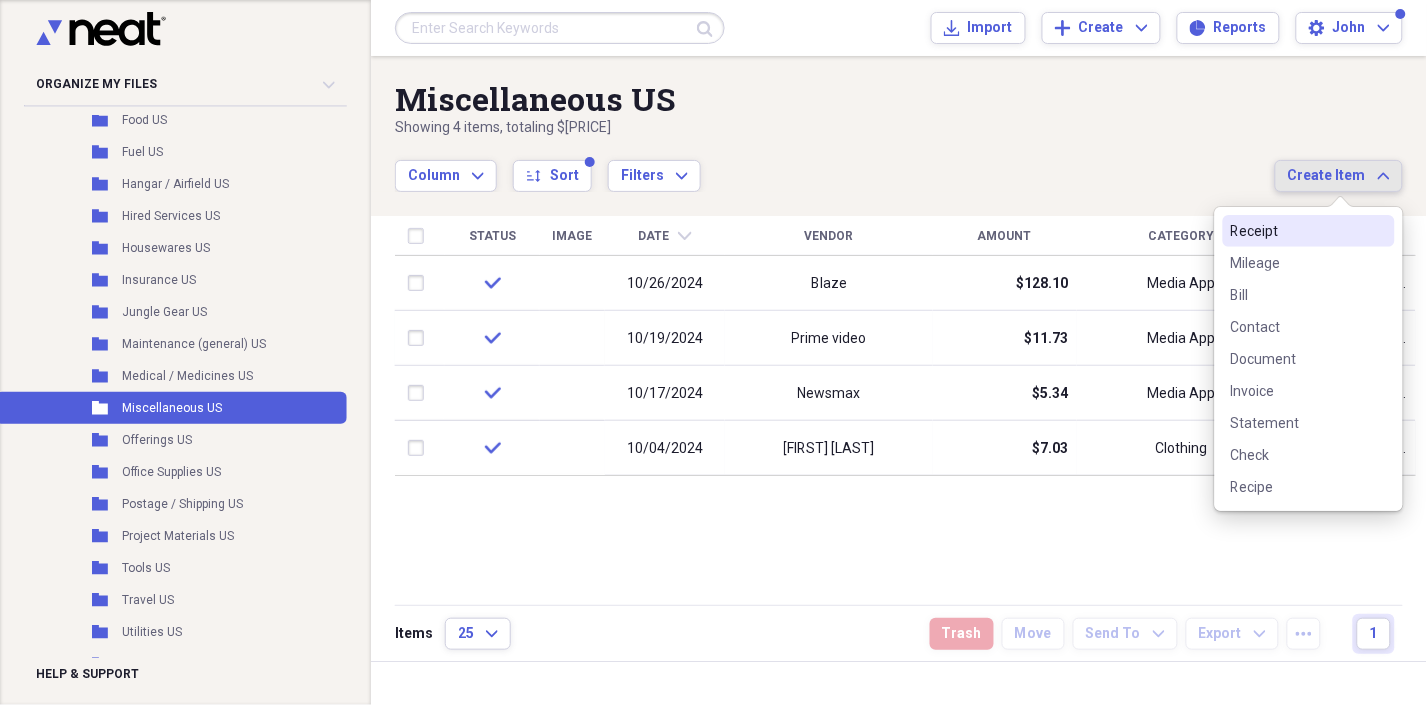 click on "Receipt" at bounding box center (1297, 231) 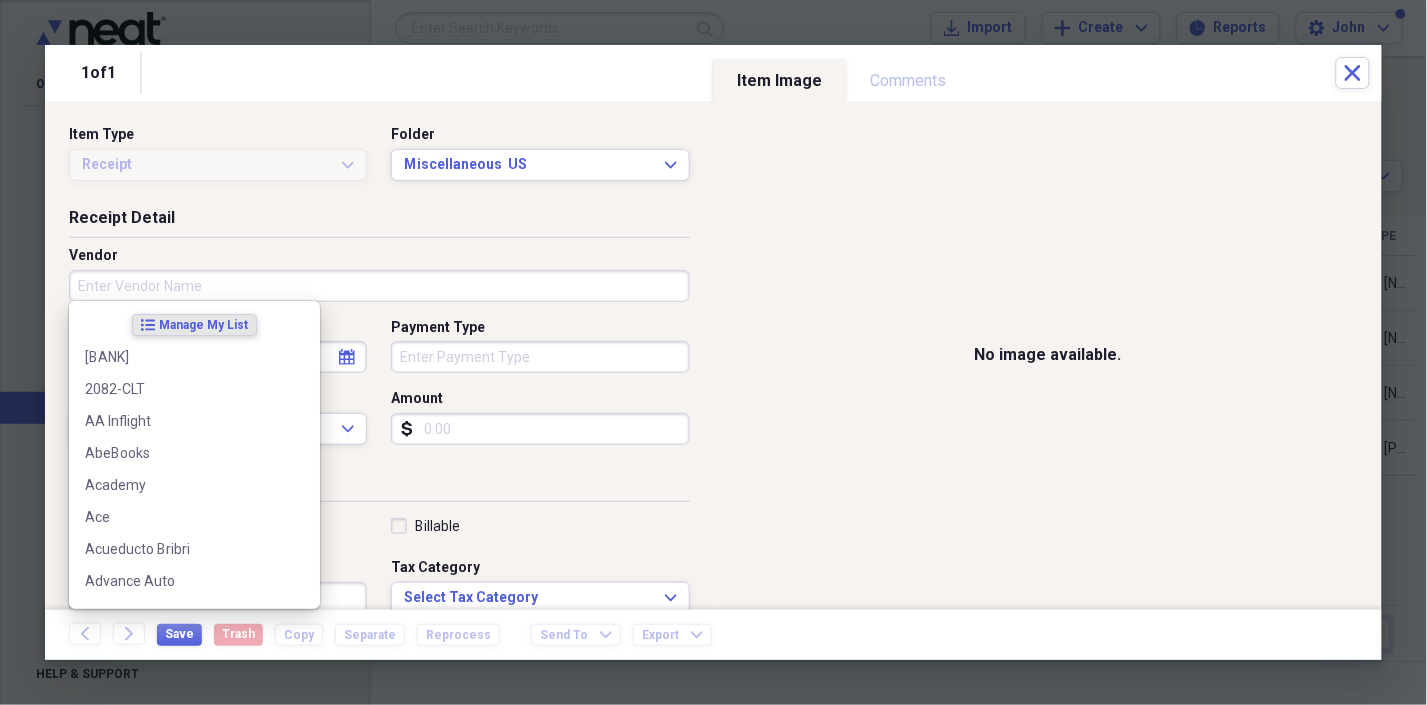 click on "Vendor" at bounding box center [379, 286] 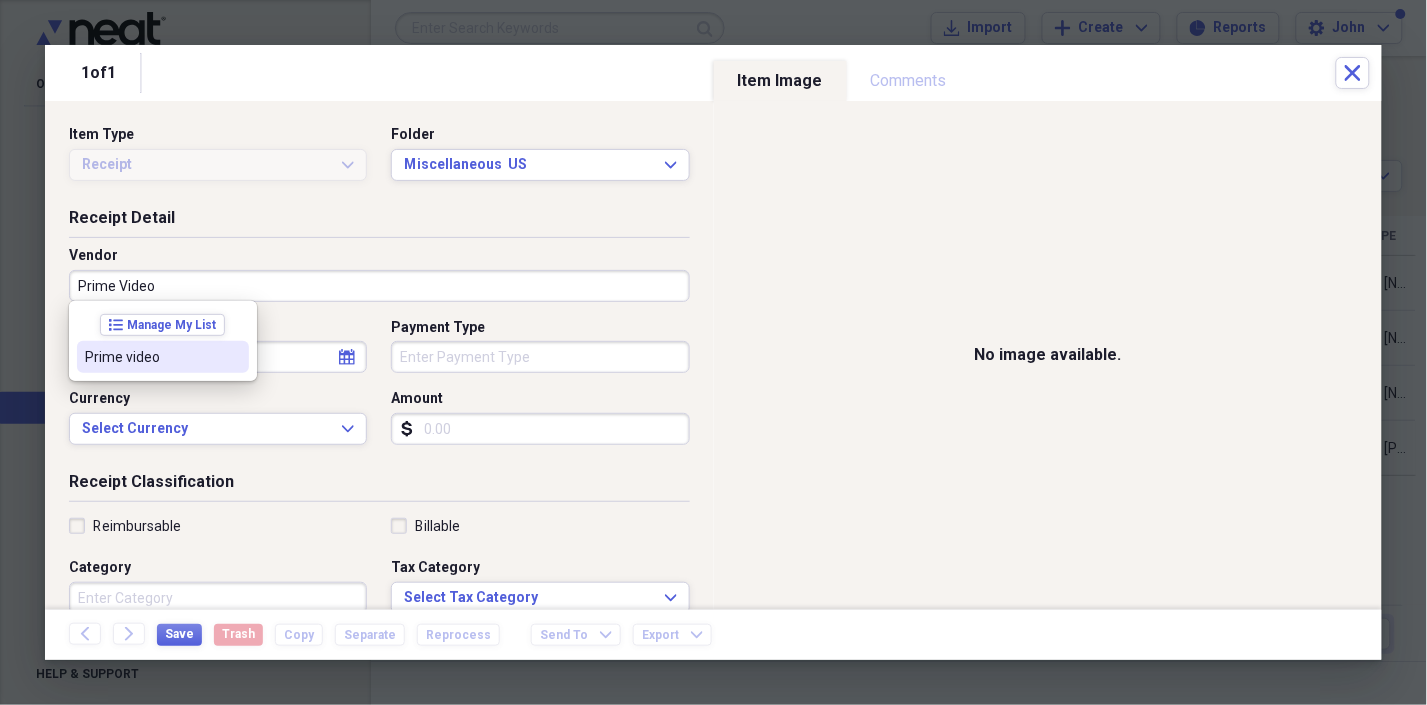 click on "Prime video" at bounding box center (151, 357) 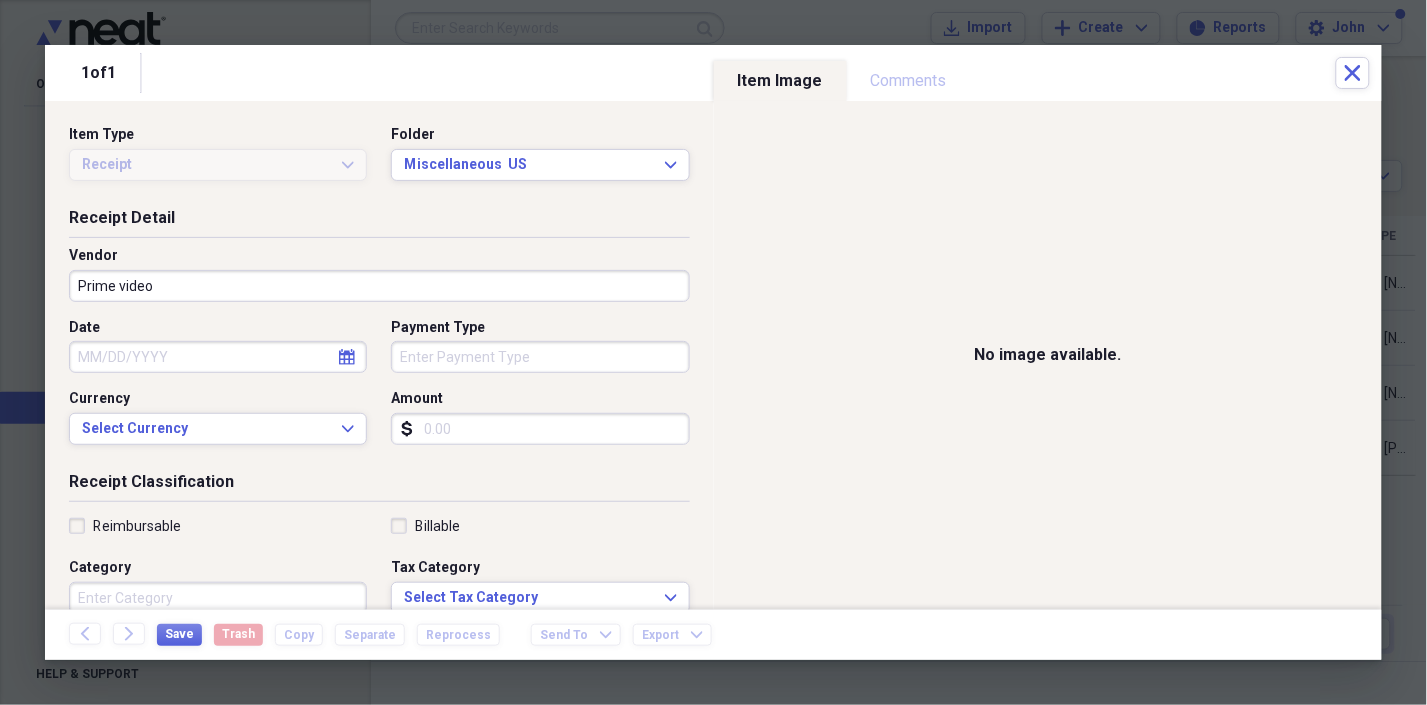 click on "Date" at bounding box center [218, 357] 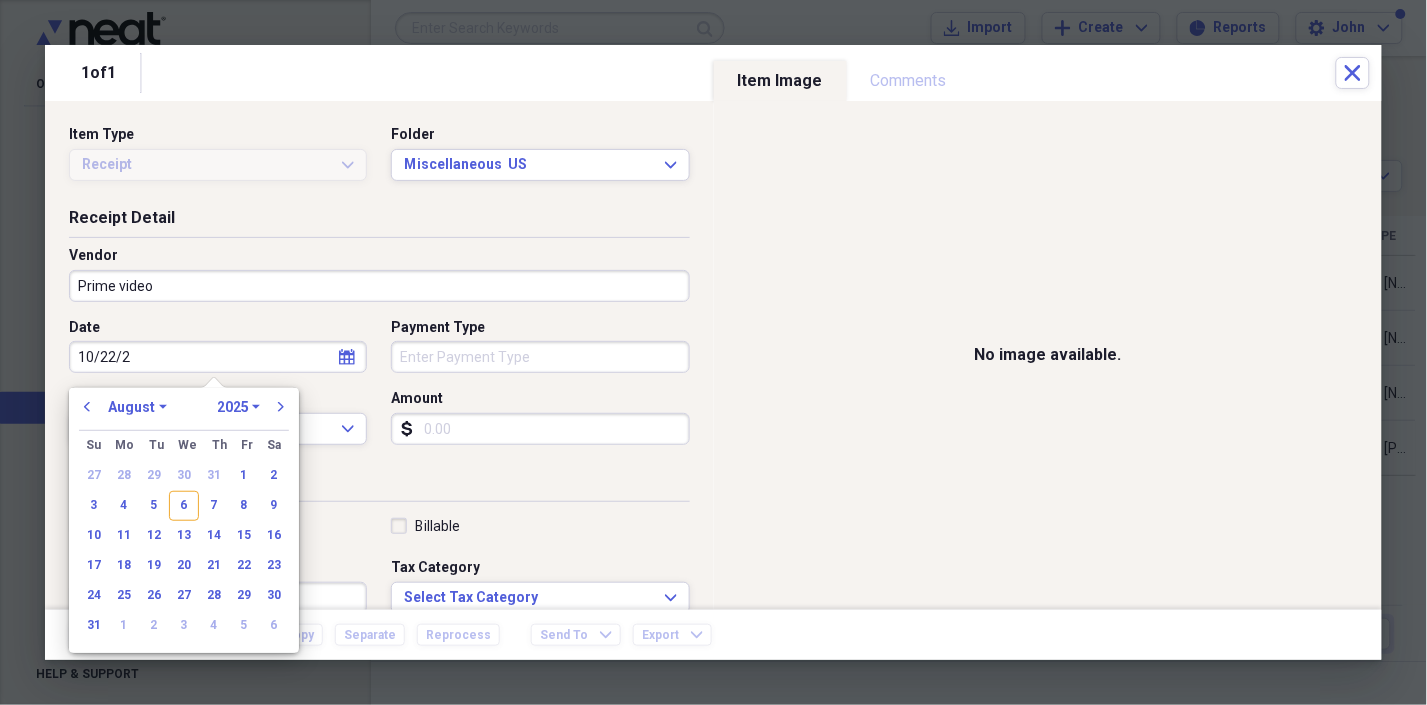 type on "[MM]/[DD]/[YEAR]" 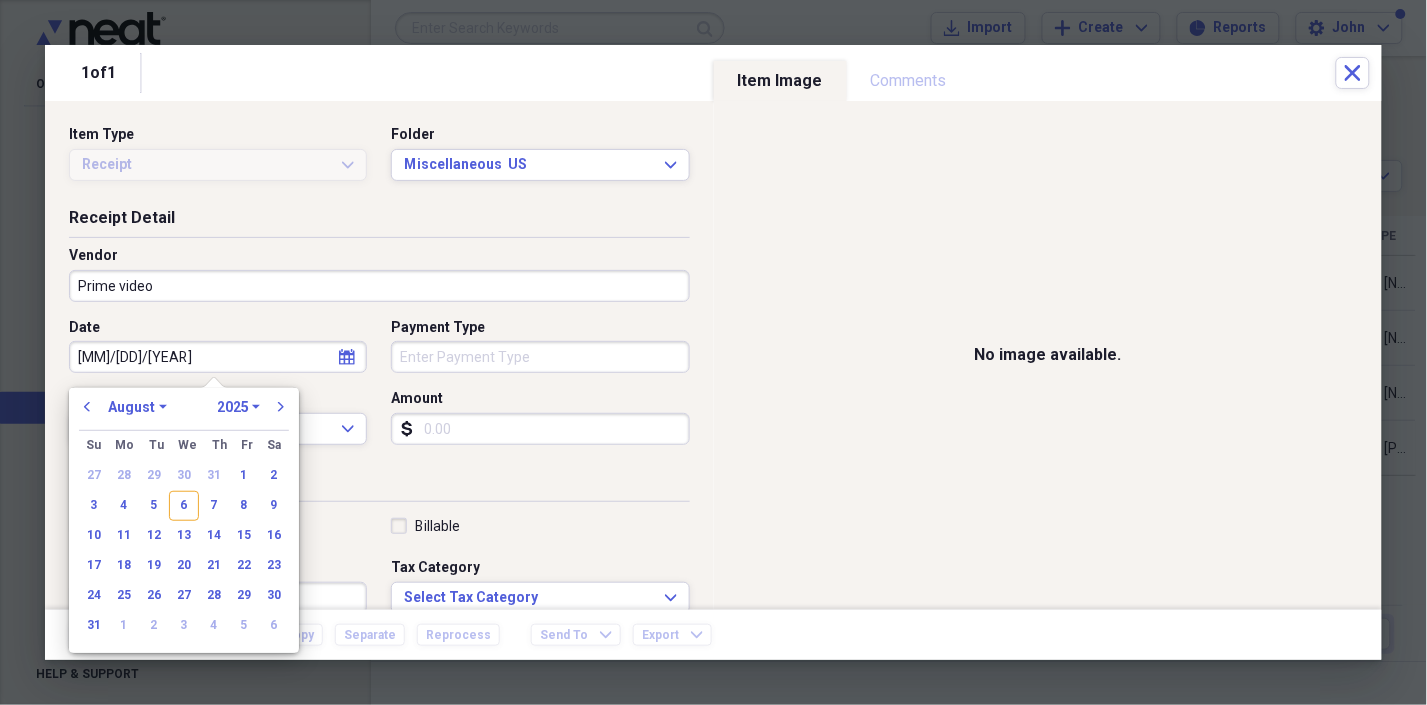 select on "9" 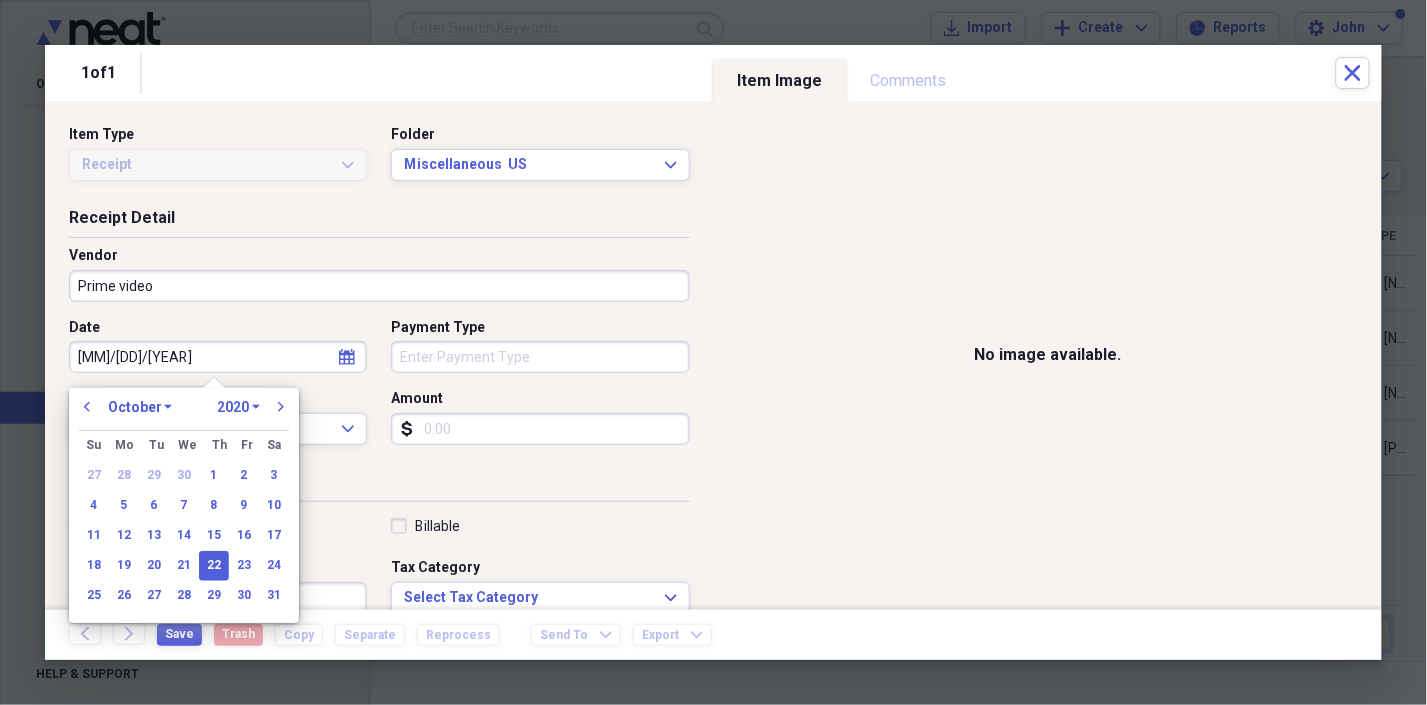 type on "10/22/2024" 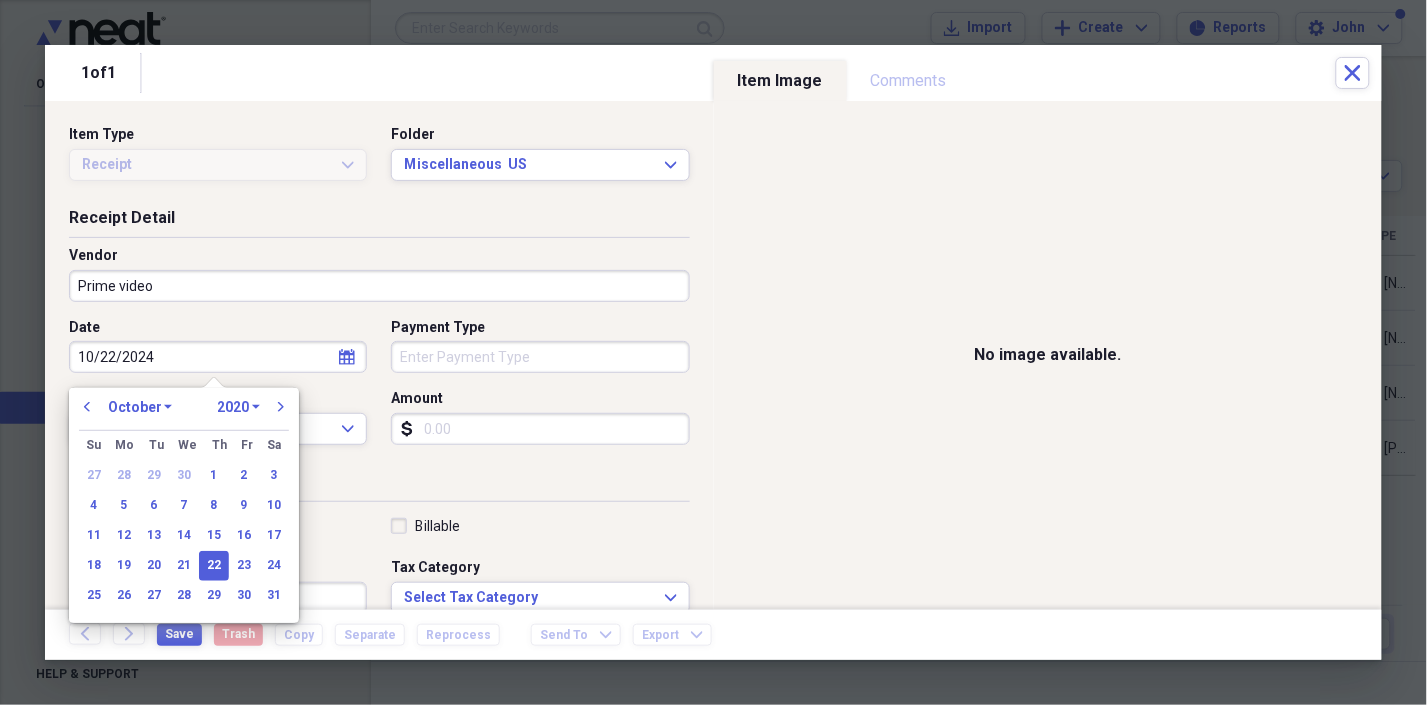 select on "2024" 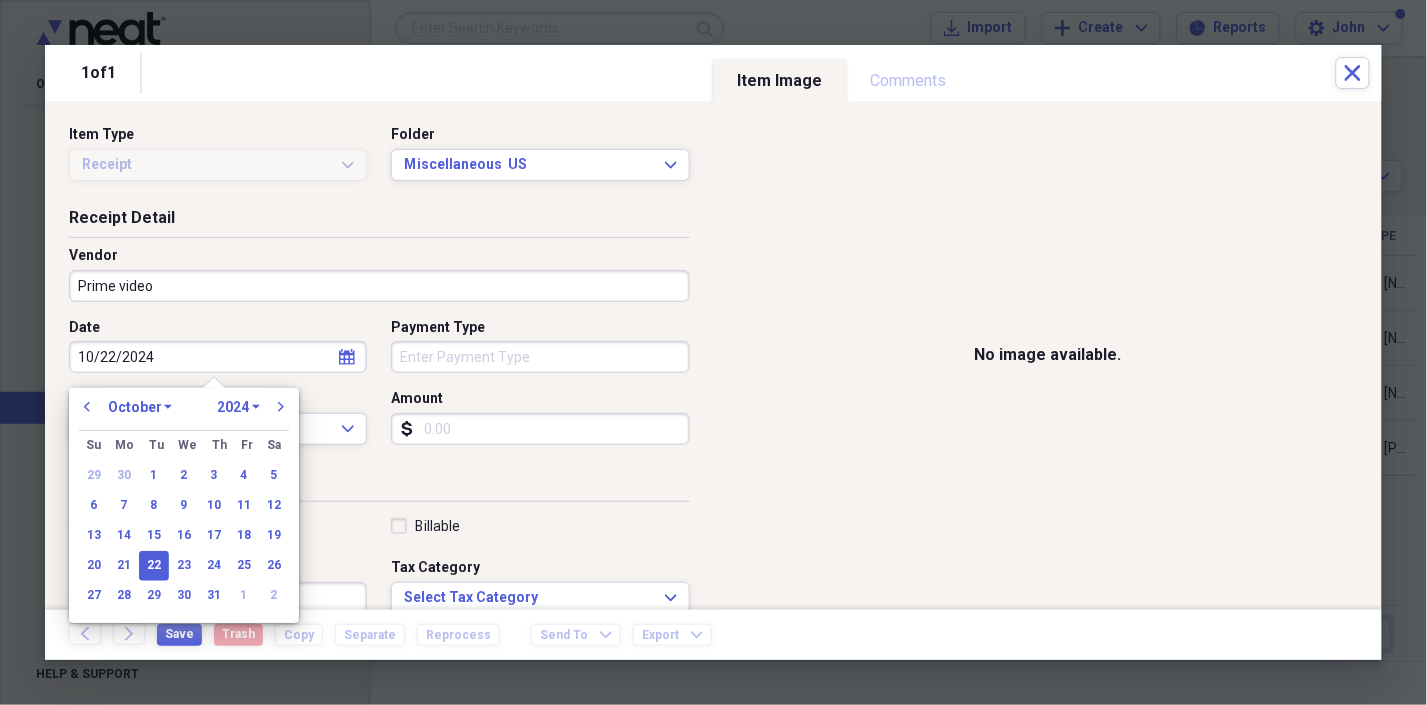 type on "10/22/2024" 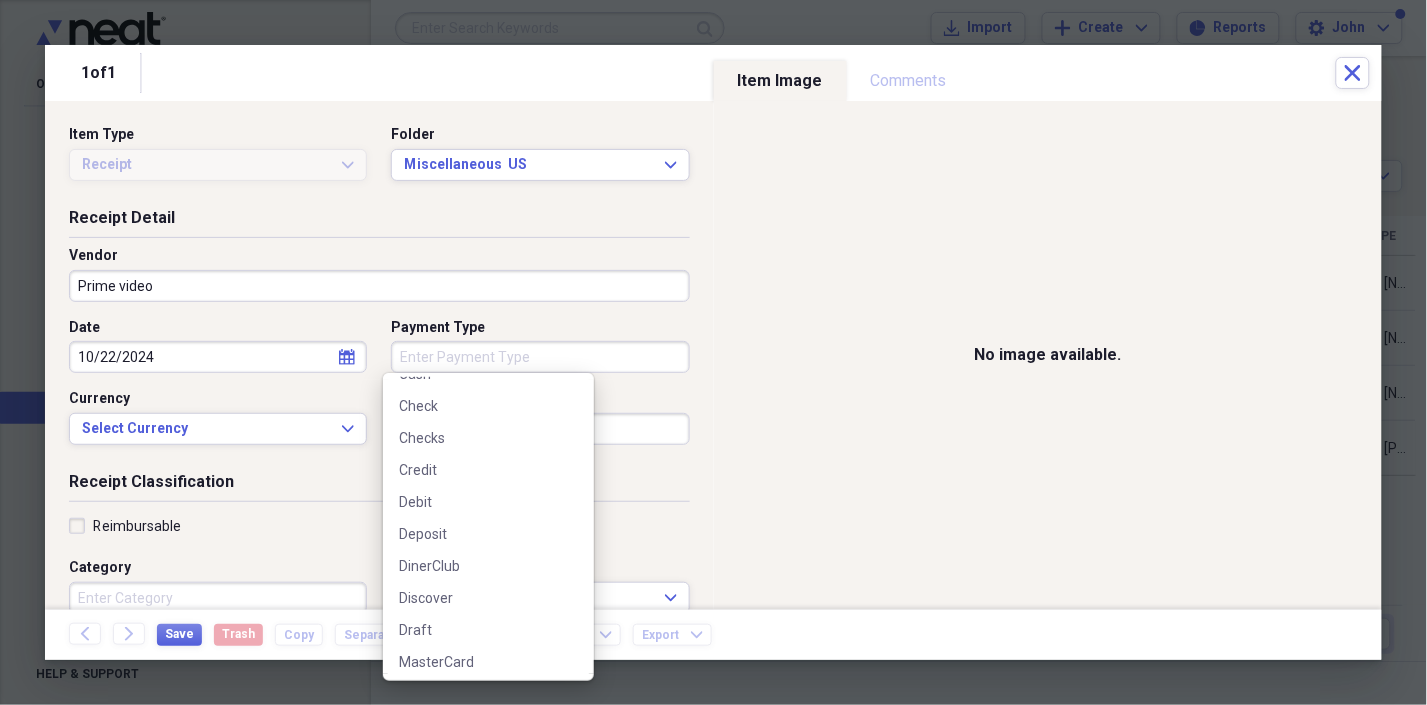 scroll, scrollTop: 443, scrollLeft: 0, axis: vertical 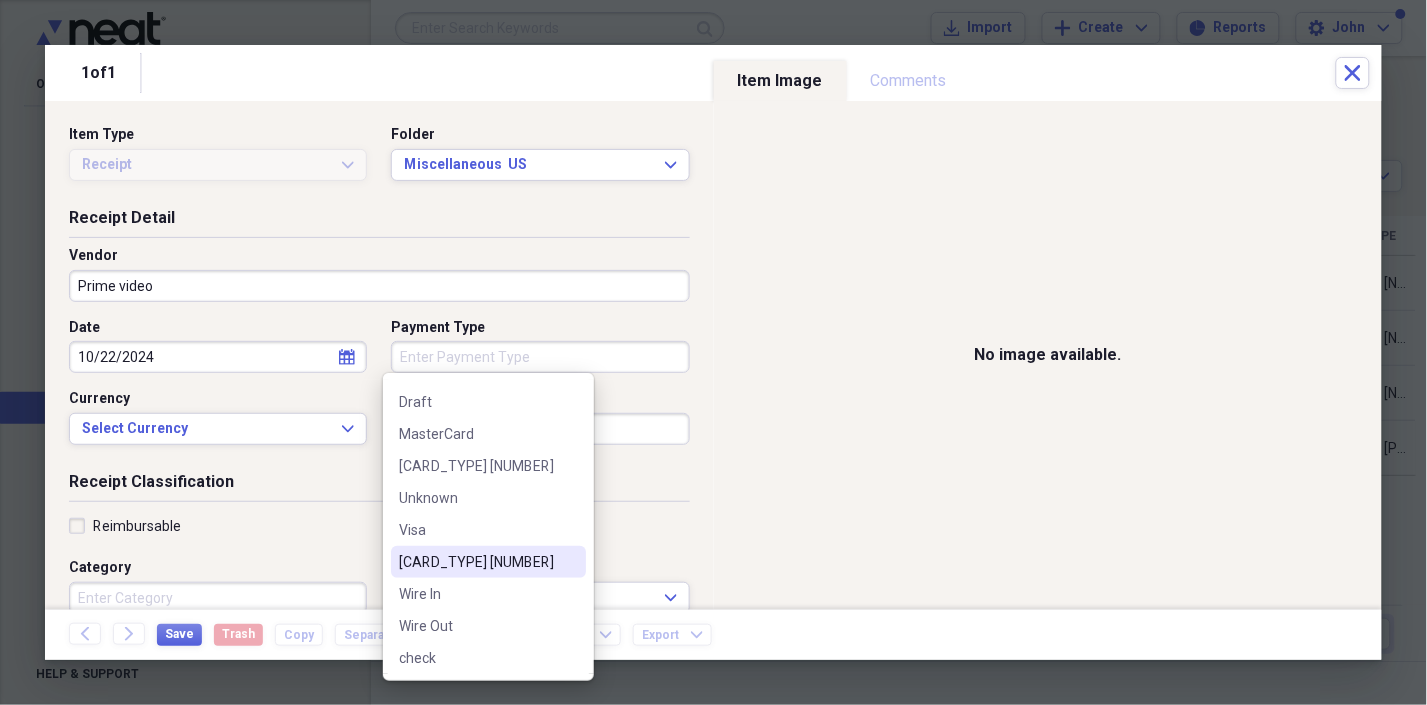 click on "[CARD_TYPE] [NUMBER]" at bounding box center [476, 562] 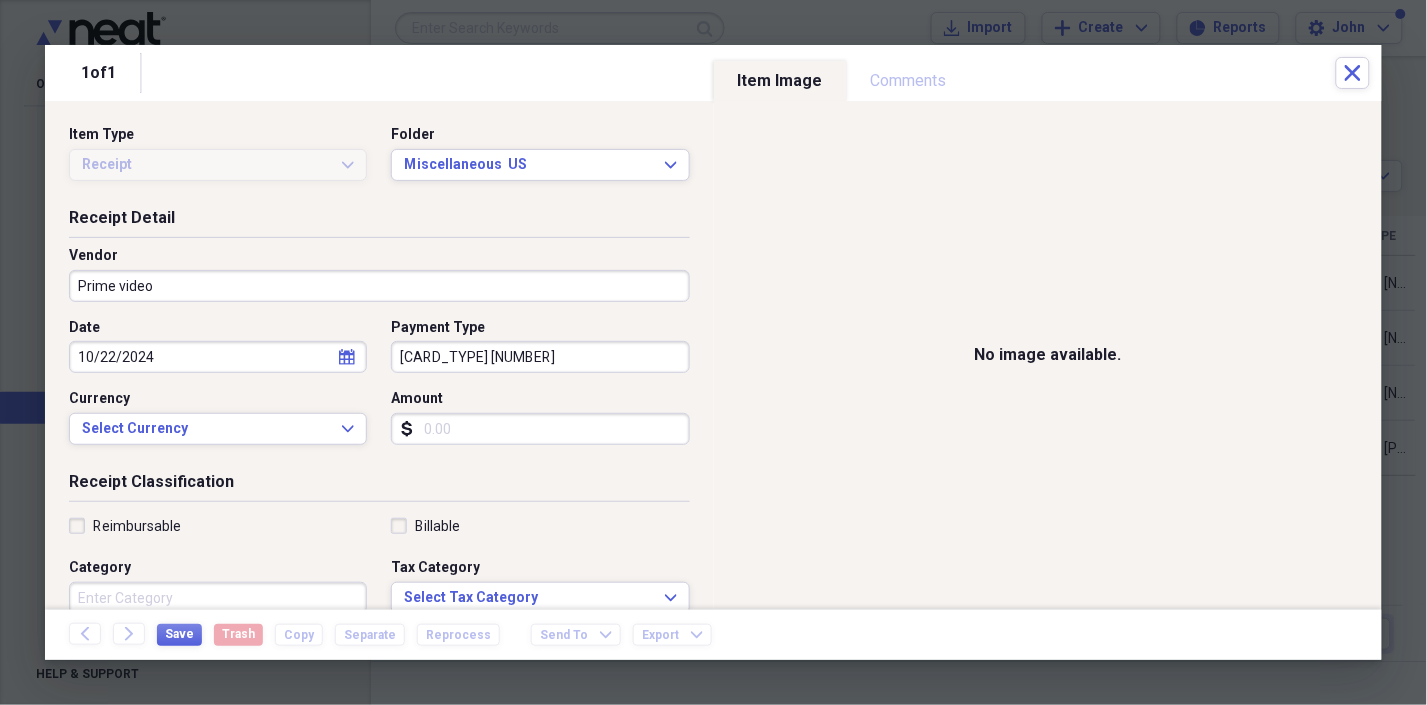 click on "Amount" at bounding box center (540, 429) 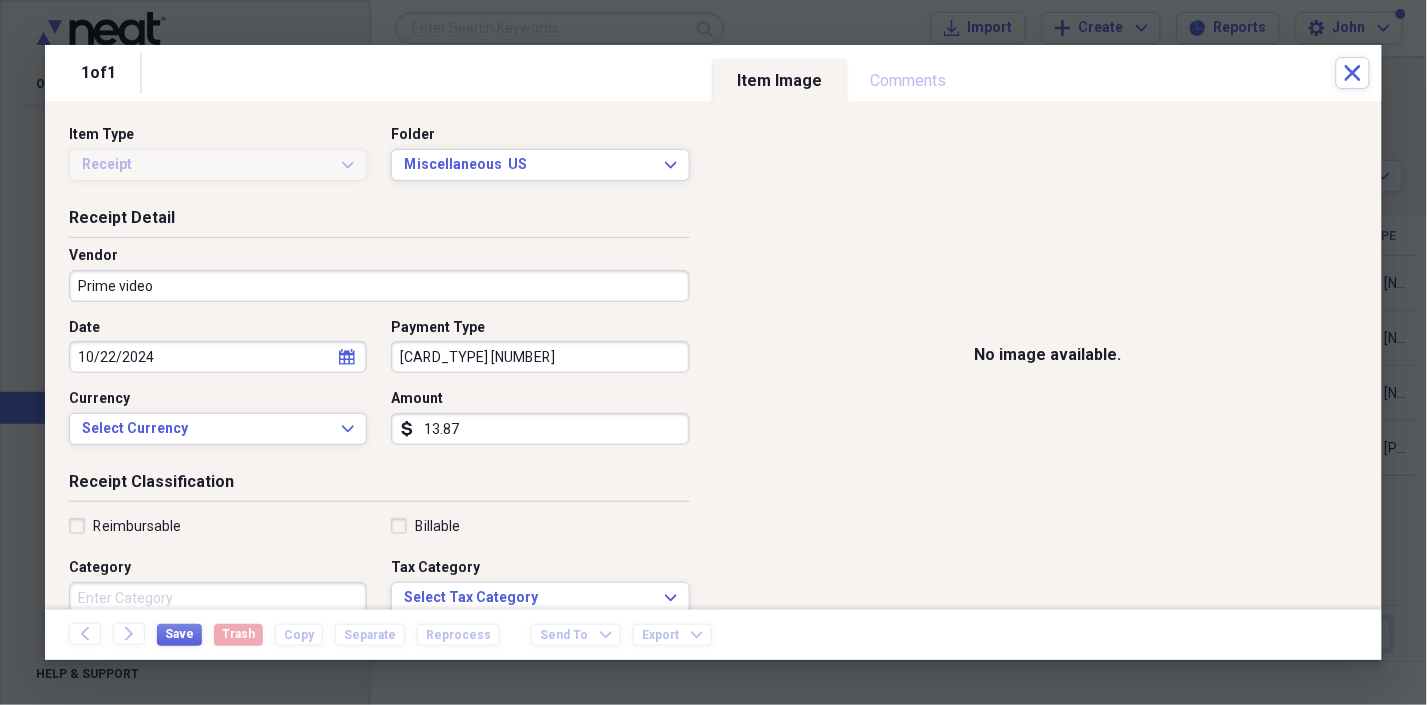 type on "13.87" 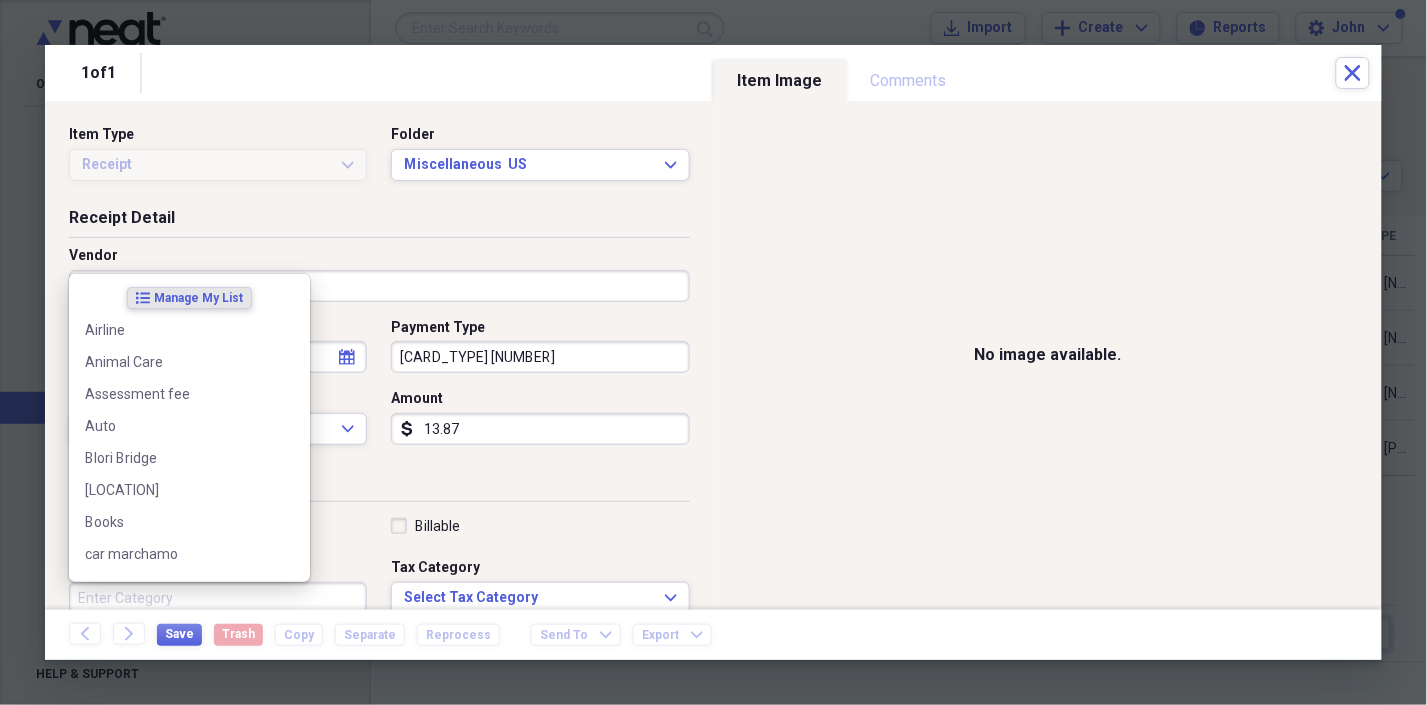 click on "Category" at bounding box center [218, 598] 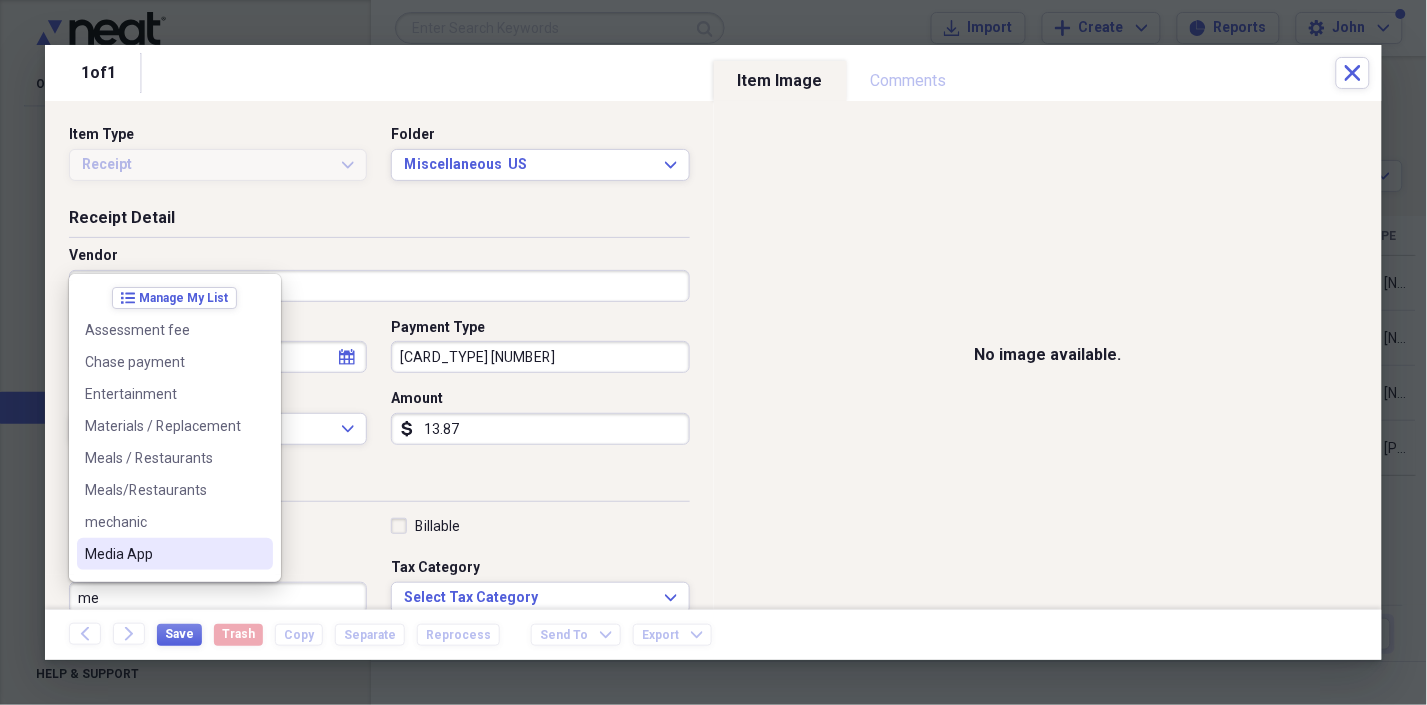 click on "Media App" at bounding box center [163, 554] 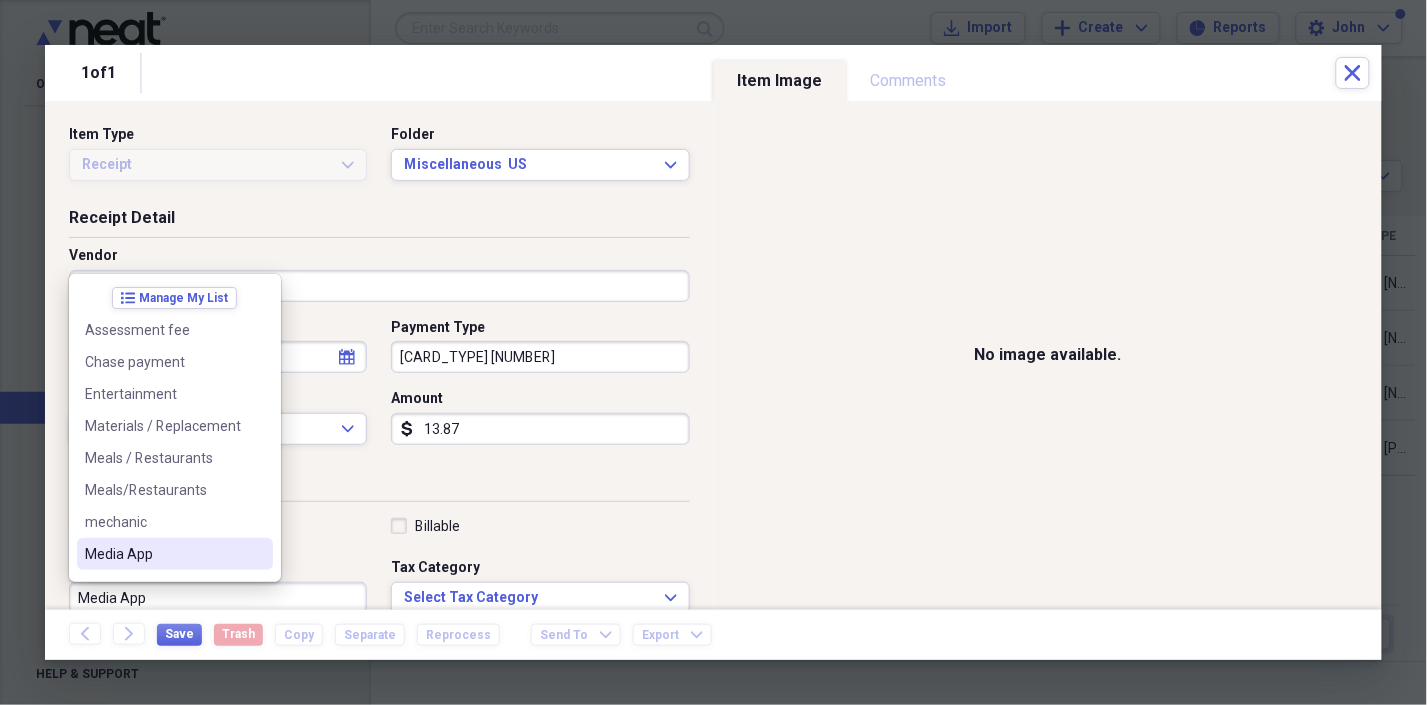 scroll, scrollTop: 3, scrollLeft: 0, axis: vertical 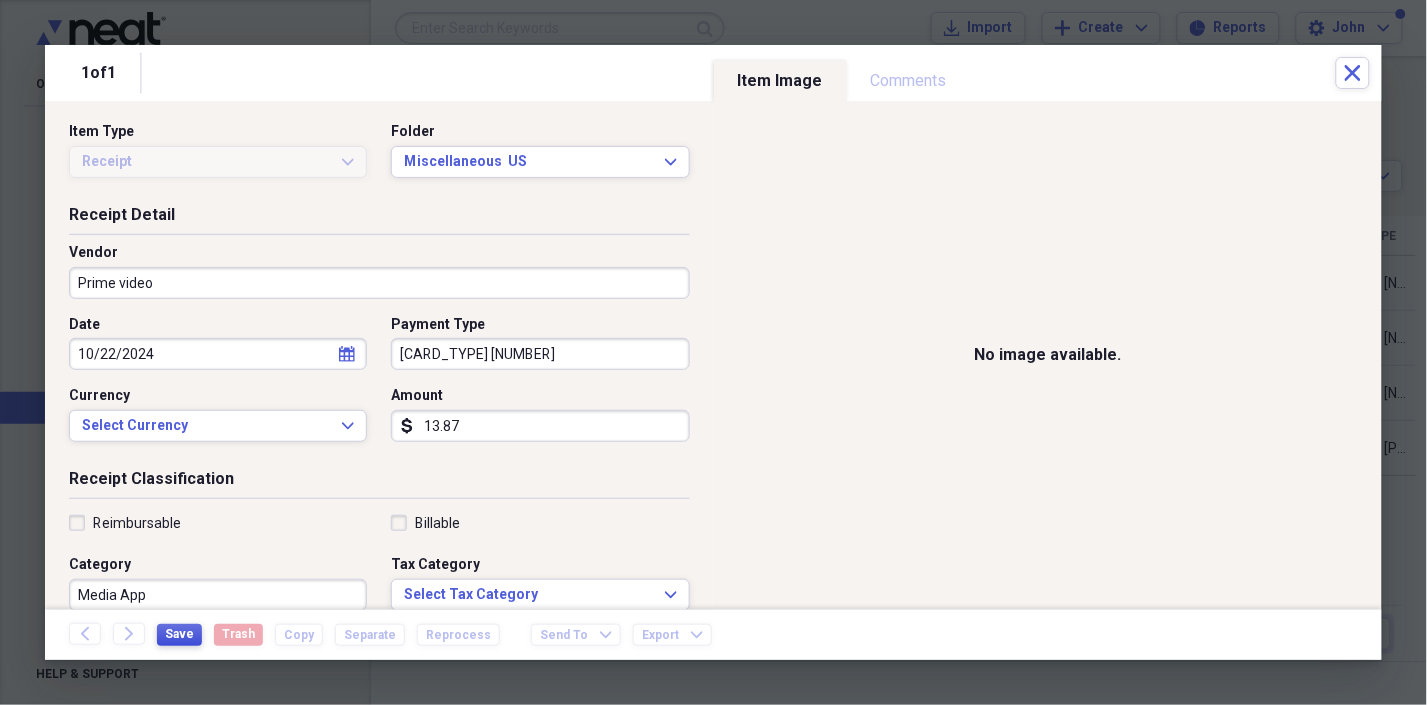 click on "Save" at bounding box center [179, 634] 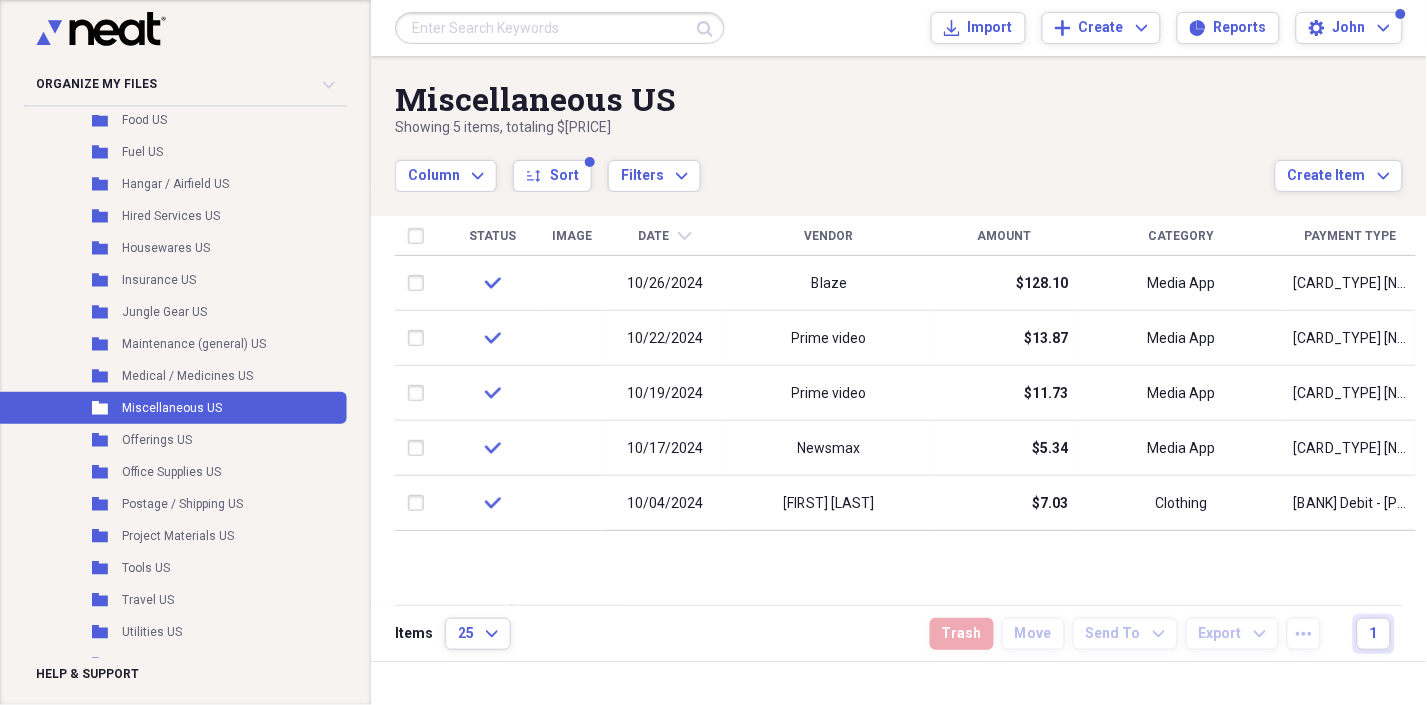 scroll, scrollTop: 578, scrollLeft: 0, axis: vertical 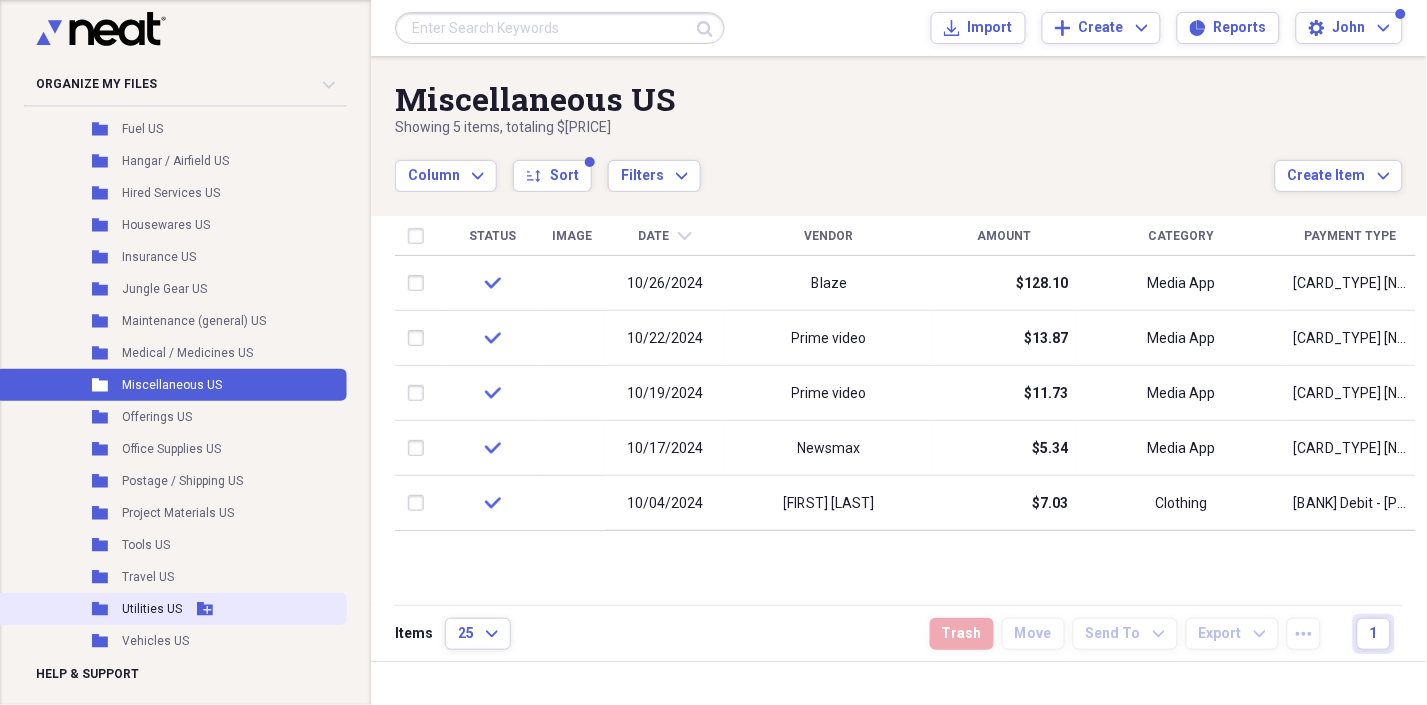 click on "Utilities  US" at bounding box center [152, 609] 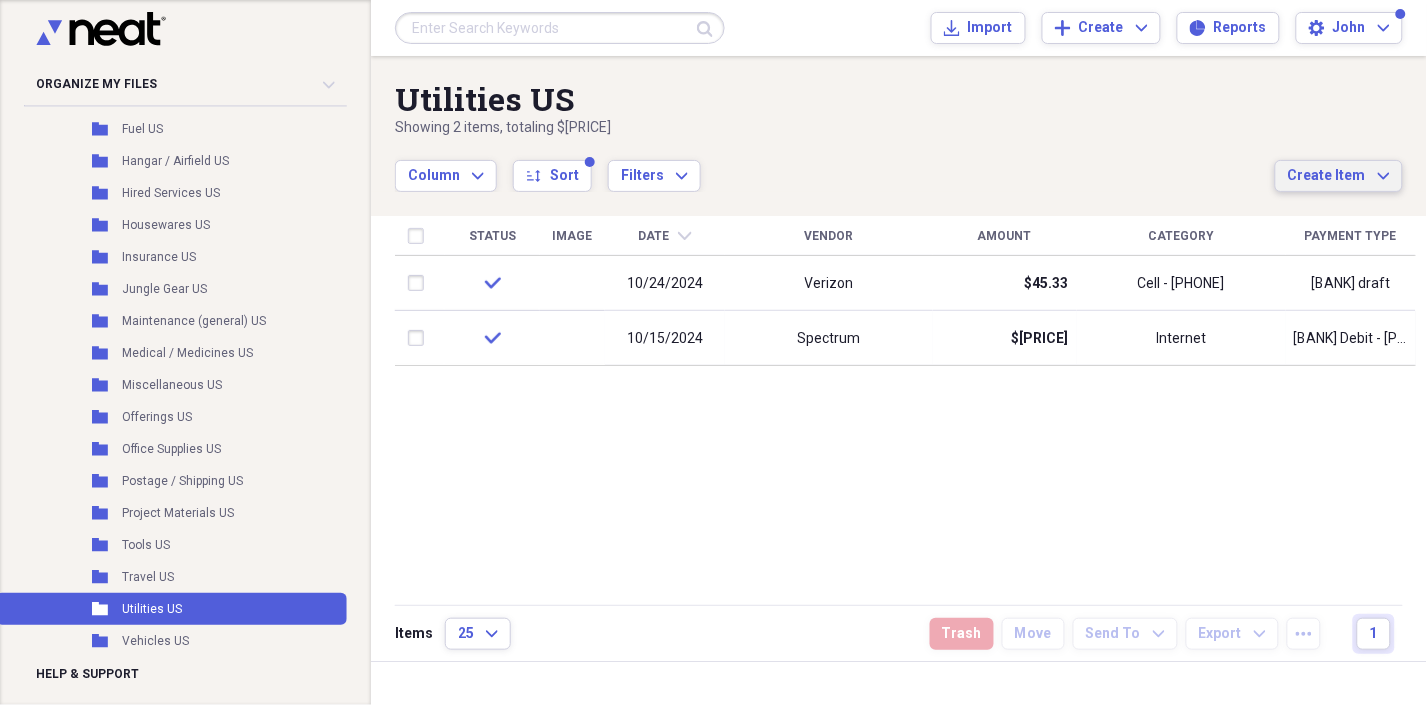 click on "Create Item" at bounding box center [1327, 176] 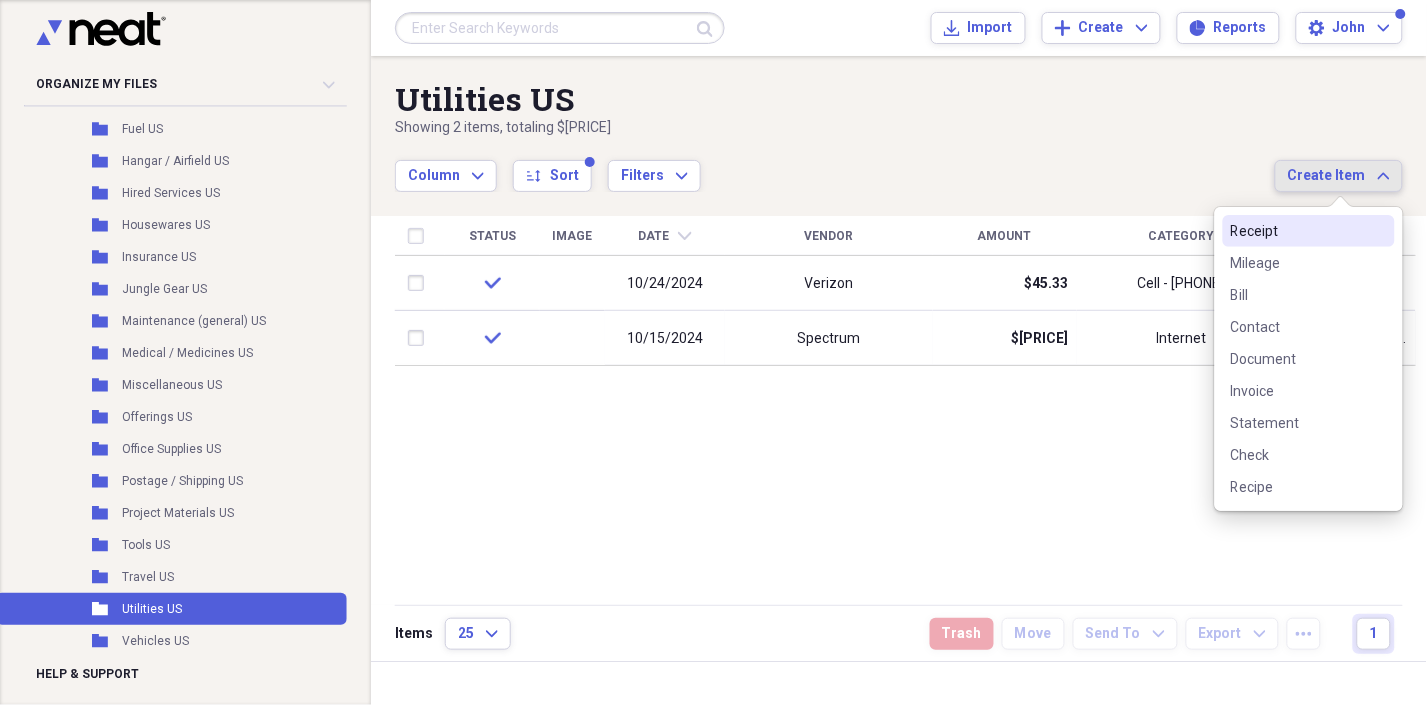 click on "Receipt" at bounding box center (1297, 231) 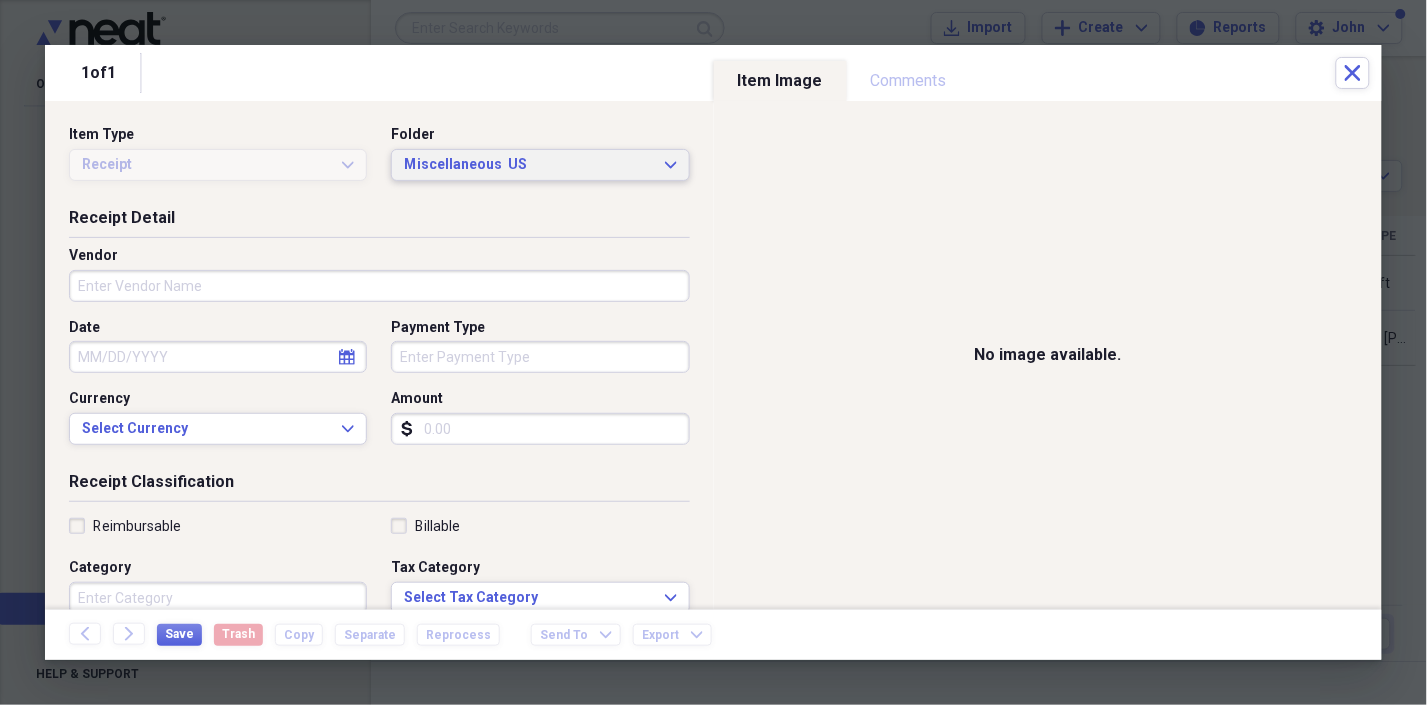 click on "Expand" 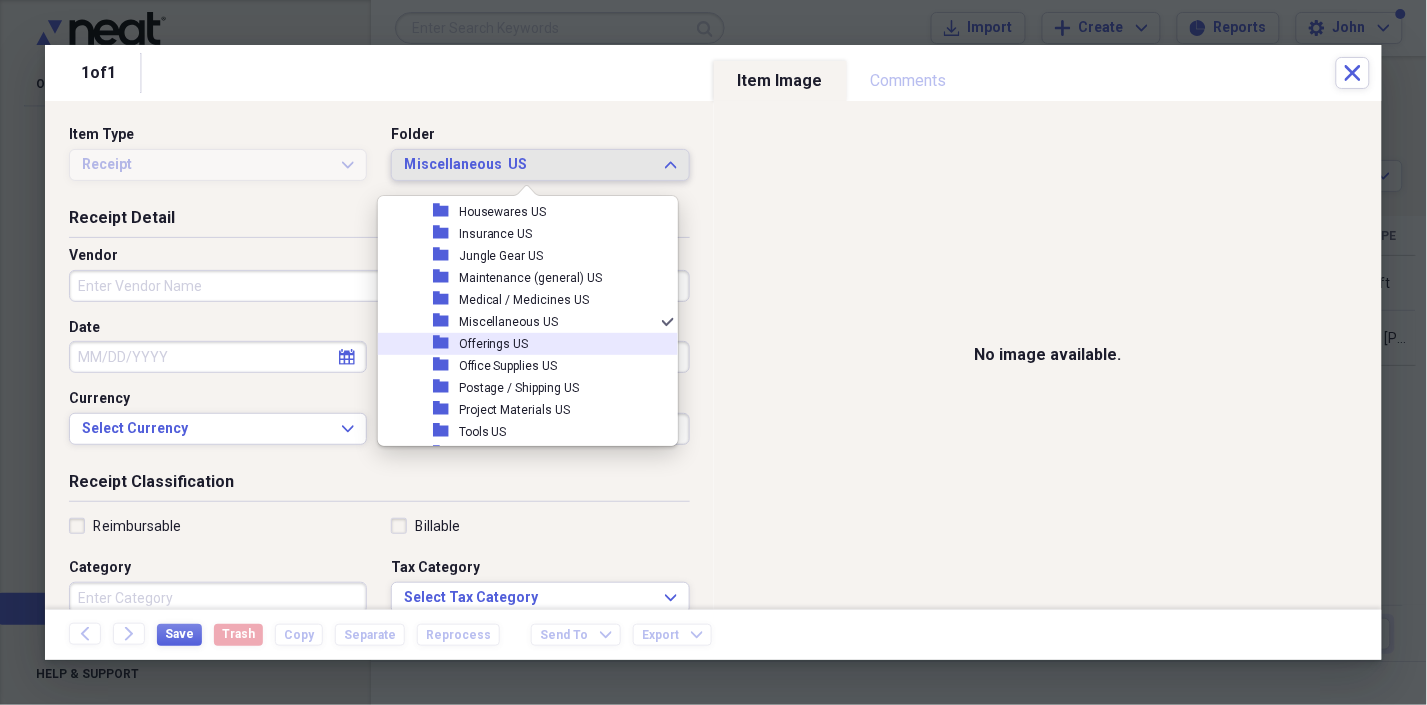 scroll, scrollTop: 517, scrollLeft: 0, axis: vertical 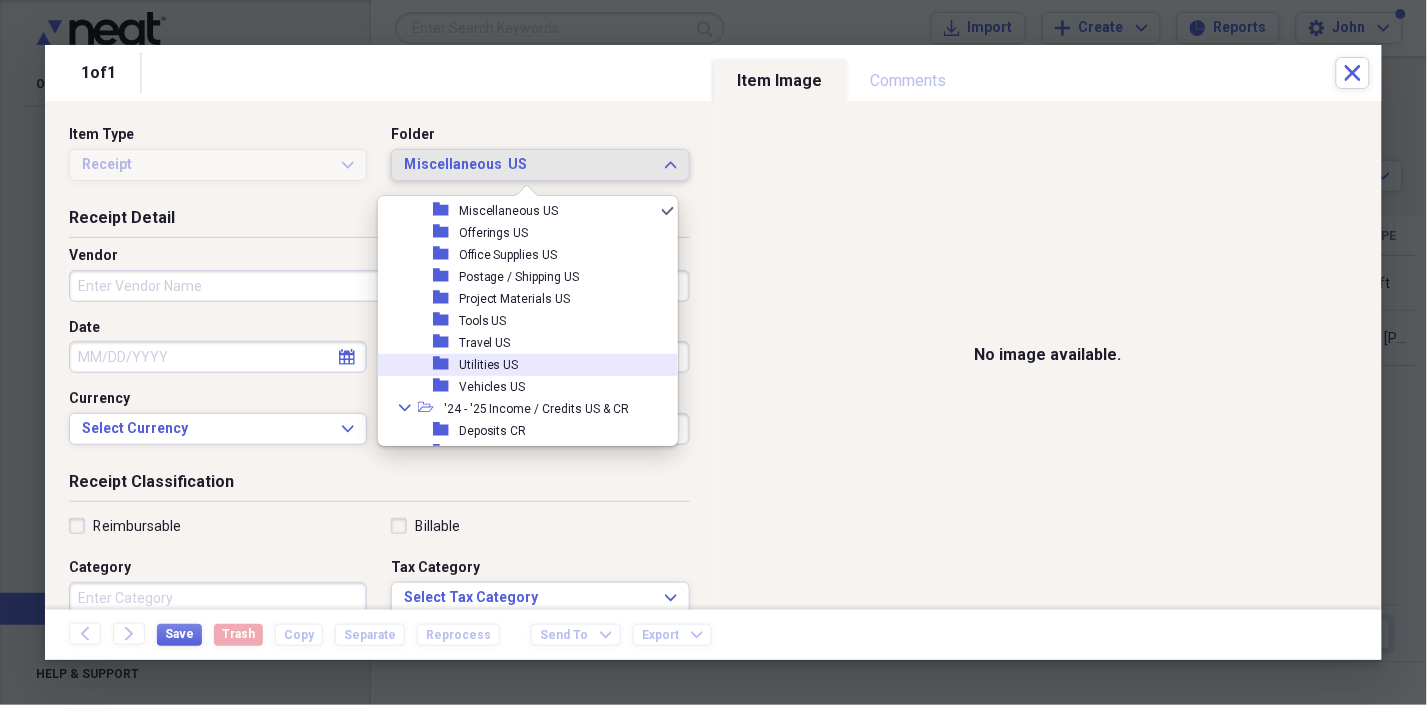 click on "Utilities  US" at bounding box center (489, 365) 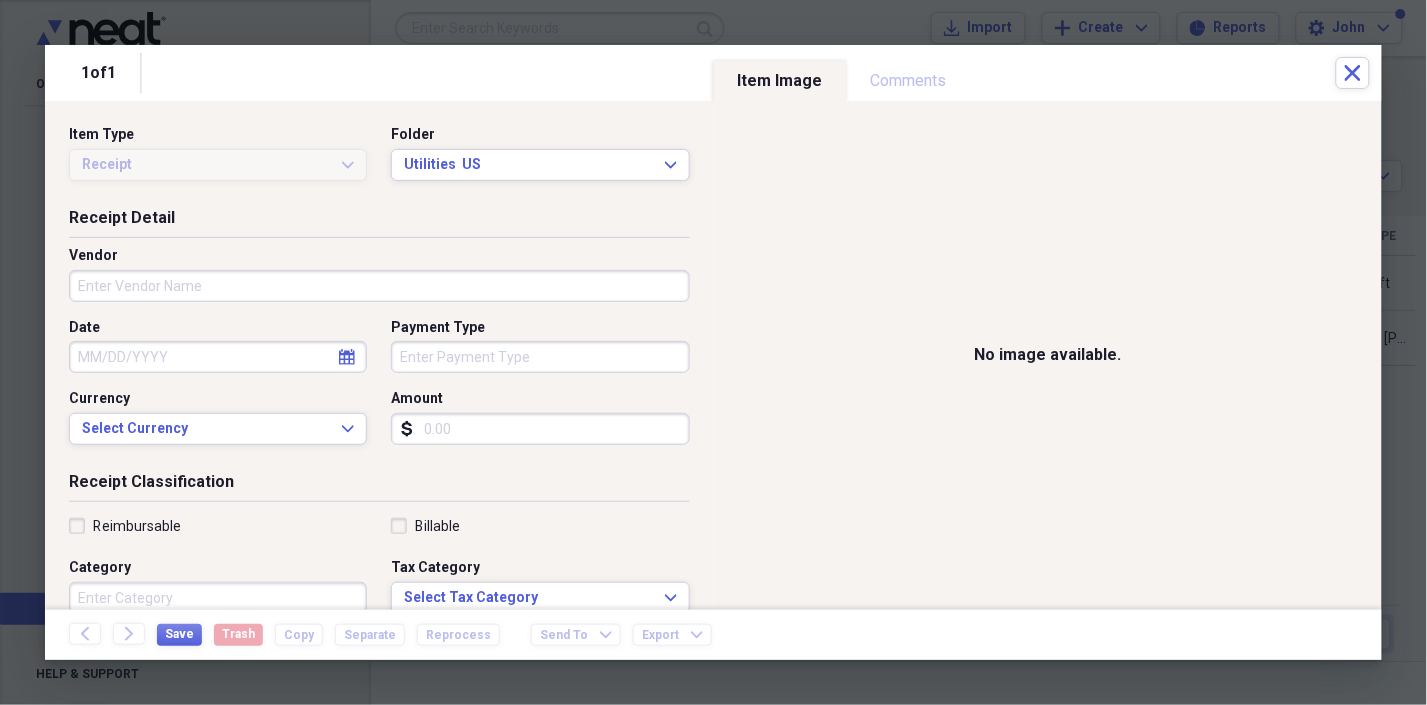drag, startPoint x: 200, startPoint y: 294, endPoint x: 212, endPoint y: 294, distance: 12 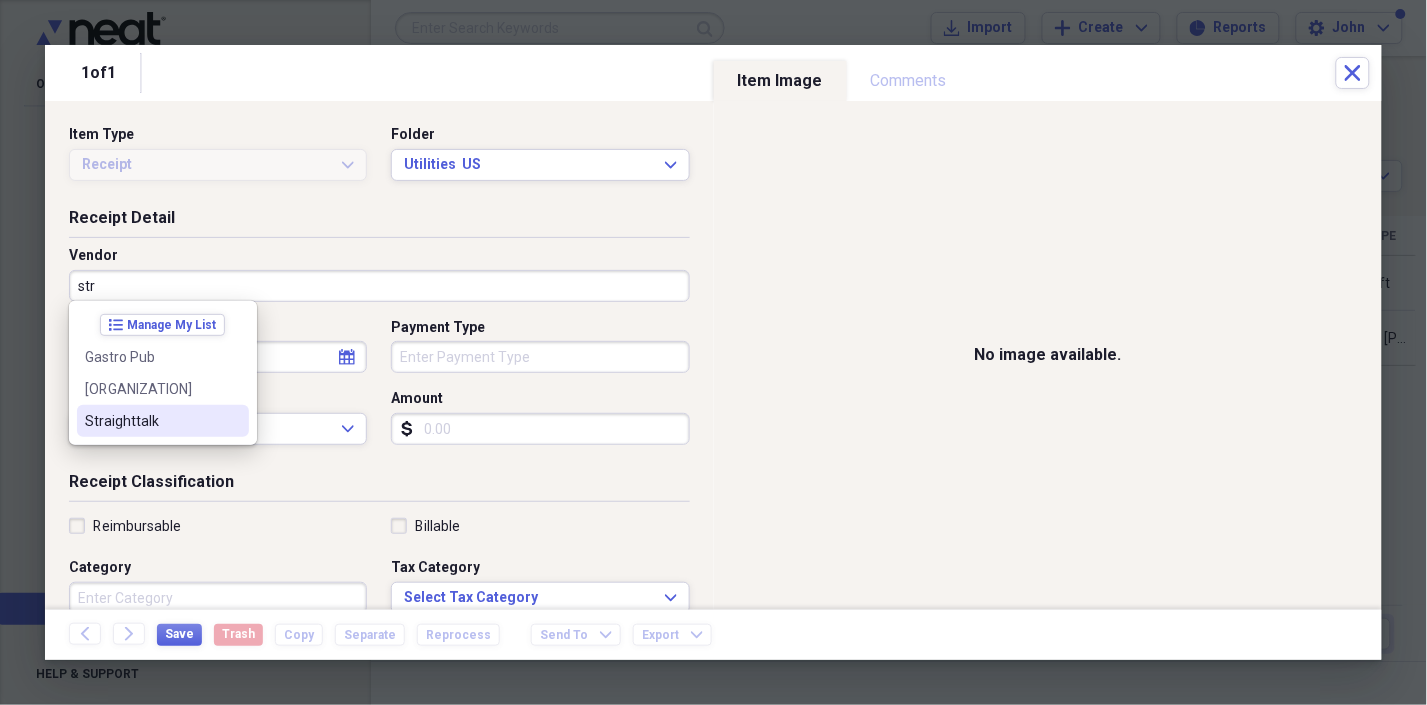 click on "Straighttalk" at bounding box center [151, 421] 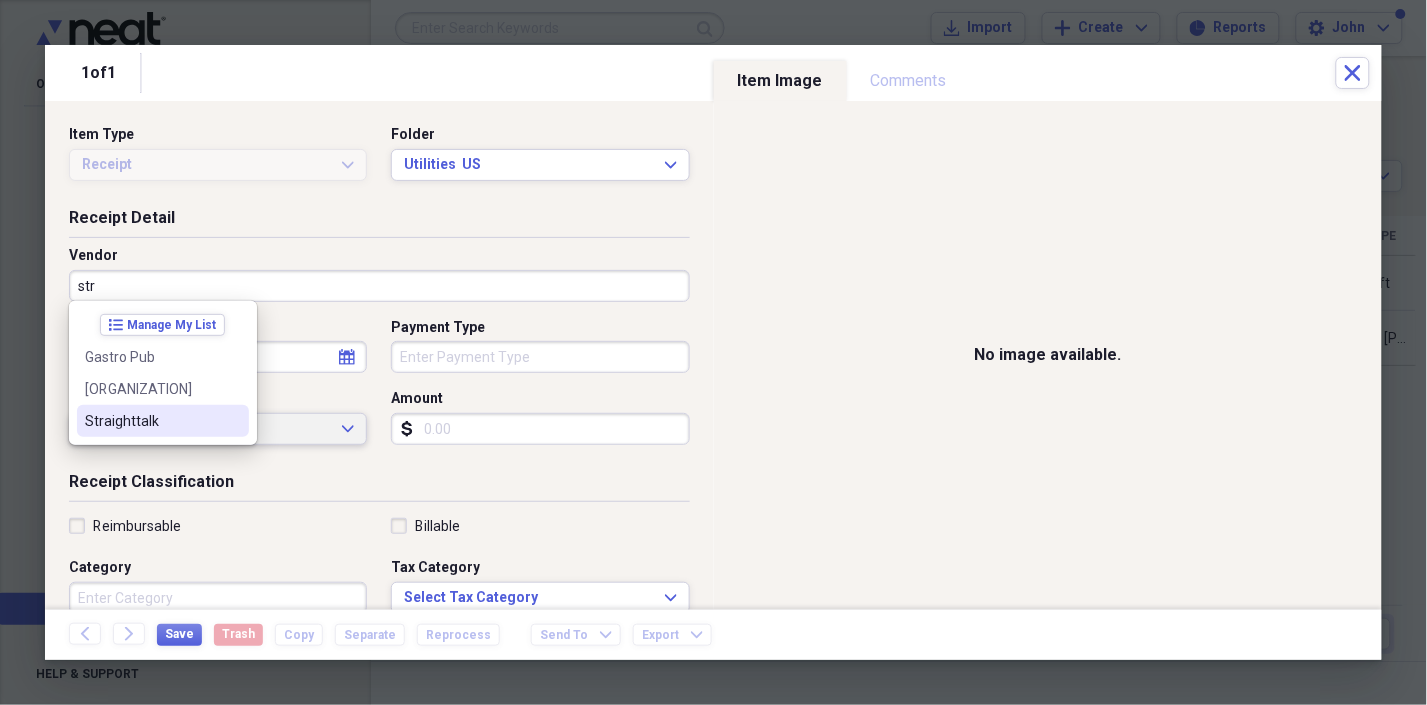 type on "Straighttalk" 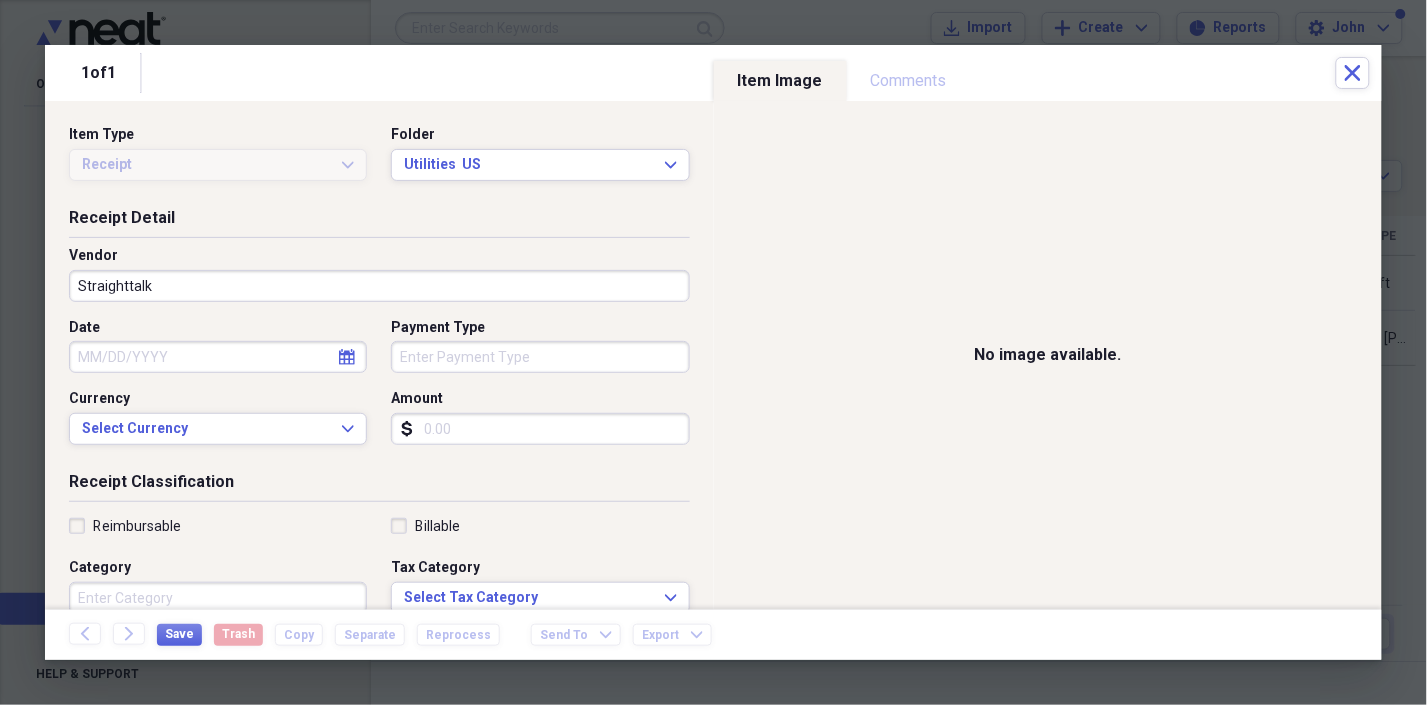 select on "7" 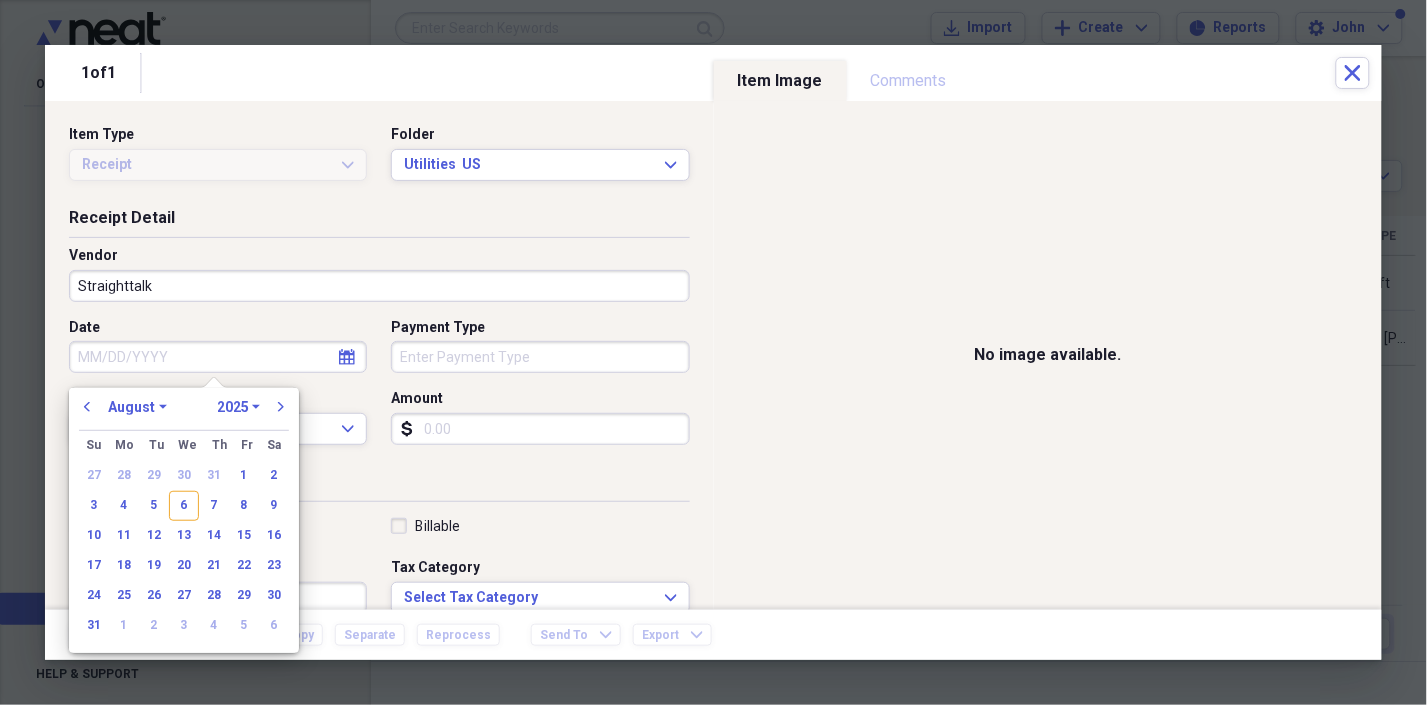 click on "Date" at bounding box center (218, 357) 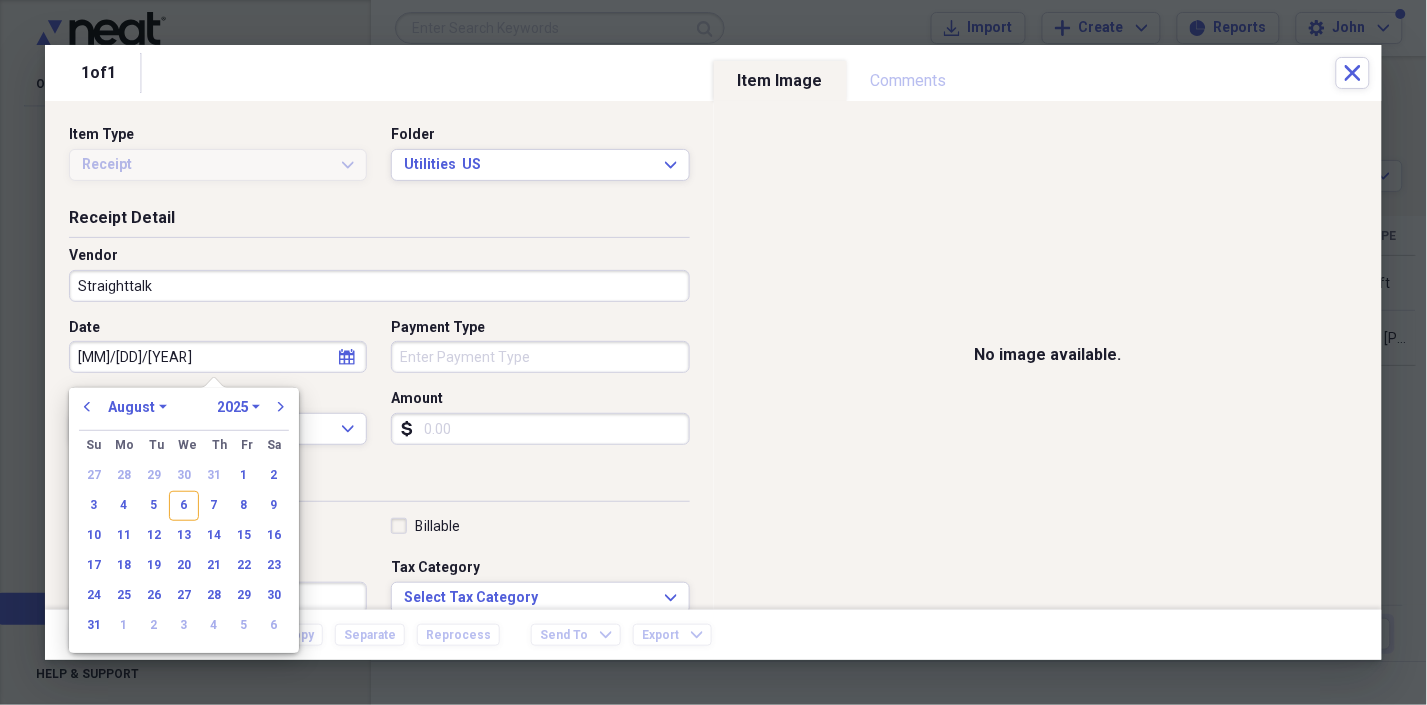 type on "[MM]/[DD]/[YEAR]" 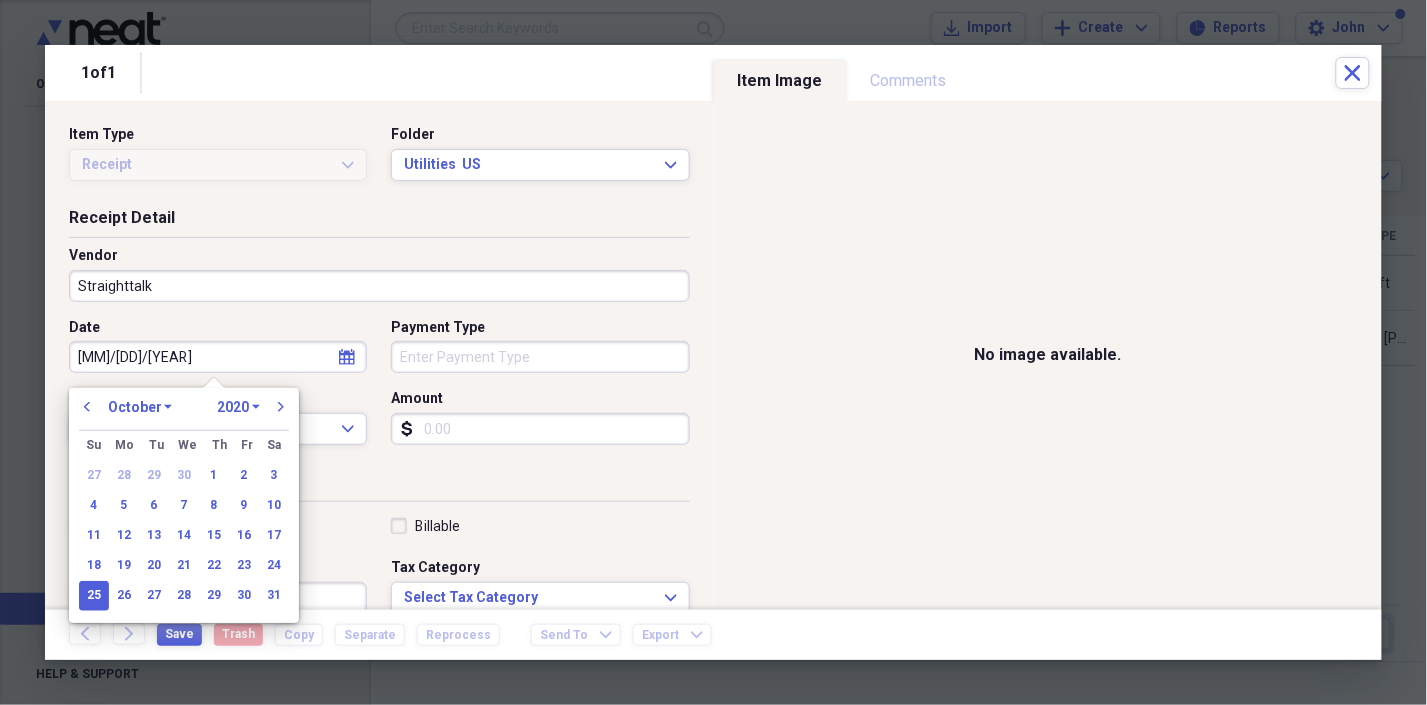 type on "10/25/2024" 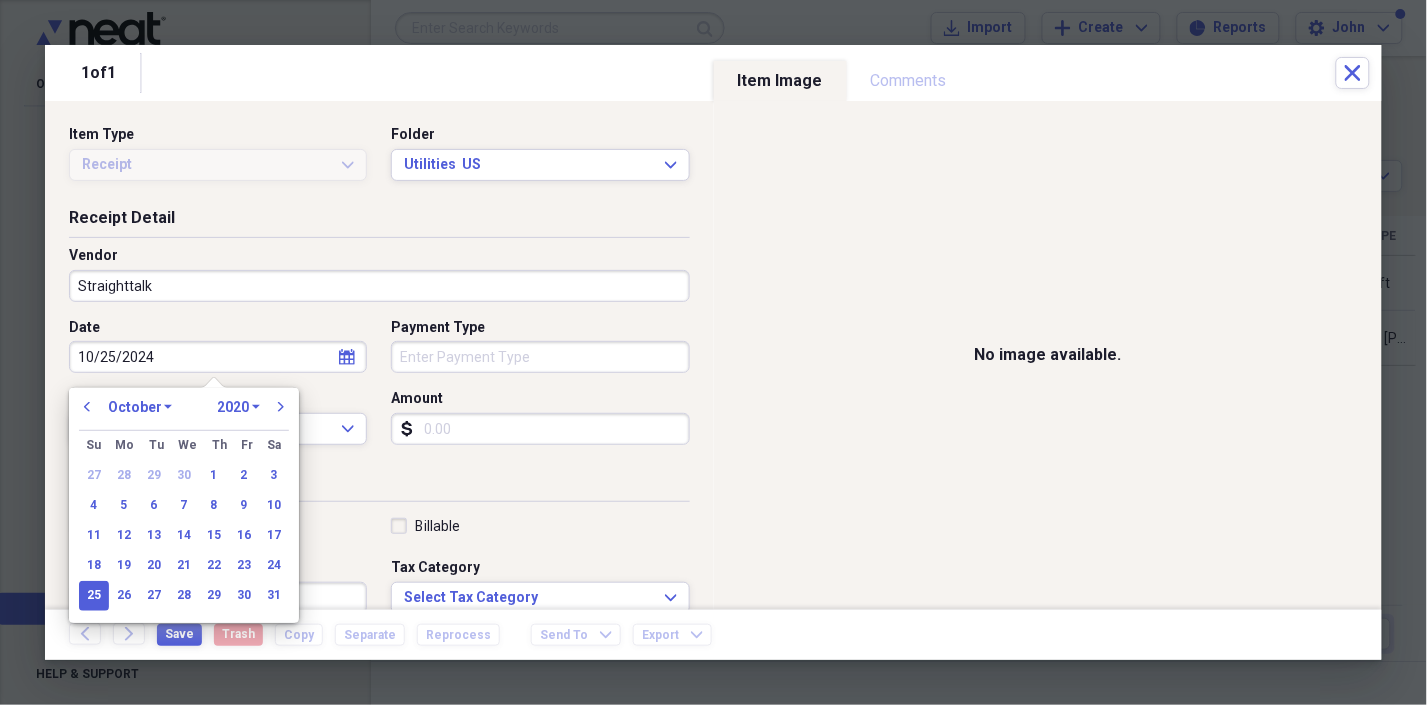 select on "2024" 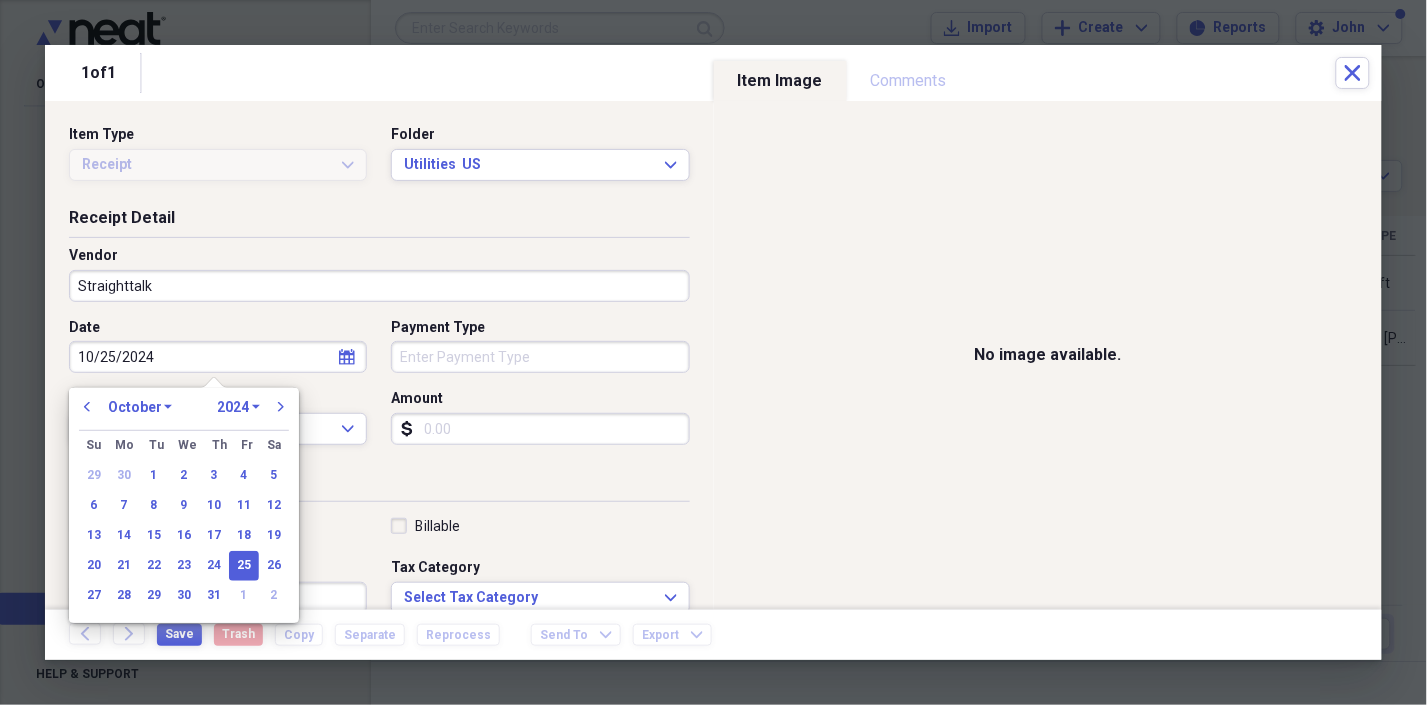 type on "10/25/2024" 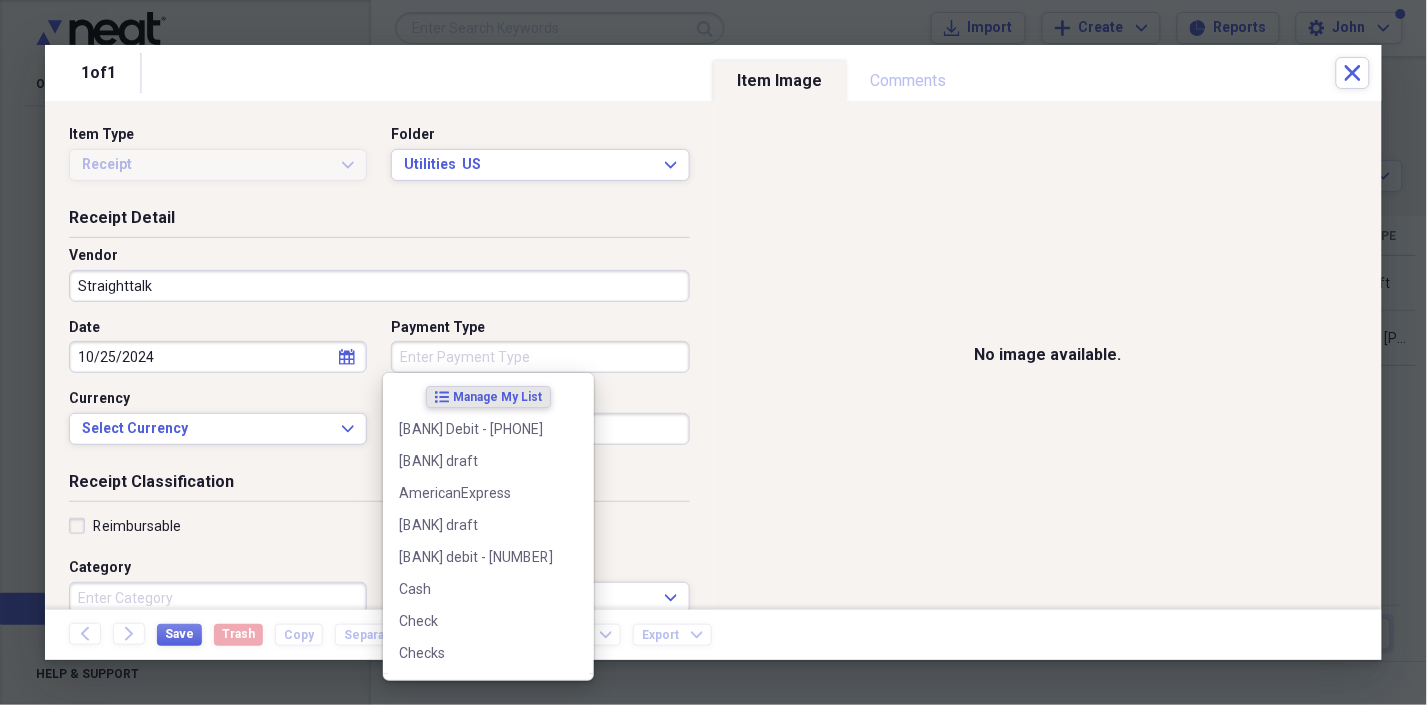 click on "Payment Type" at bounding box center [540, 357] 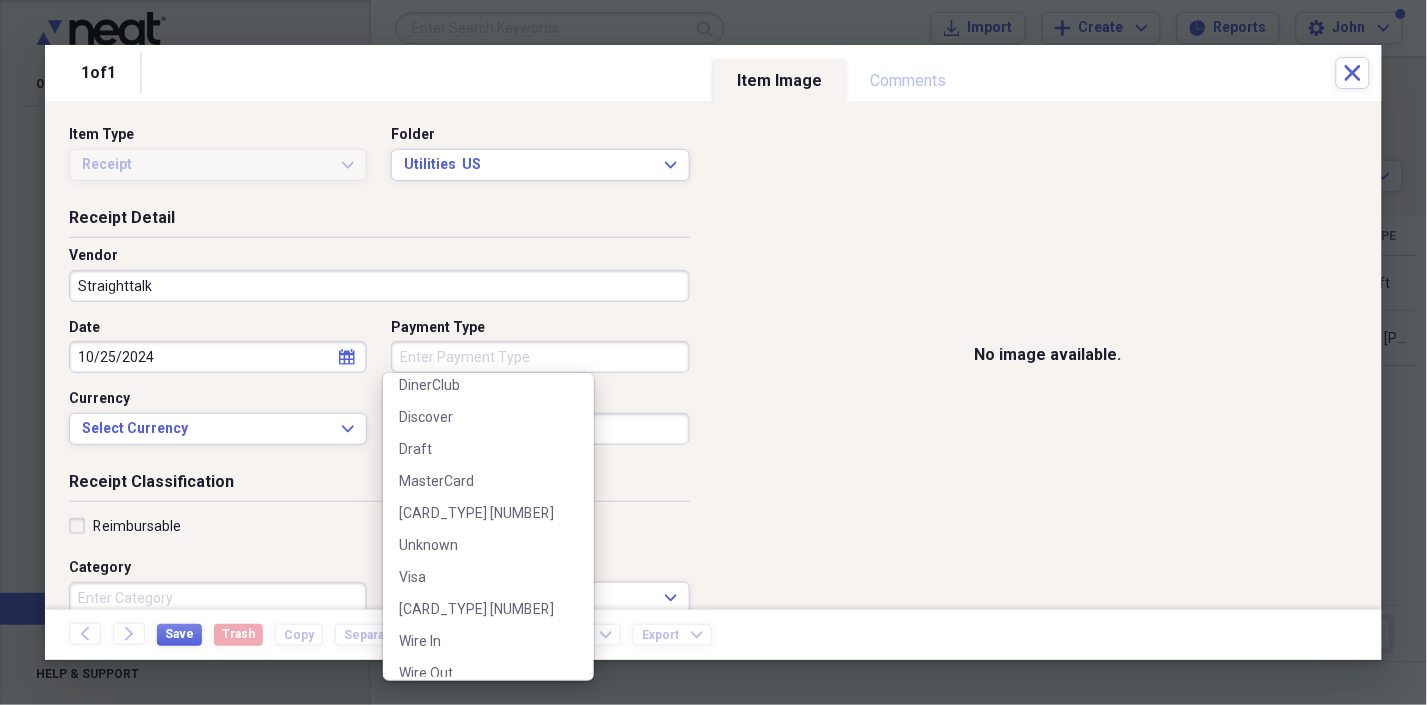 scroll, scrollTop: 400, scrollLeft: 0, axis: vertical 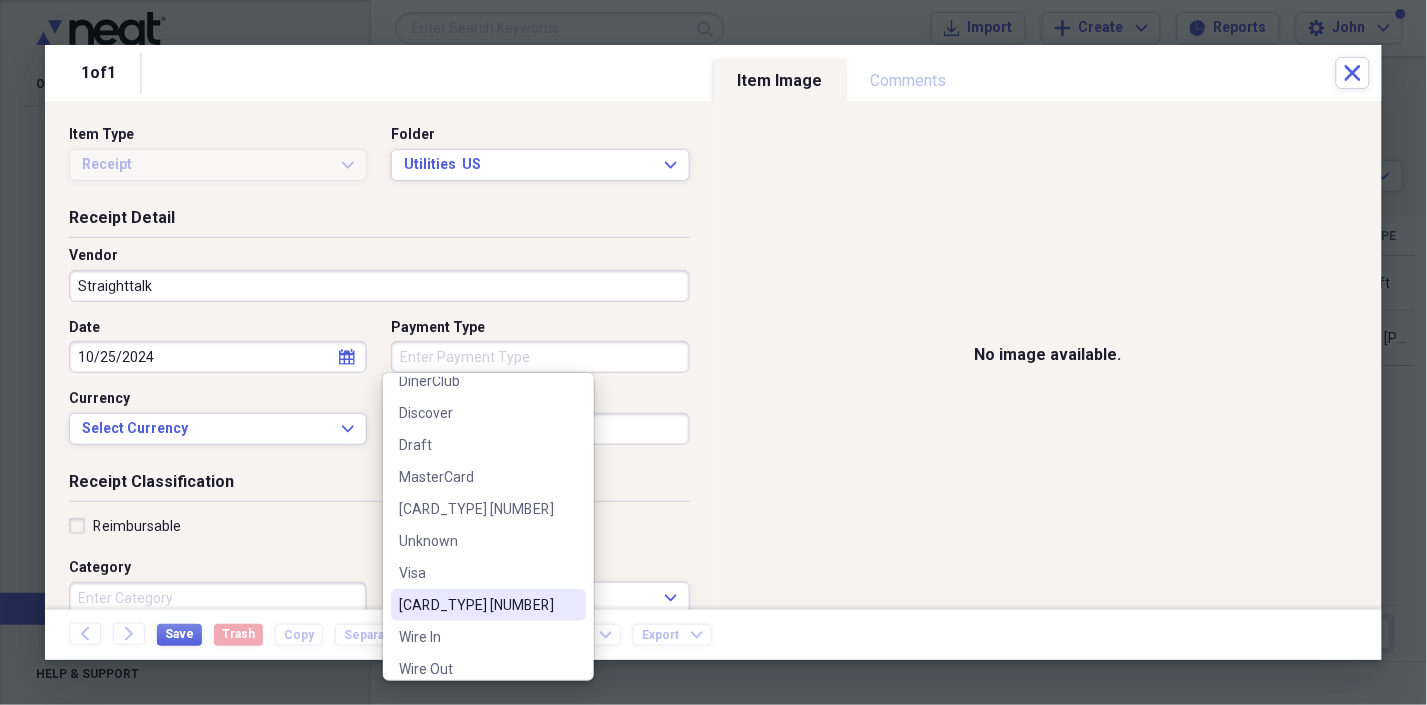 click on "[CARD_TYPE] [NUMBER]" at bounding box center (476, 605) 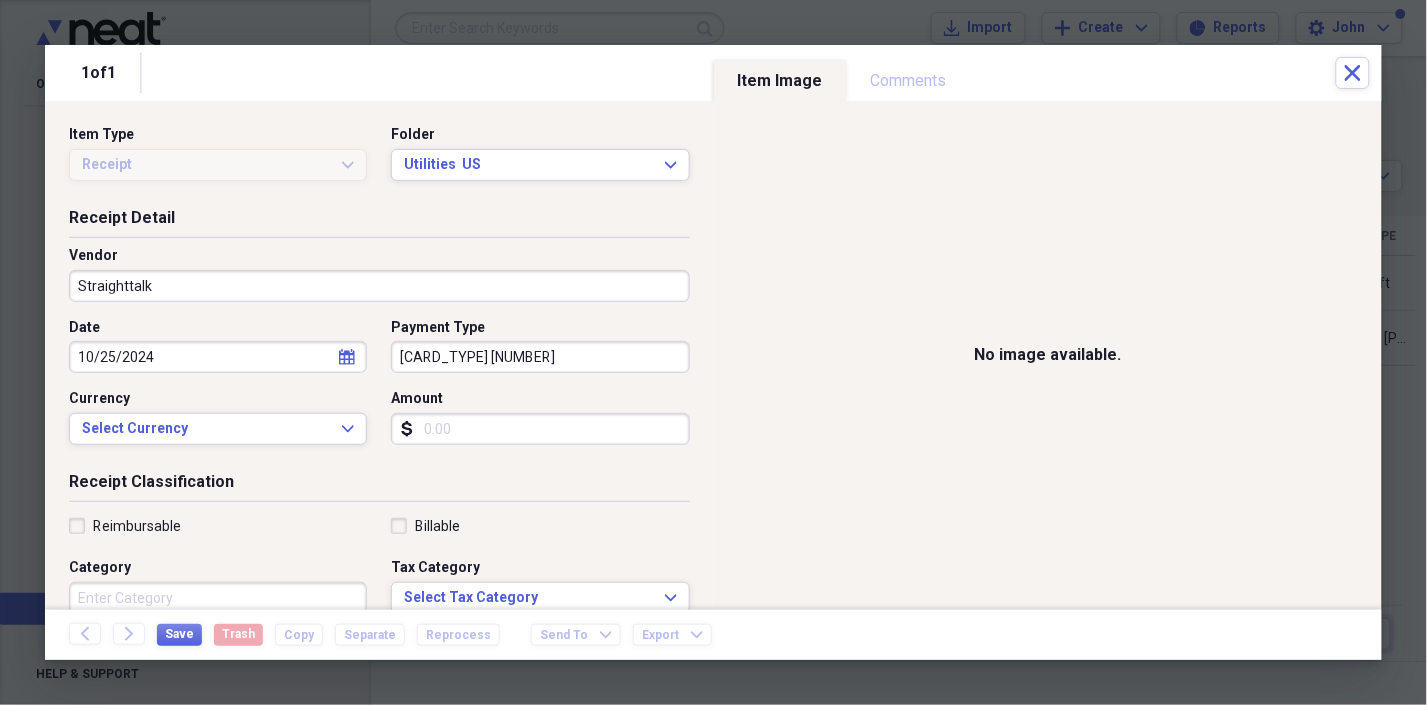 click on "Amount" at bounding box center (540, 429) 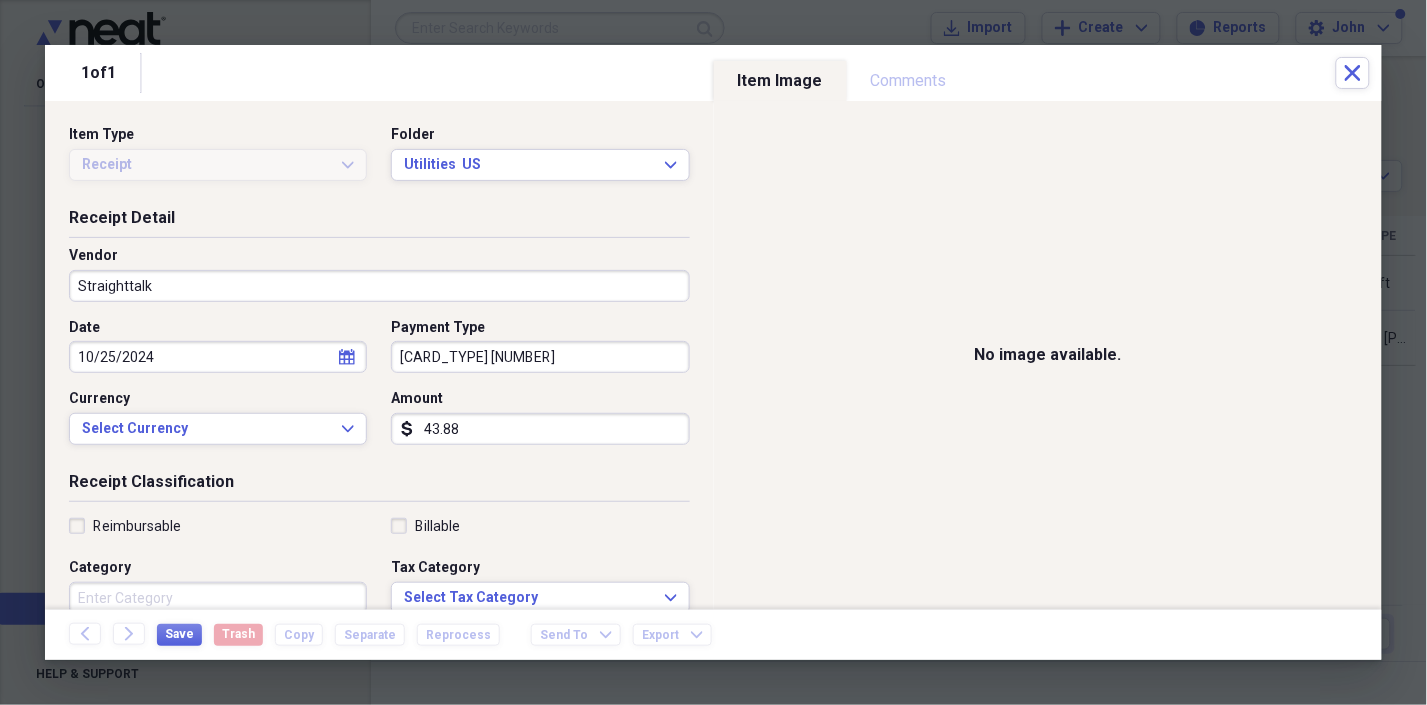 type on "43.88" 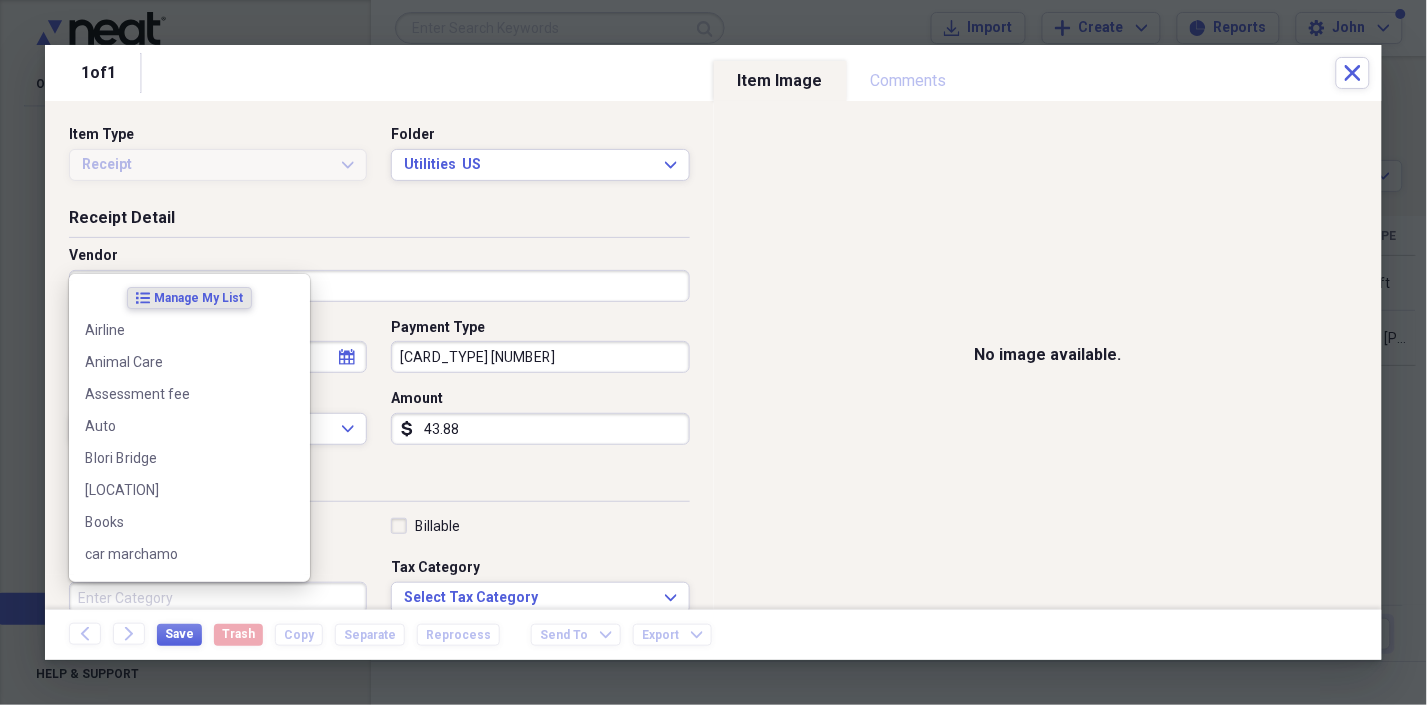 click on "Category" at bounding box center [218, 598] 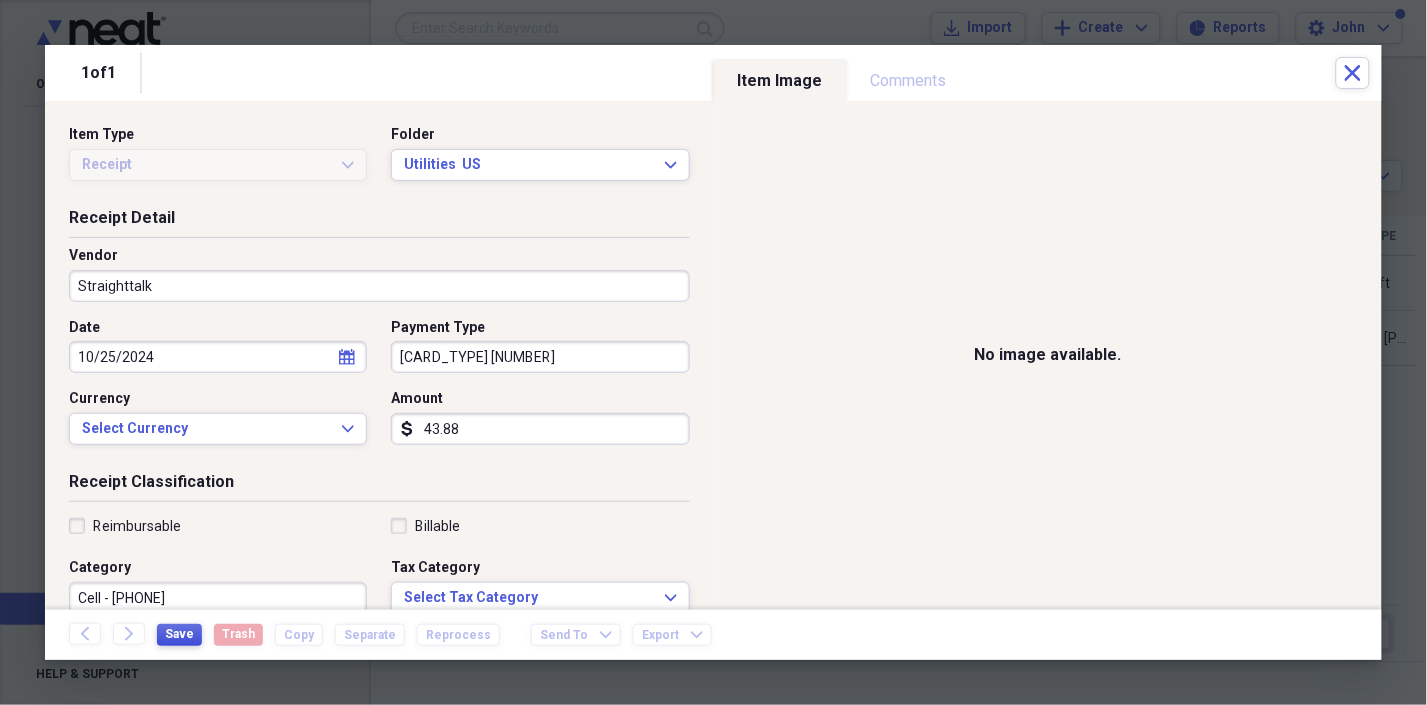 type on "Cell - [PHONE]" 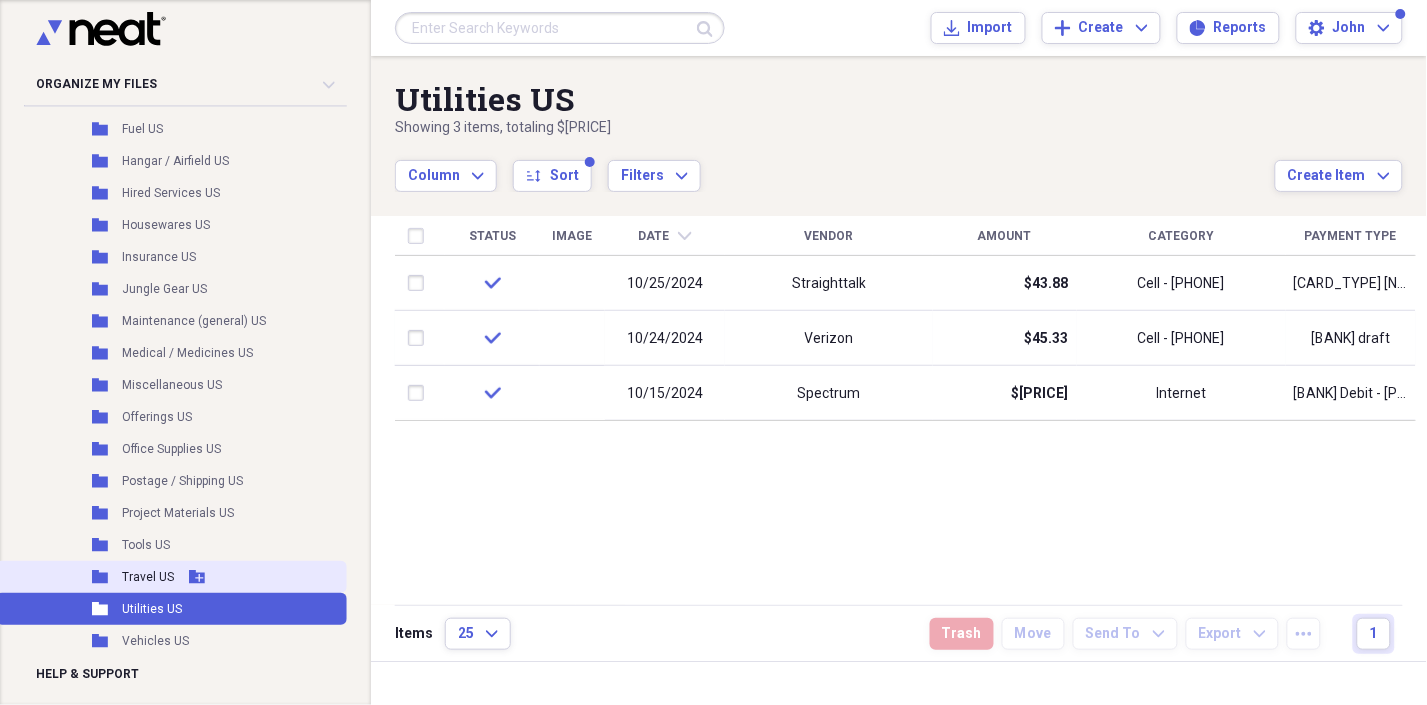 click on "Folder Travel  US Add Folder" at bounding box center (171, 577) 